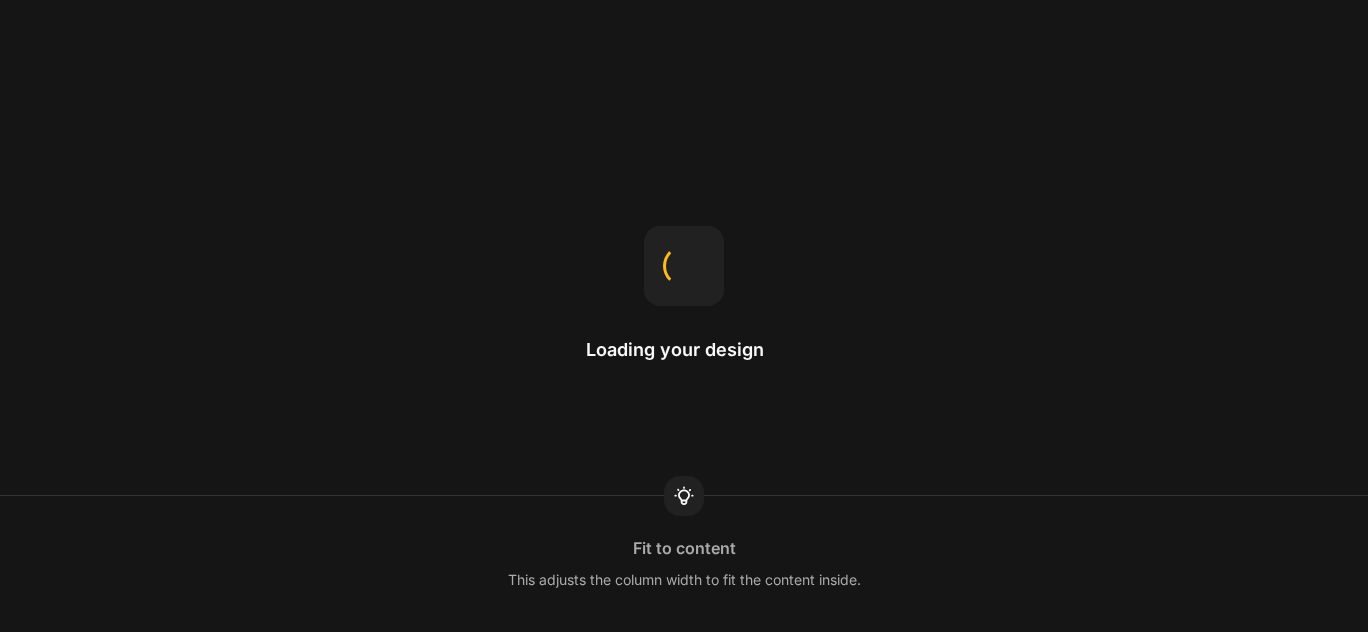 scroll, scrollTop: 0, scrollLeft: 0, axis: both 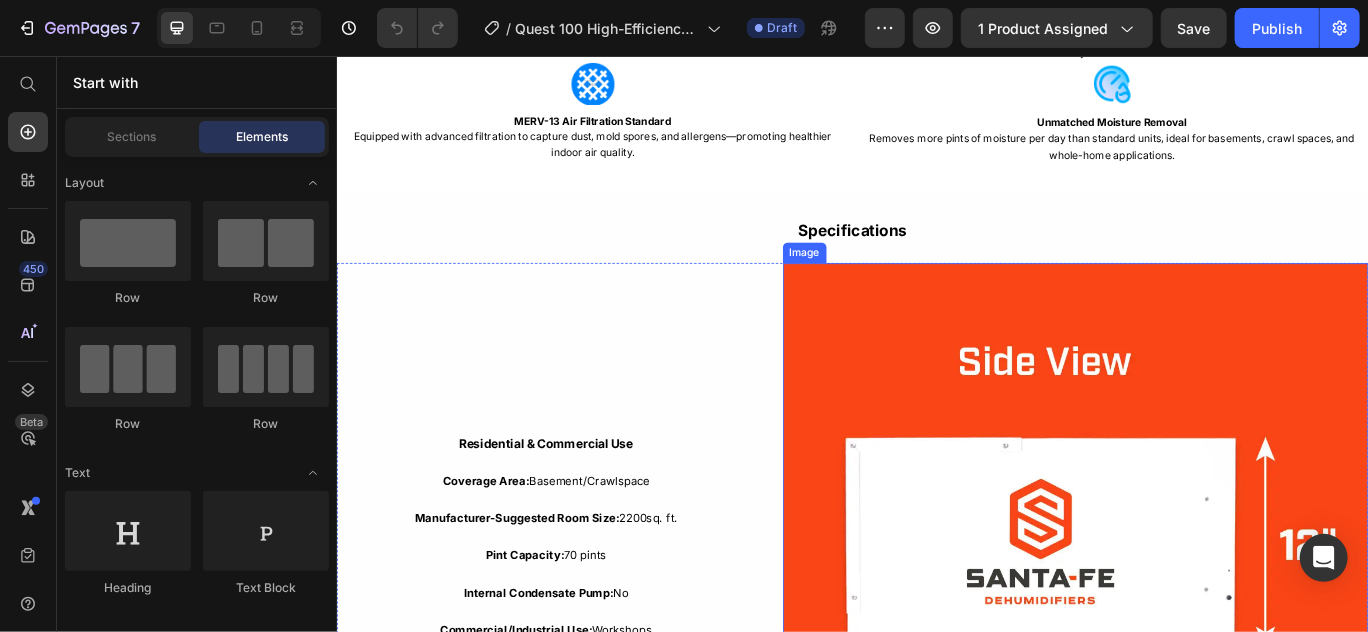 click at bounding box center (1195, 637) 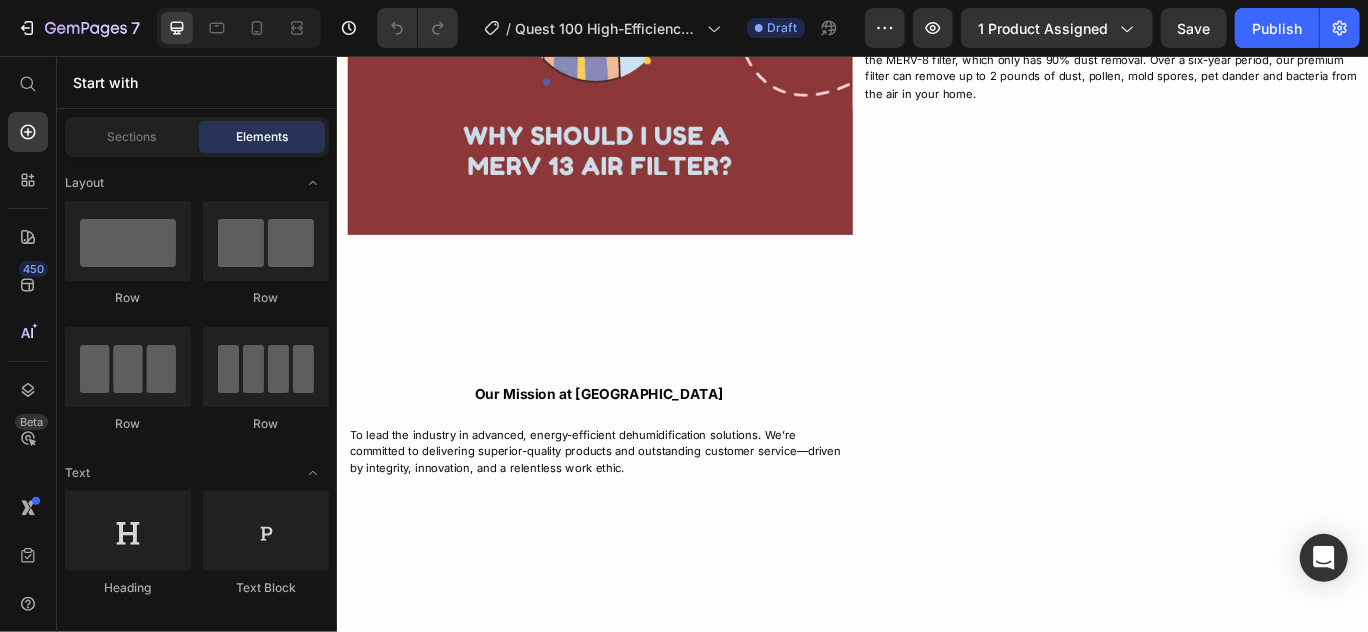 scroll, scrollTop: 5998, scrollLeft: 0, axis: vertical 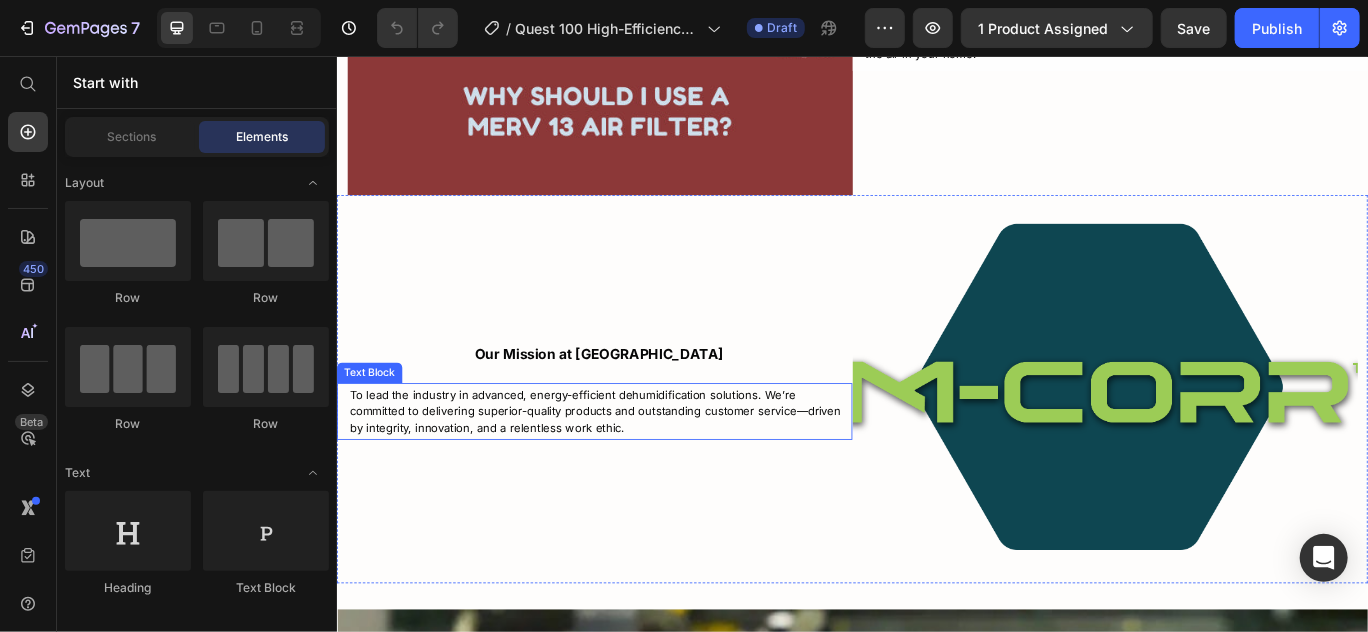 click on "To lead the industry in advanced, energy-efficient dehumidification solutions. We’re committed to delivering superior-quality products and outstanding customer service—driven by integrity, innovation, and a relentless work ethic." at bounding box center (638, 470) 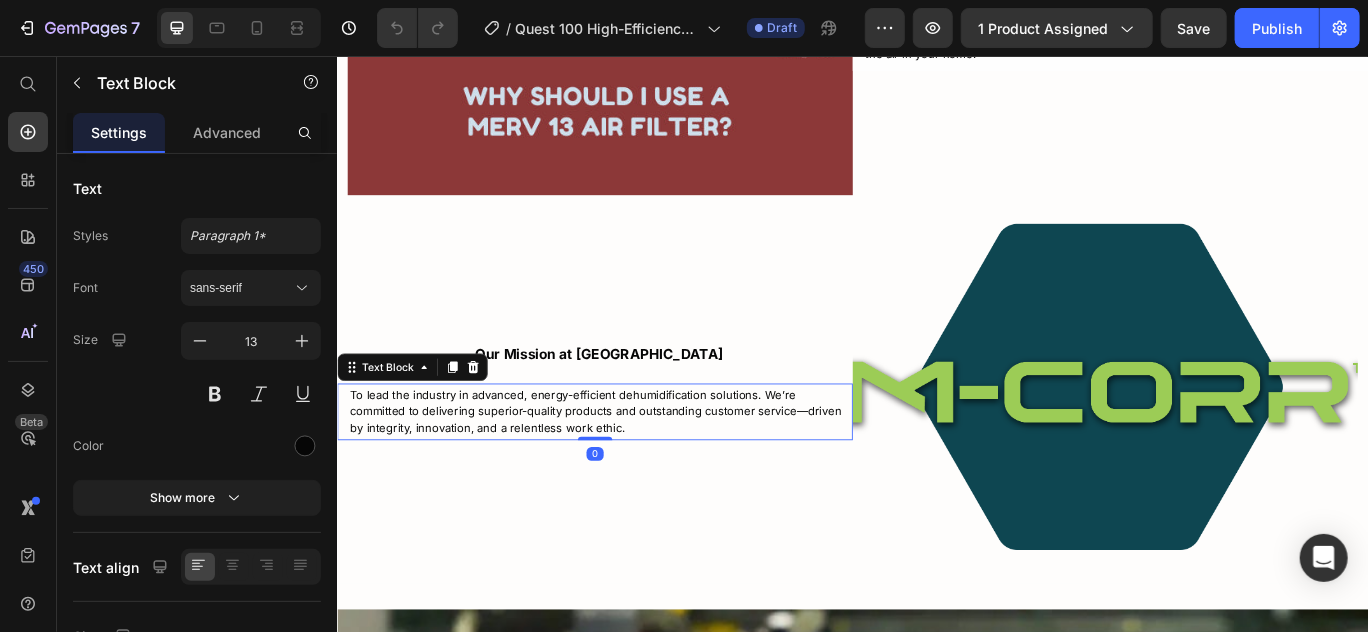 click on "To lead the industry in advanced, energy-efficient dehumidification solutions. We’re committed to delivering superior-quality products and outstanding customer service—driven by integrity, innovation, and a relentless work ethic." at bounding box center (638, 470) 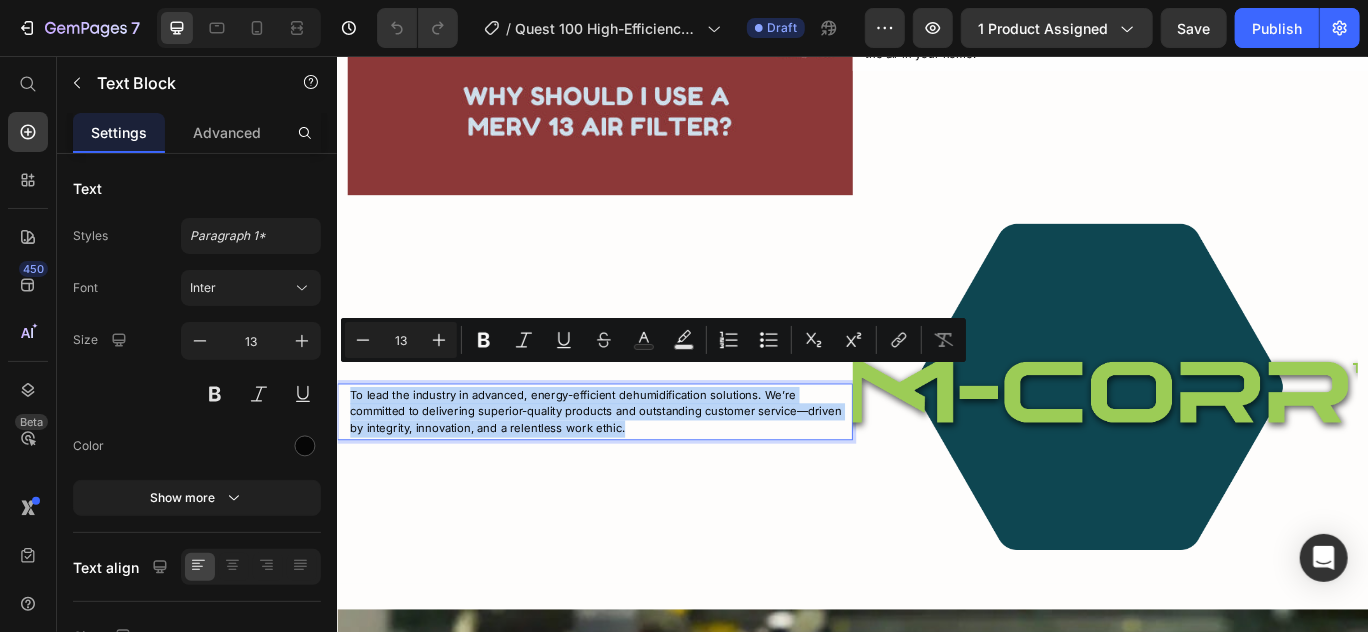 drag, startPoint x: 717, startPoint y: 460, endPoint x: 353, endPoint y: 424, distance: 365.77588 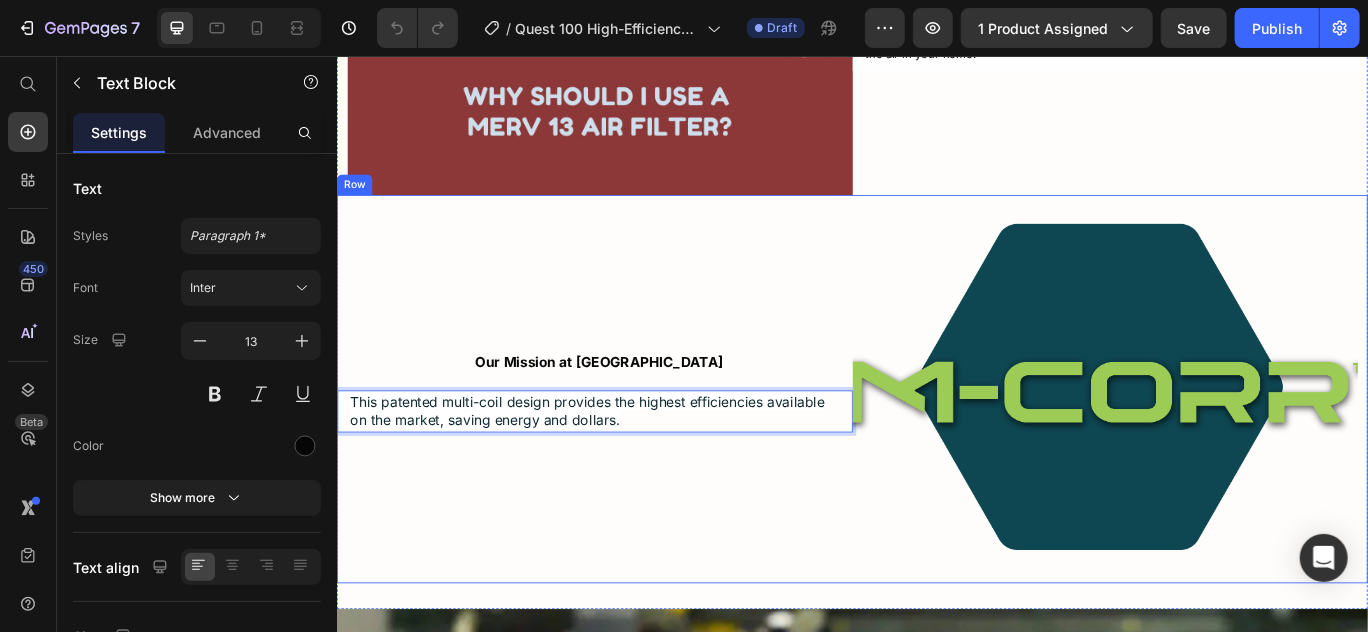 scroll, scrollTop: 6008, scrollLeft: 0, axis: vertical 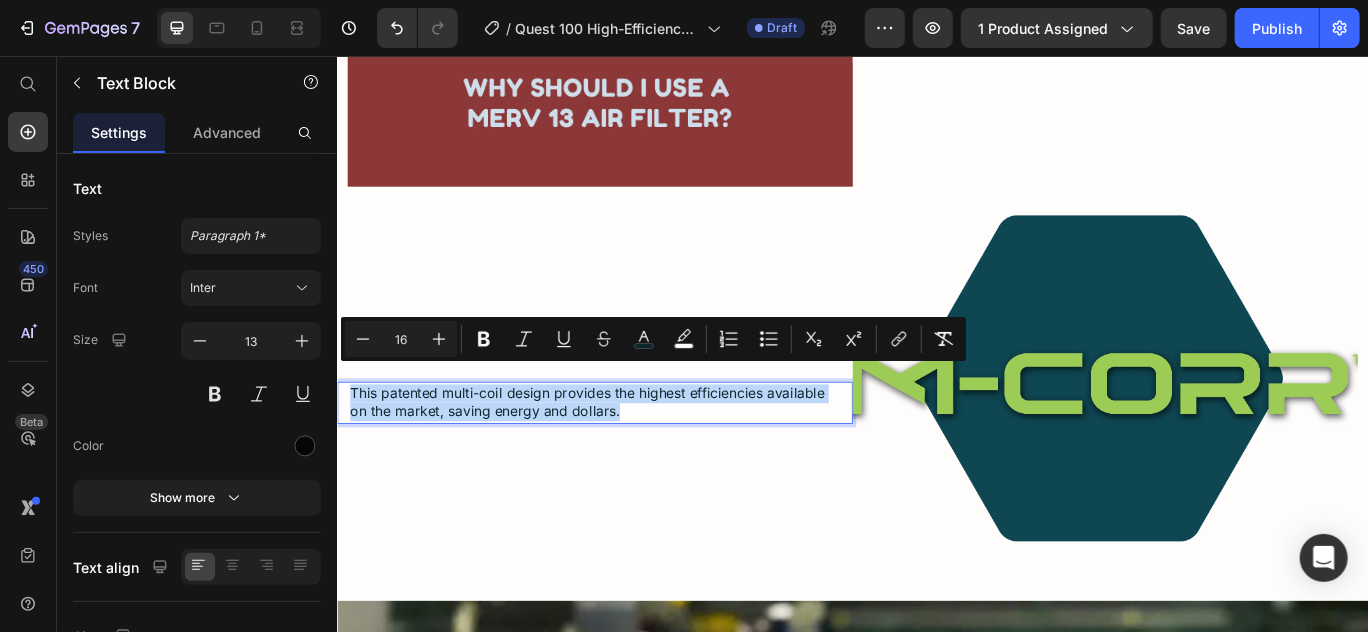 drag, startPoint x: 644, startPoint y: 444, endPoint x: 351, endPoint y: 423, distance: 293.7516 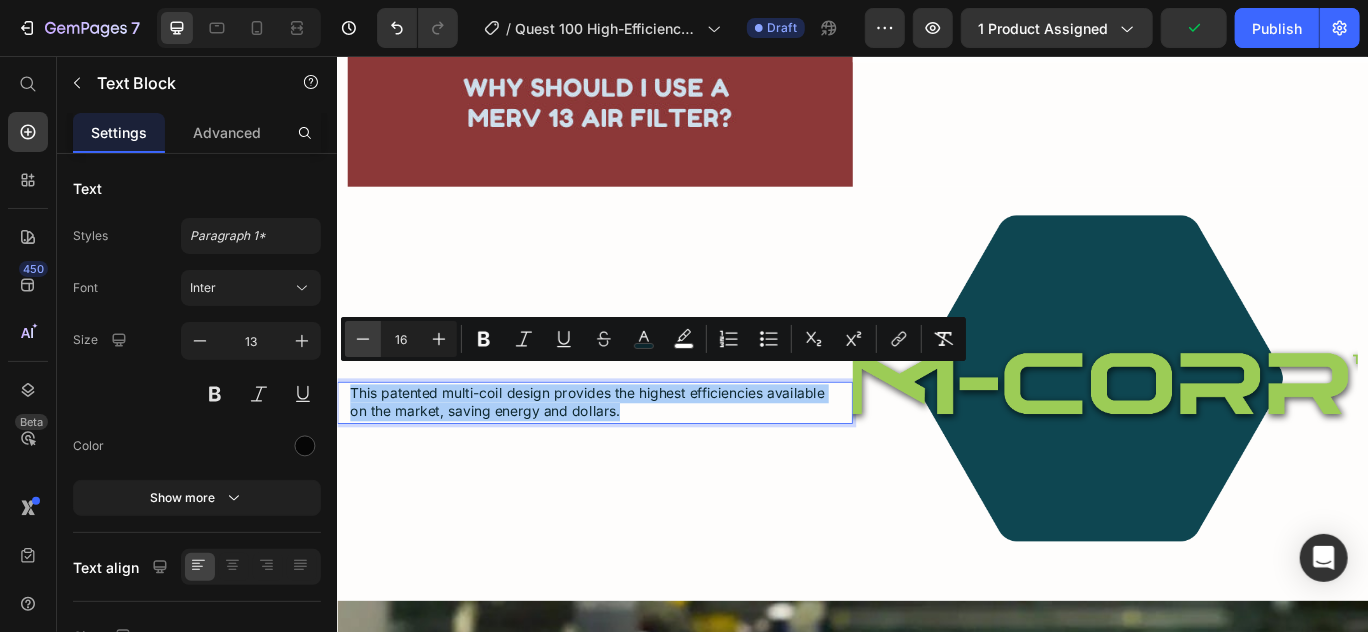 click 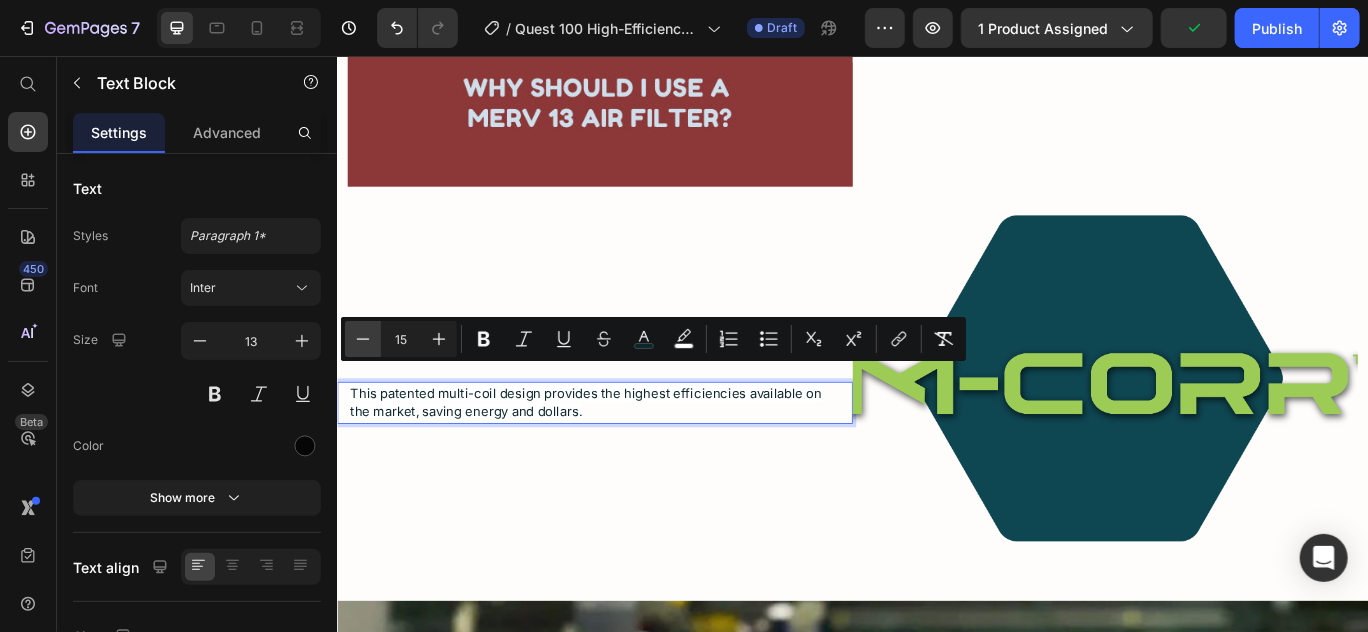 click 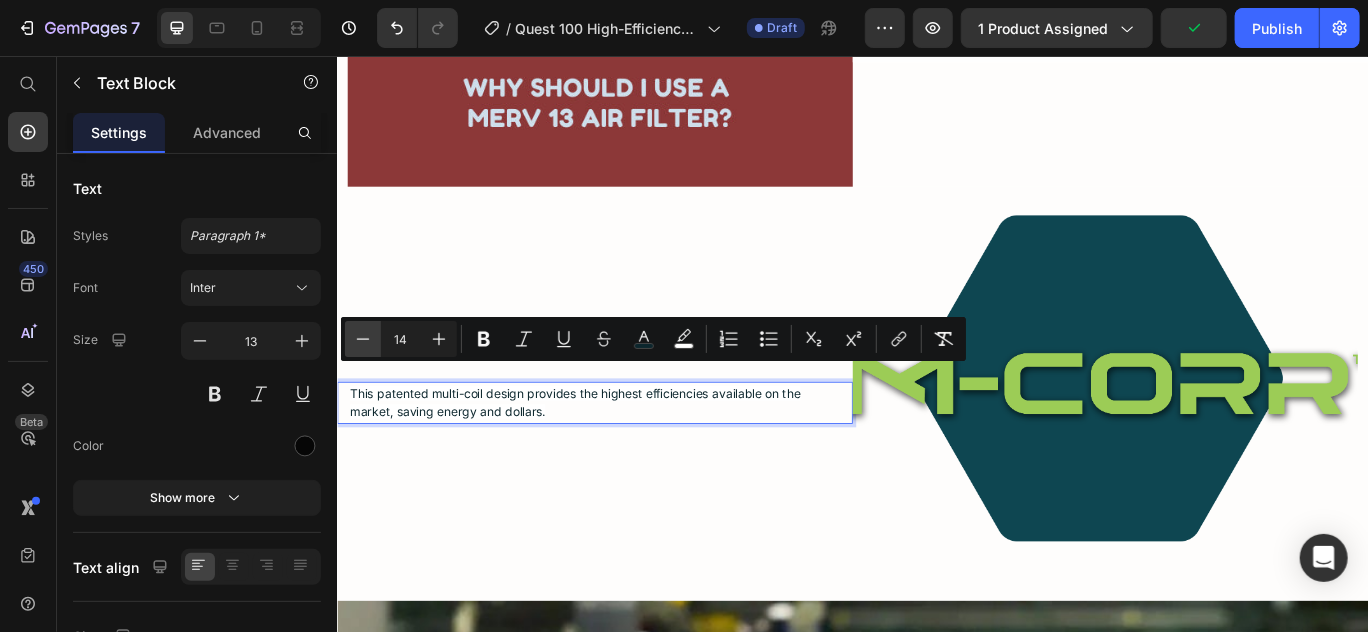 click 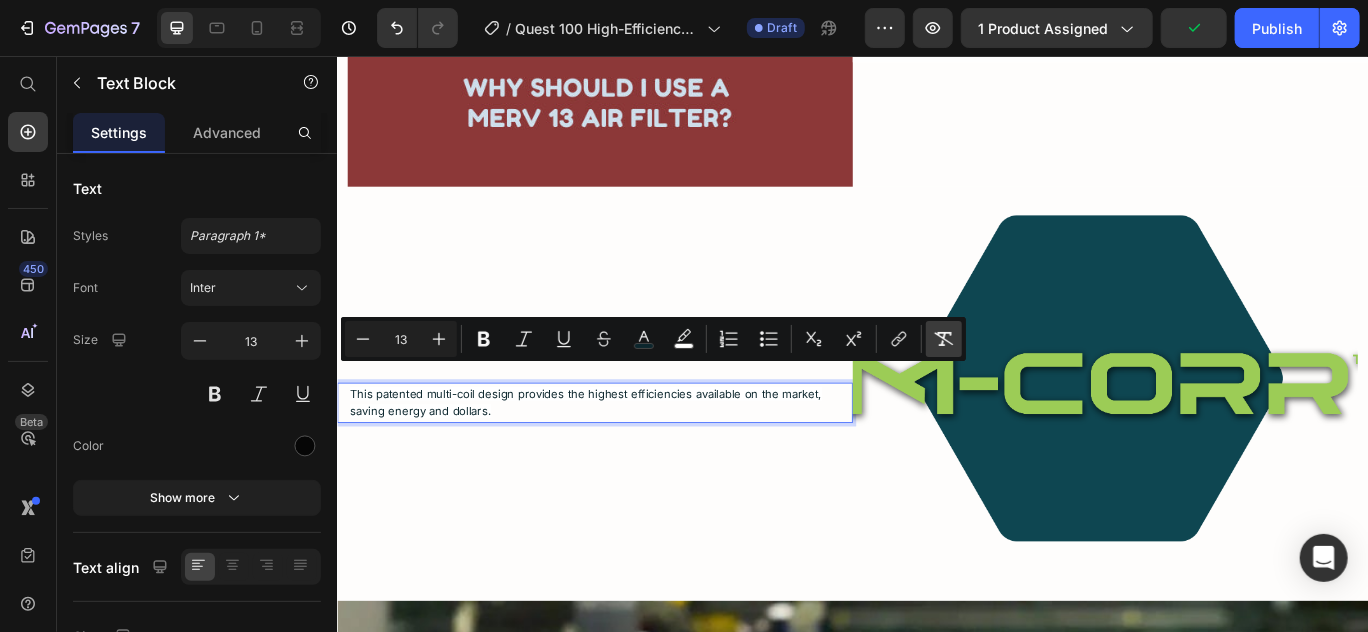 click 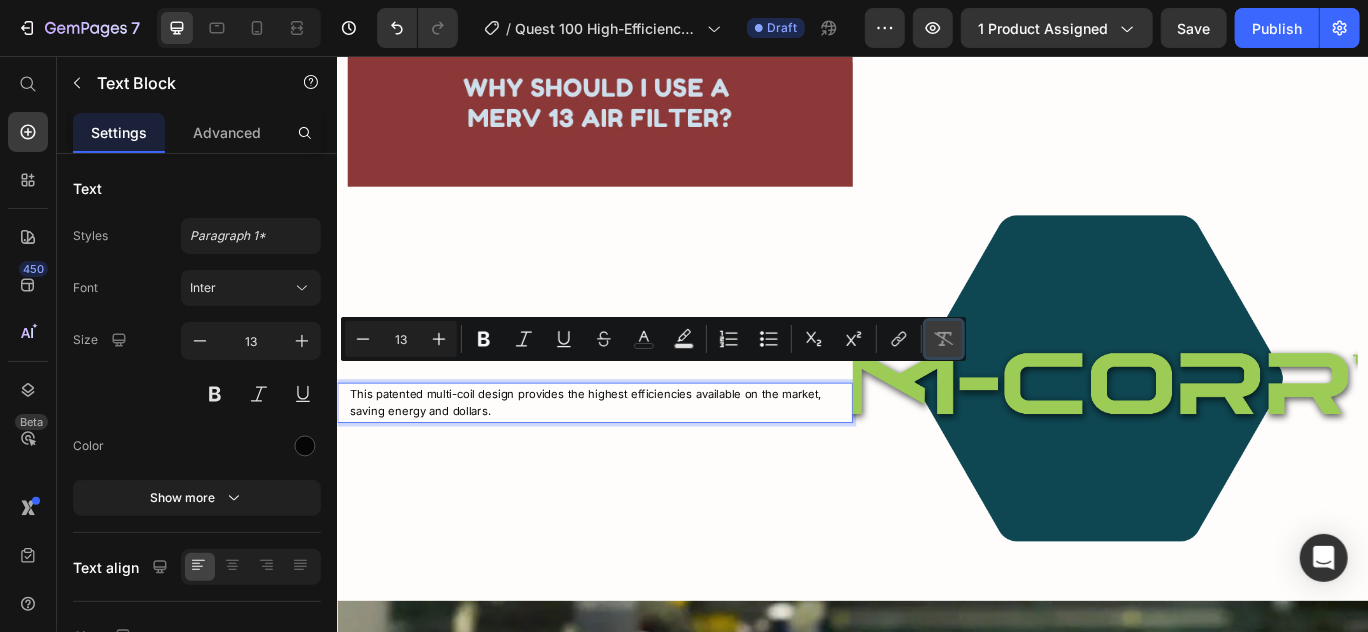 click 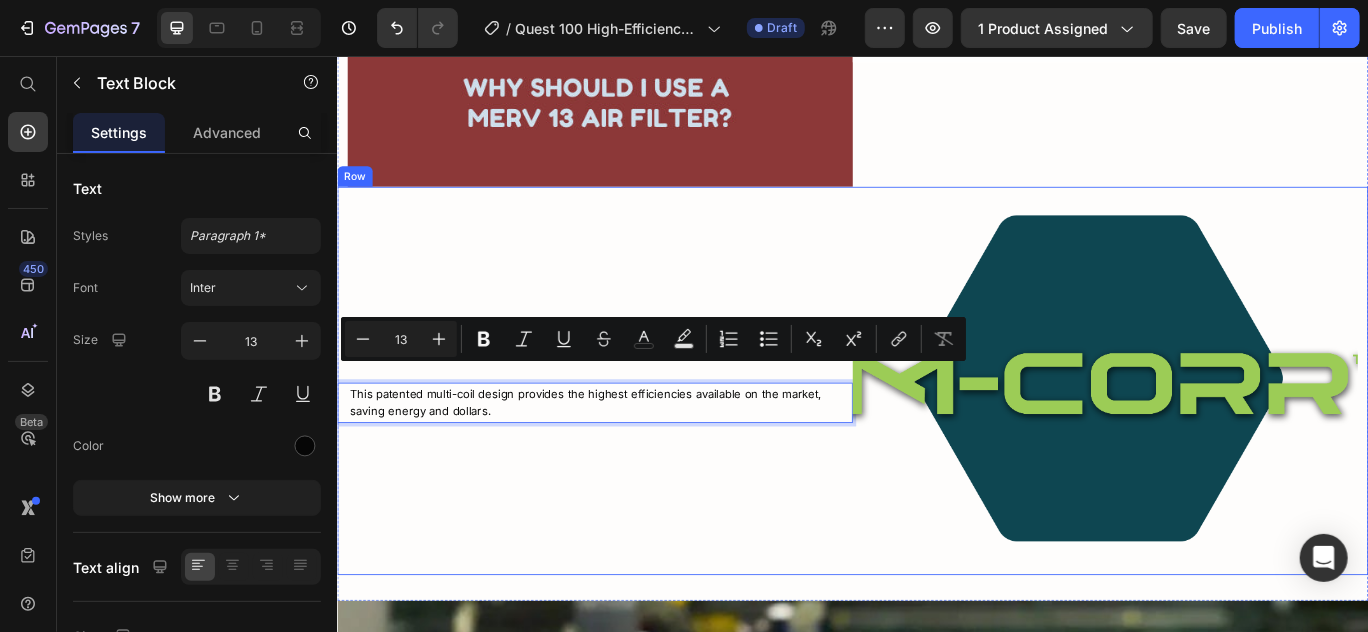 click on "Our Mission at [GEOGRAPHIC_DATA] Text Block This patented multi-coil design provides the highest efficiencies available on the market, saving energy and dollars. Text Block   0" at bounding box center [636, 434] 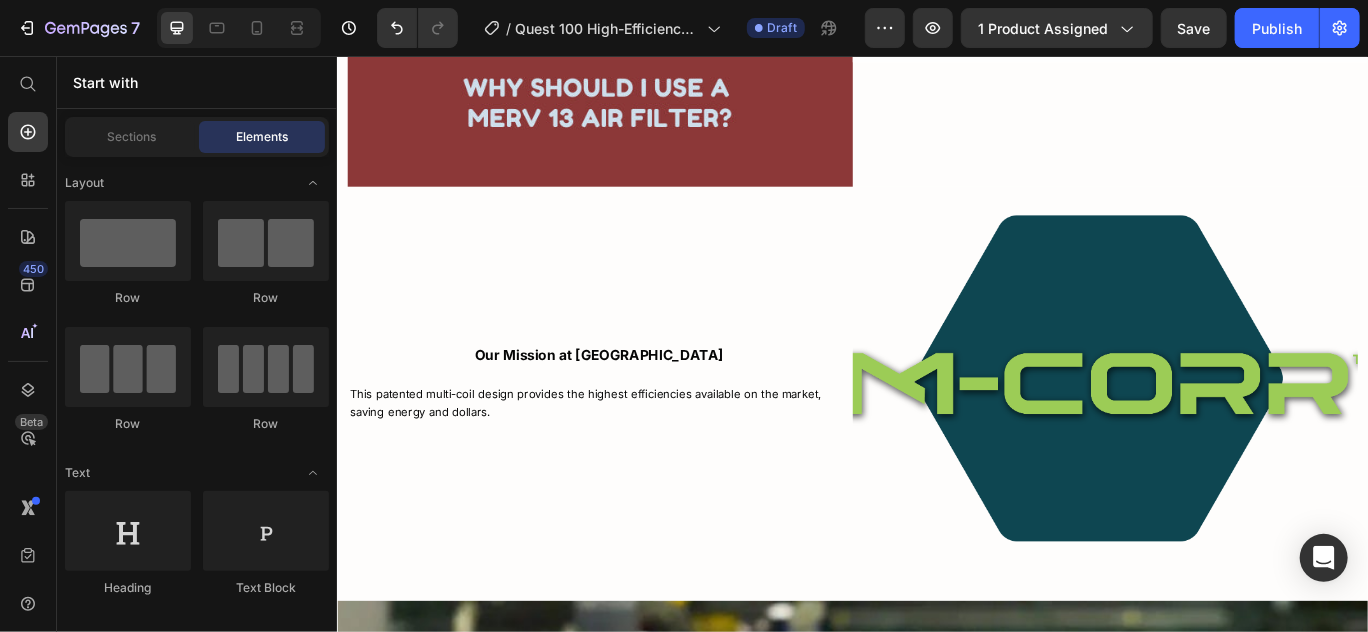 drag, startPoint x: 1531, startPoint y: 531, endPoint x: 987, endPoint y: 280, distance: 599.1135 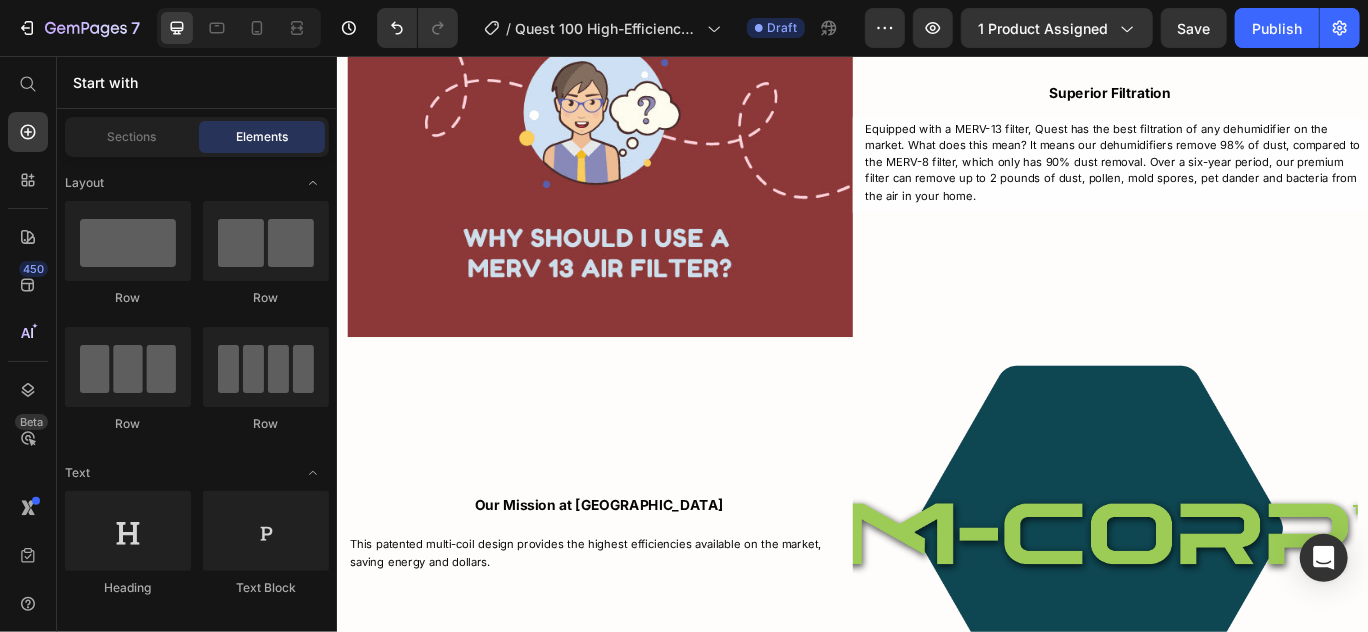 scroll, scrollTop: 5807, scrollLeft: 0, axis: vertical 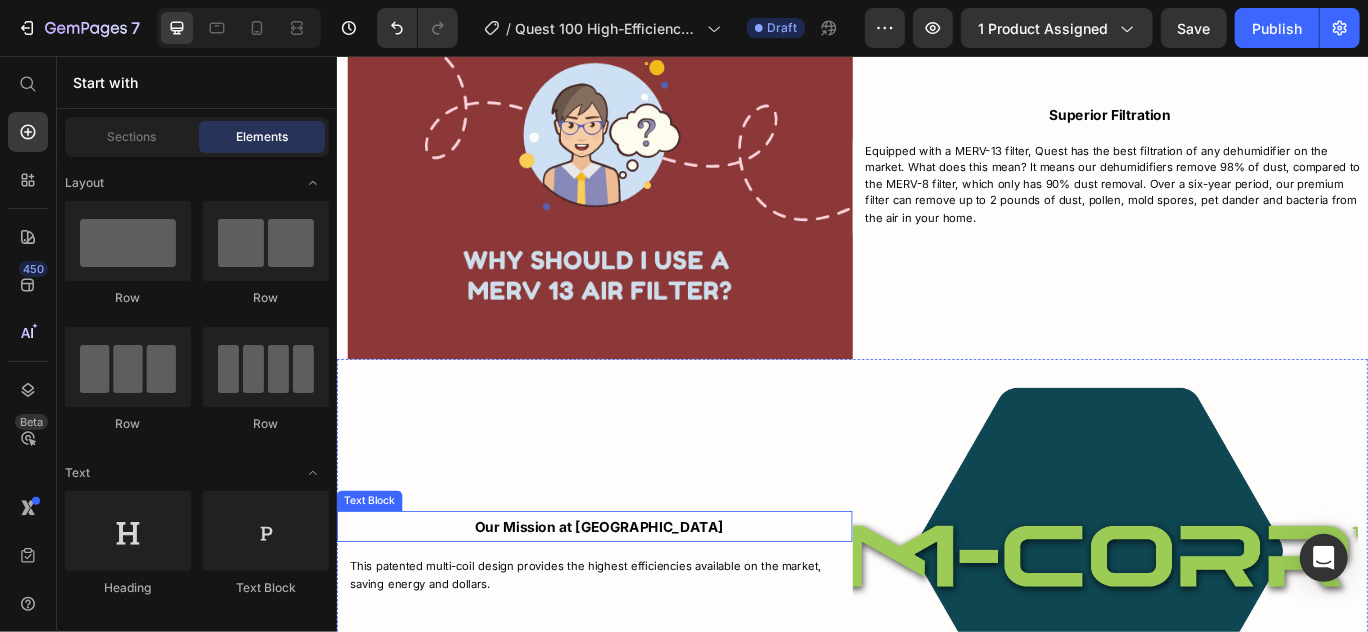 click on "Our Mission at [GEOGRAPHIC_DATA]" at bounding box center [641, 604] 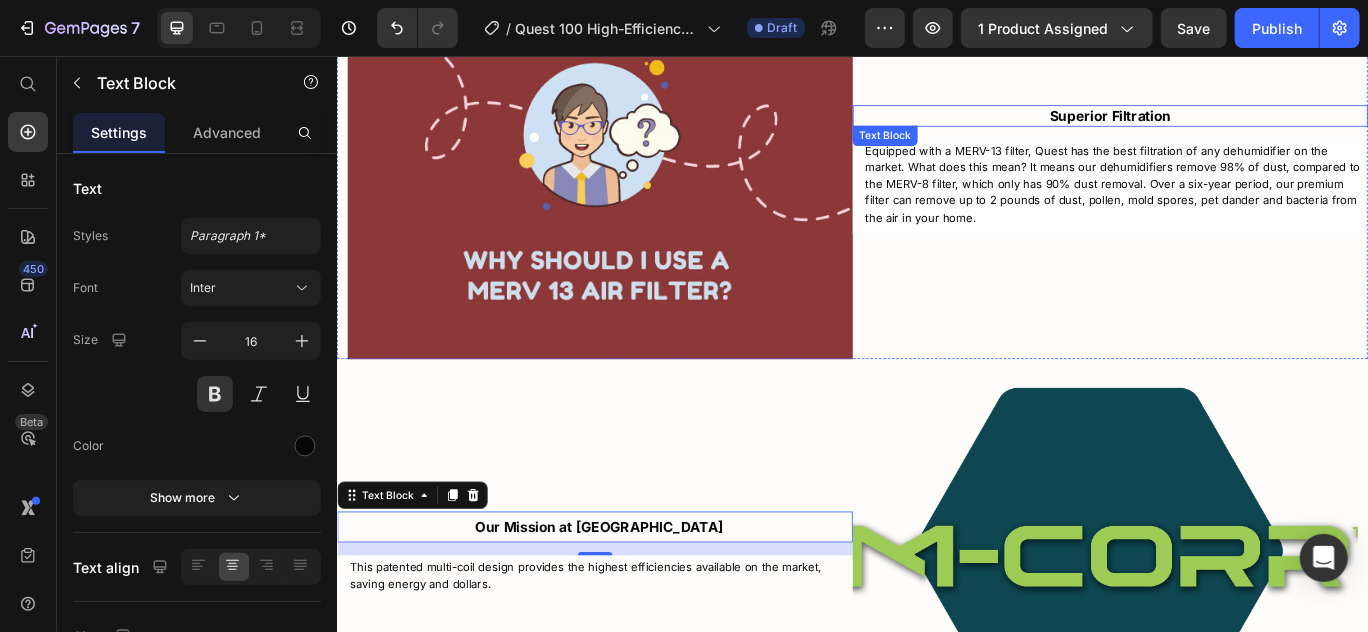 click on "Superior Filtration" at bounding box center [1236, 125] 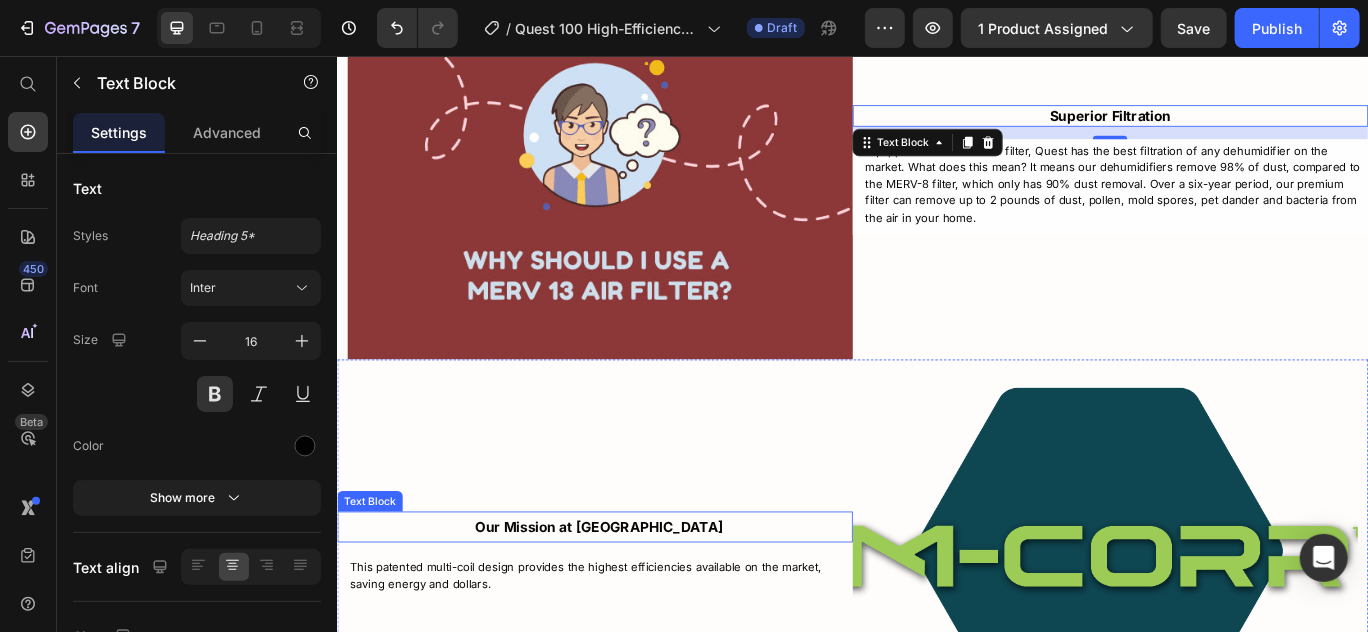 click on "Our Mission at [GEOGRAPHIC_DATA]" at bounding box center [641, 604] 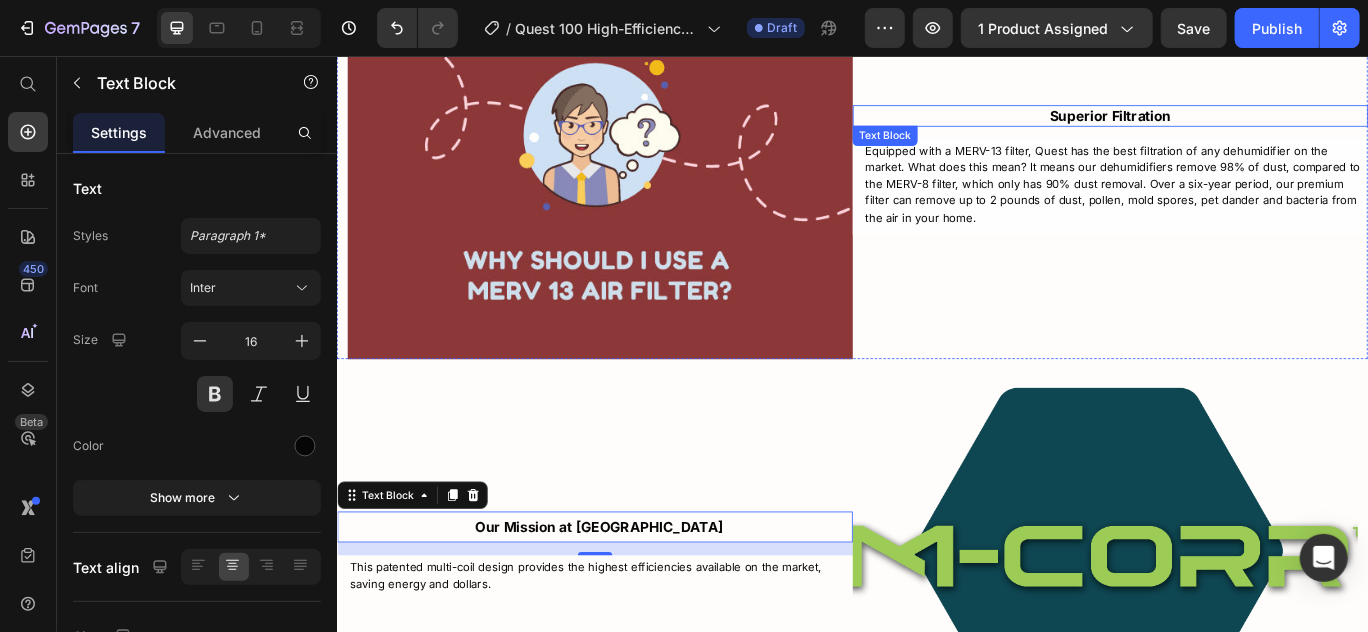 click on "Superior Filtration" at bounding box center (1236, 125) 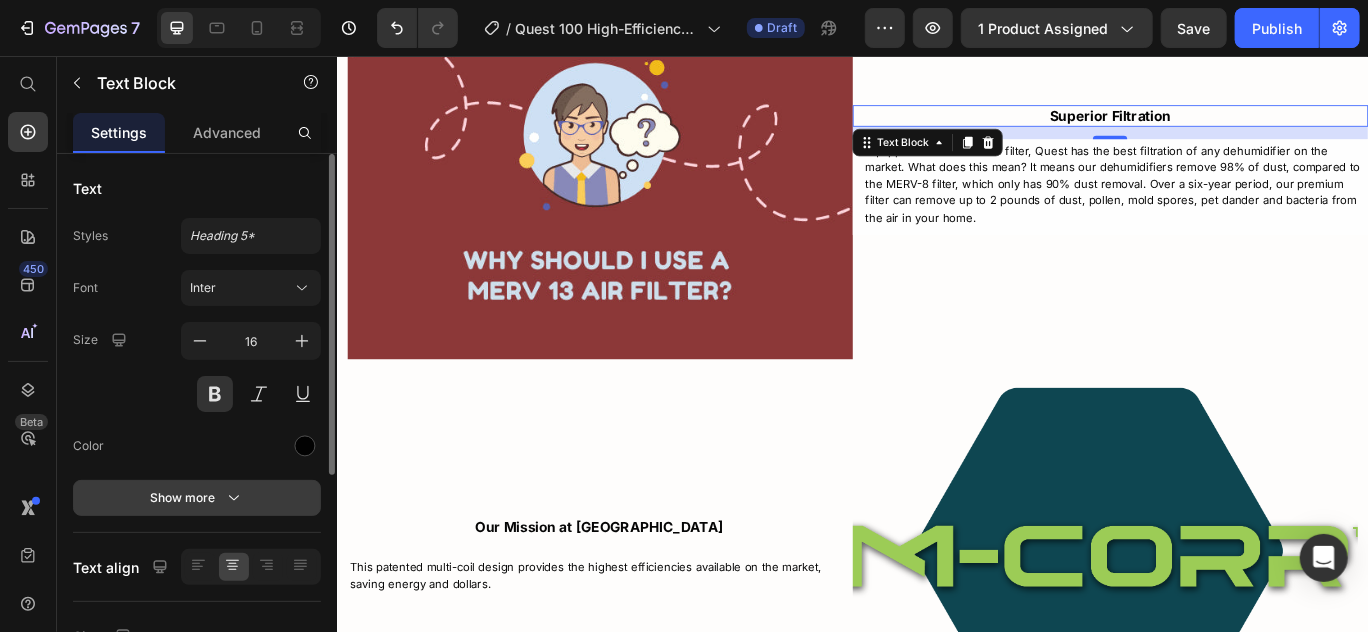 click 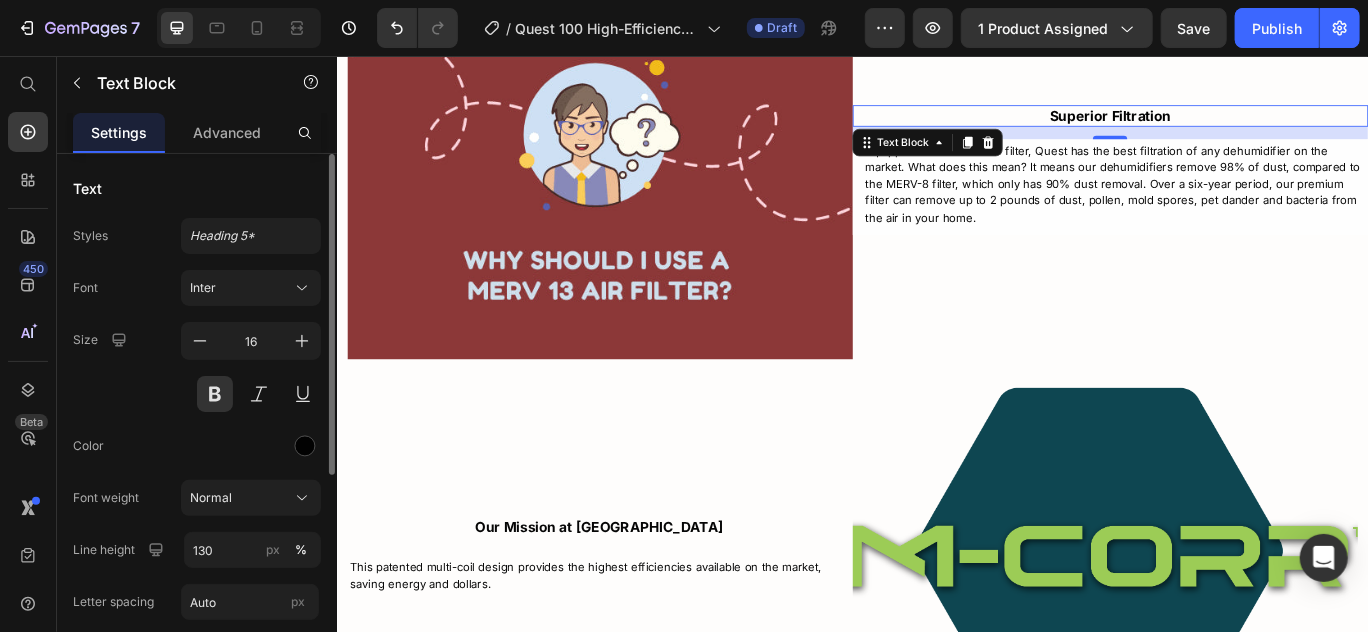 click on "Normal" 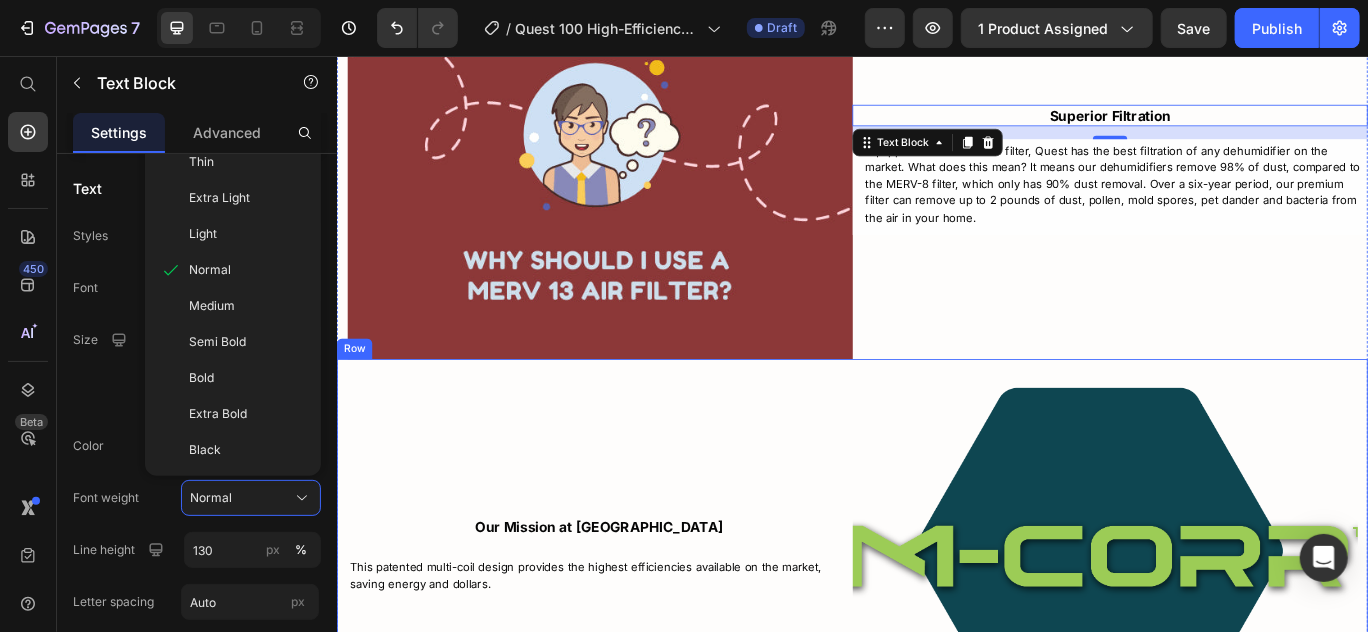 click on "Our Mission at [GEOGRAPHIC_DATA] Text Block This patented multi-coil design provides the highest efficiencies available on the market, saving energy and dollars. Text Block" at bounding box center (636, 635) 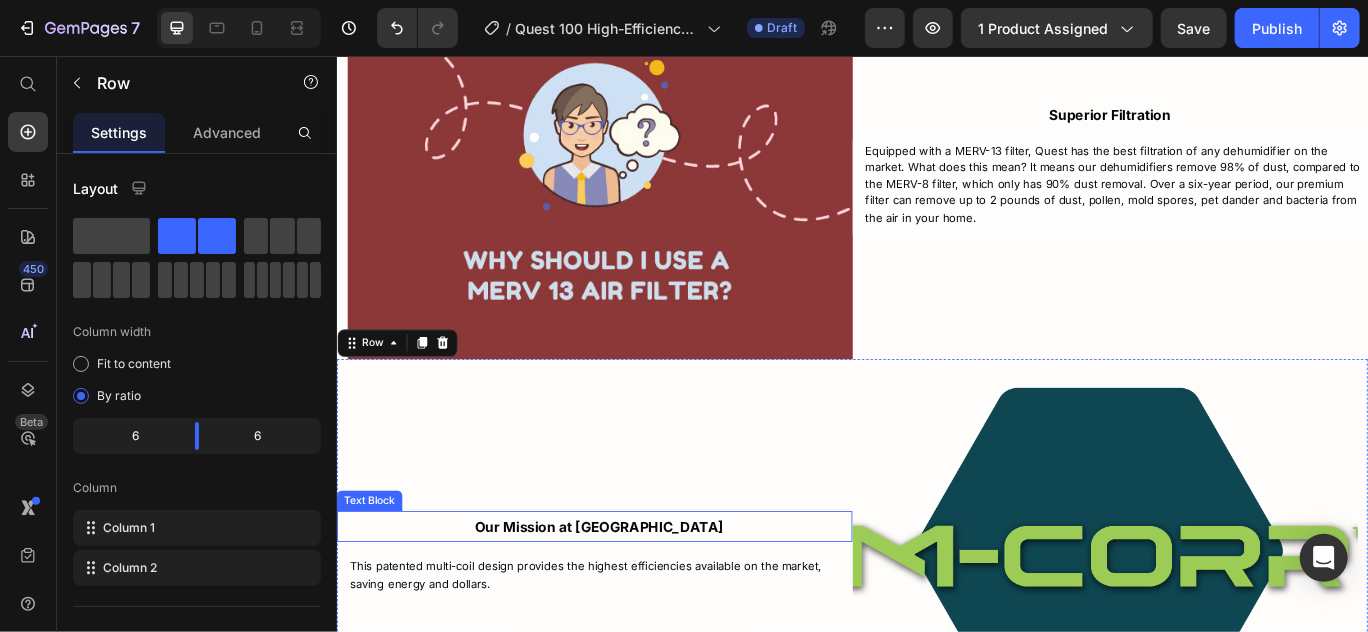 click on "Our Mission at [GEOGRAPHIC_DATA]" at bounding box center (641, 604) 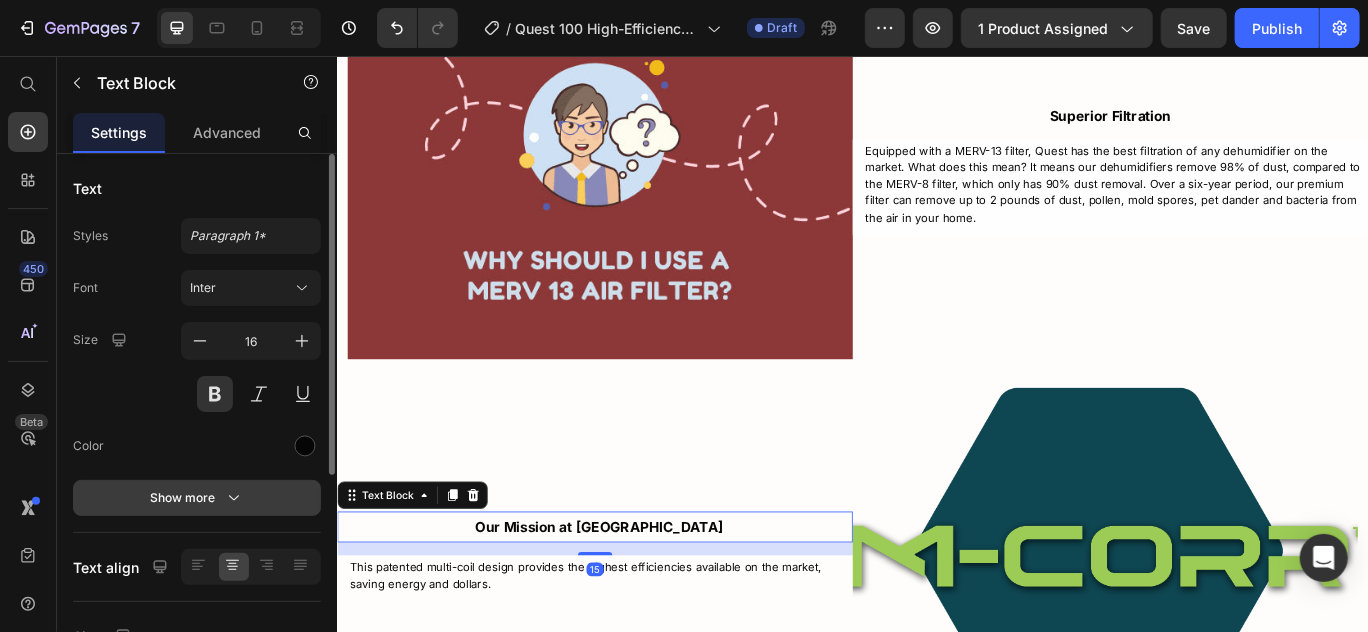 click 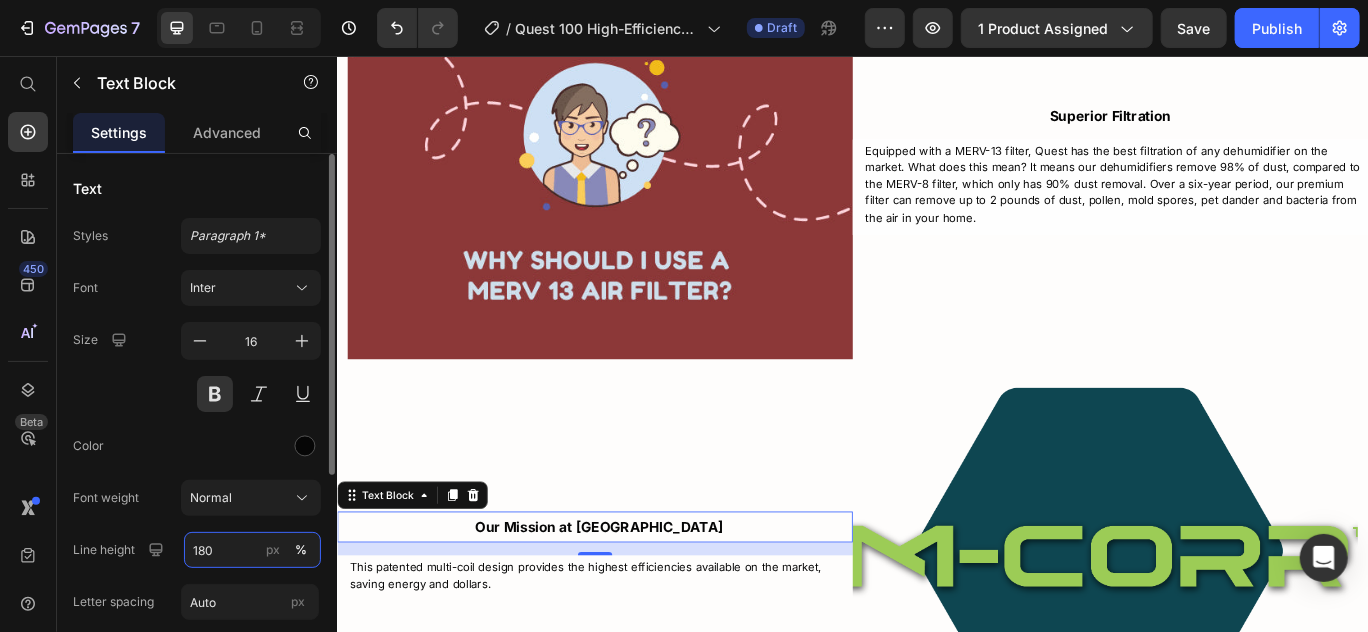 click on "180" at bounding box center [252, 550] 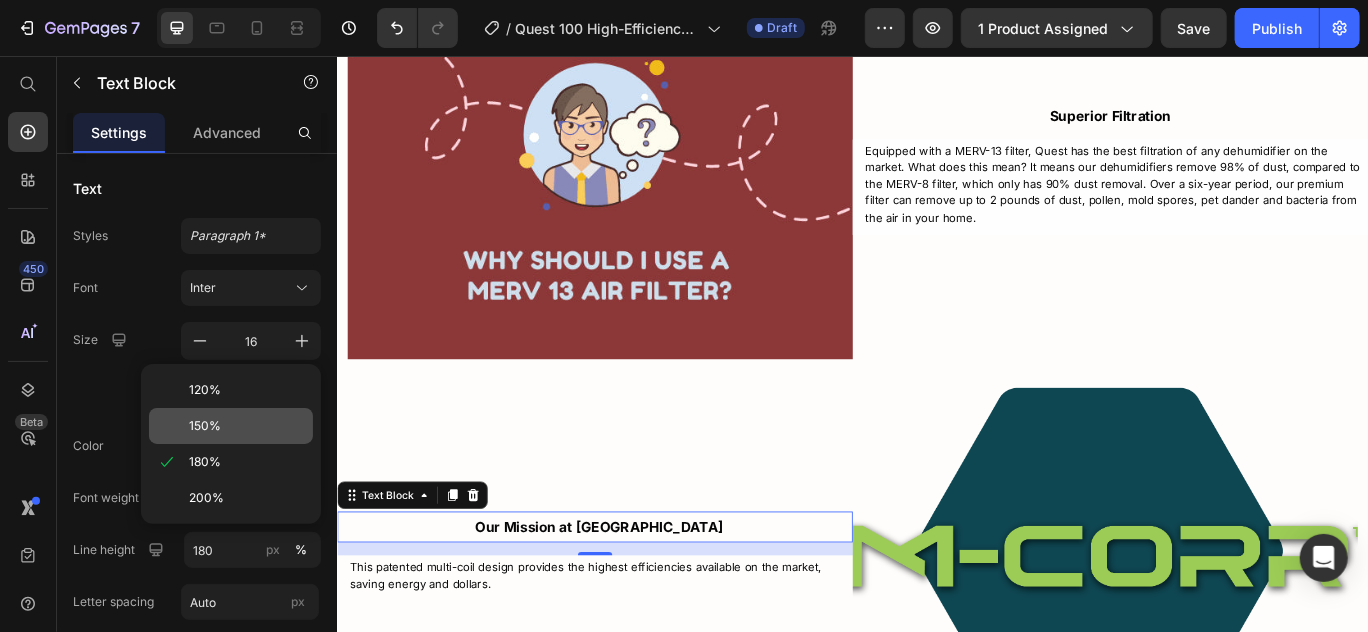 click on "150%" at bounding box center (247, 426) 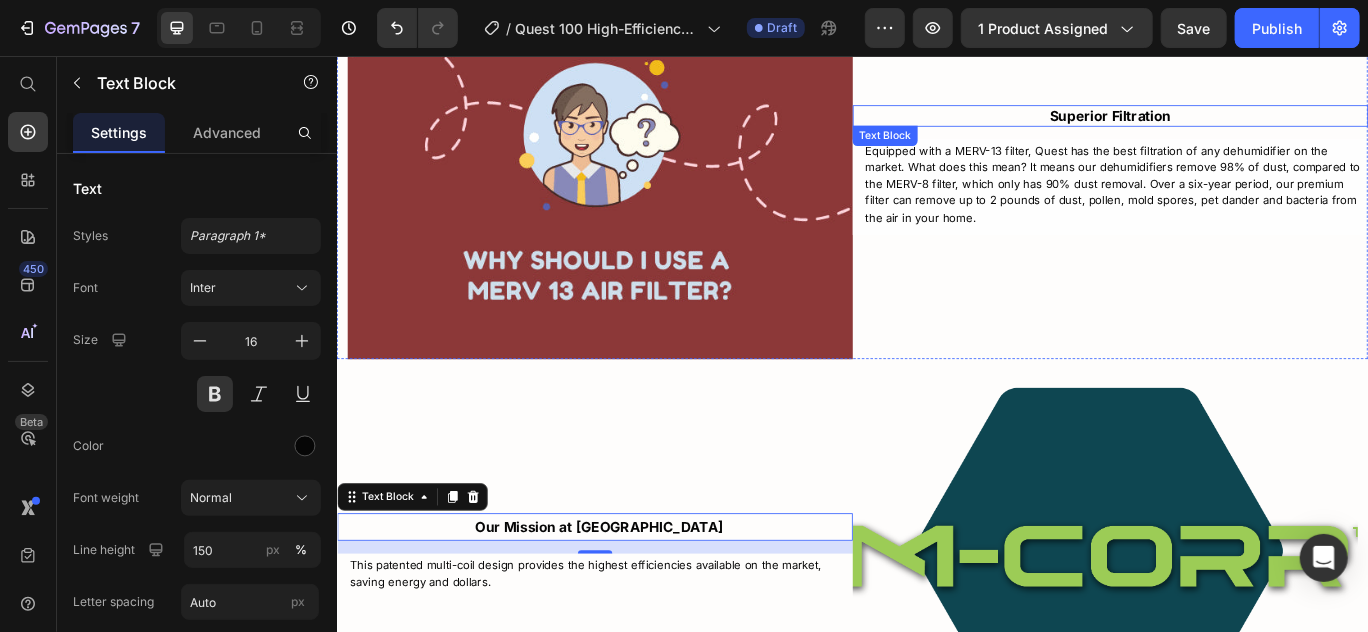 click on "Superior Filtration" at bounding box center (1236, 125) 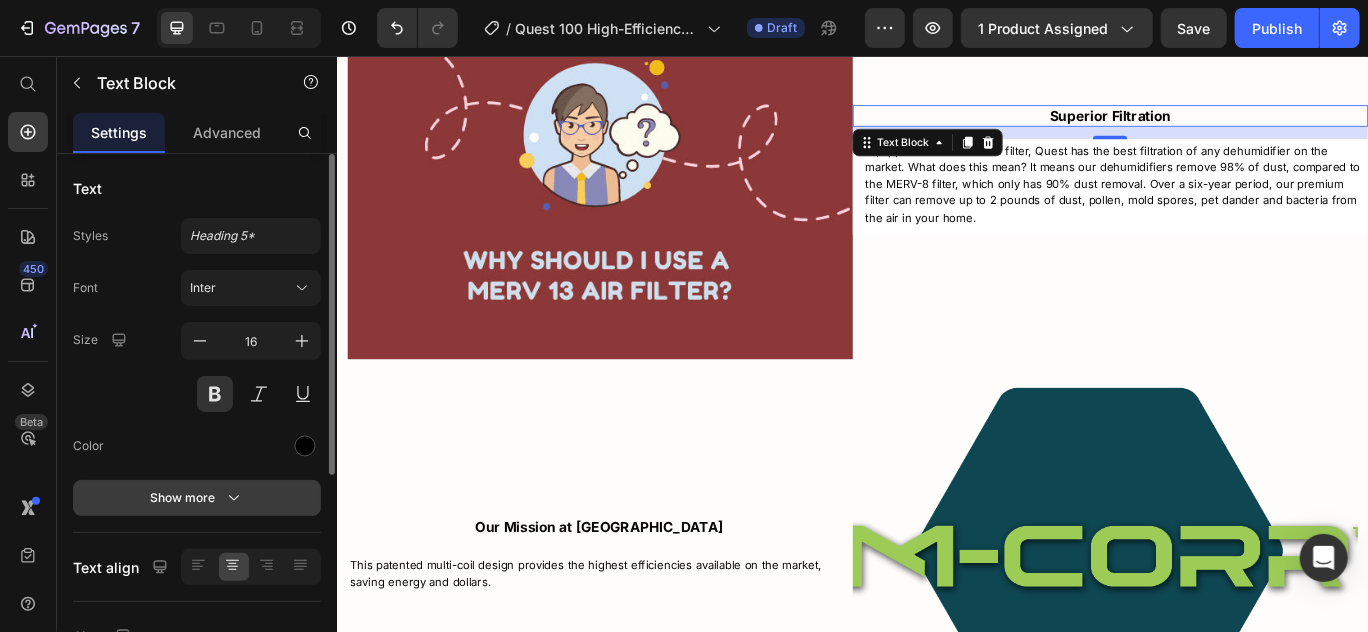 click on "Show more" at bounding box center [197, 498] 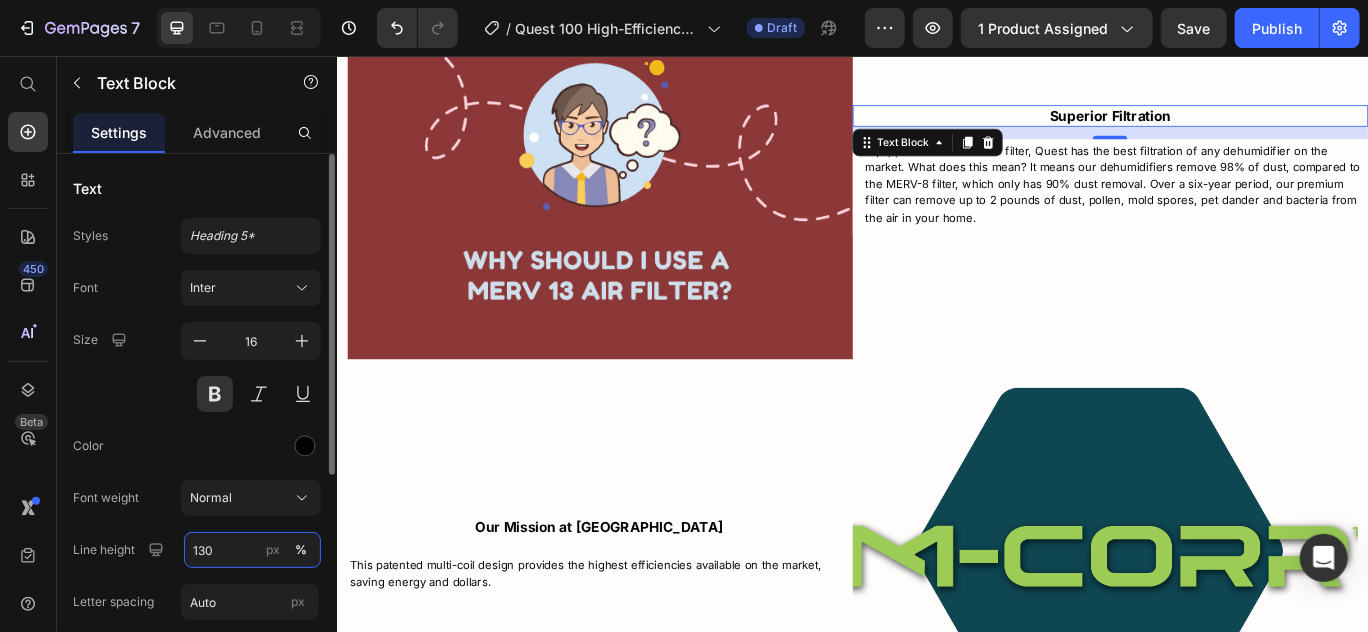 click on "130" at bounding box center (252, 550) 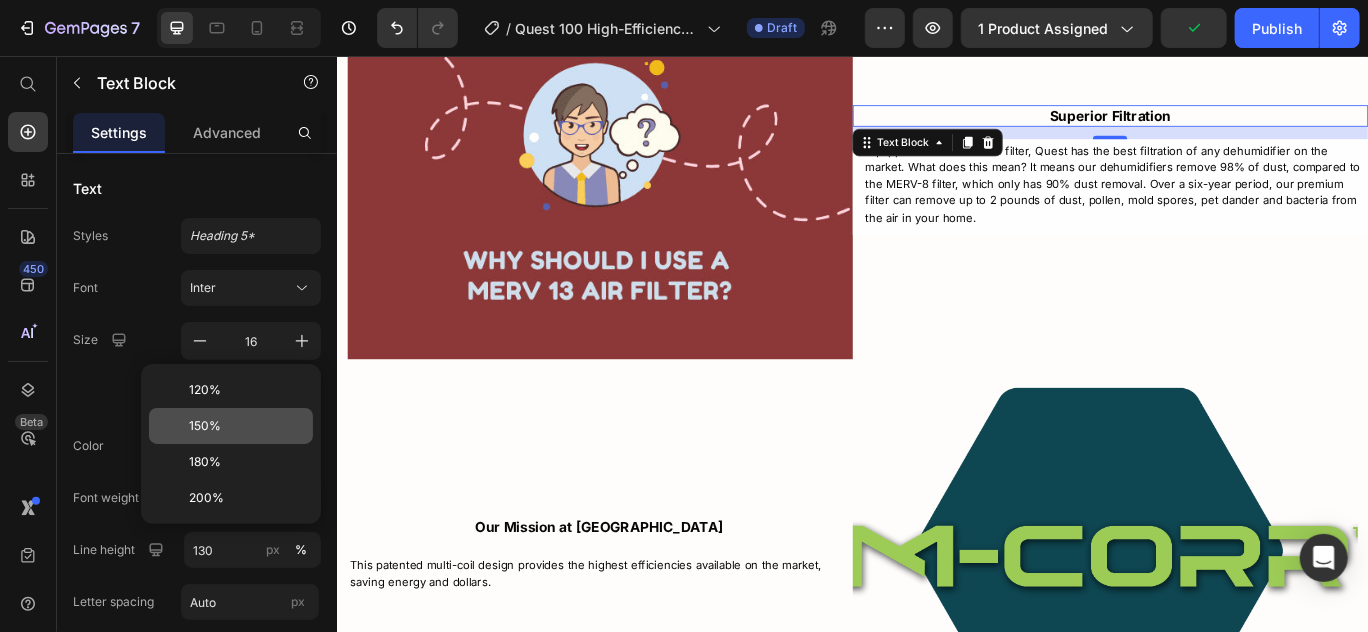 click on "150%" at bounding box center (247, 426) 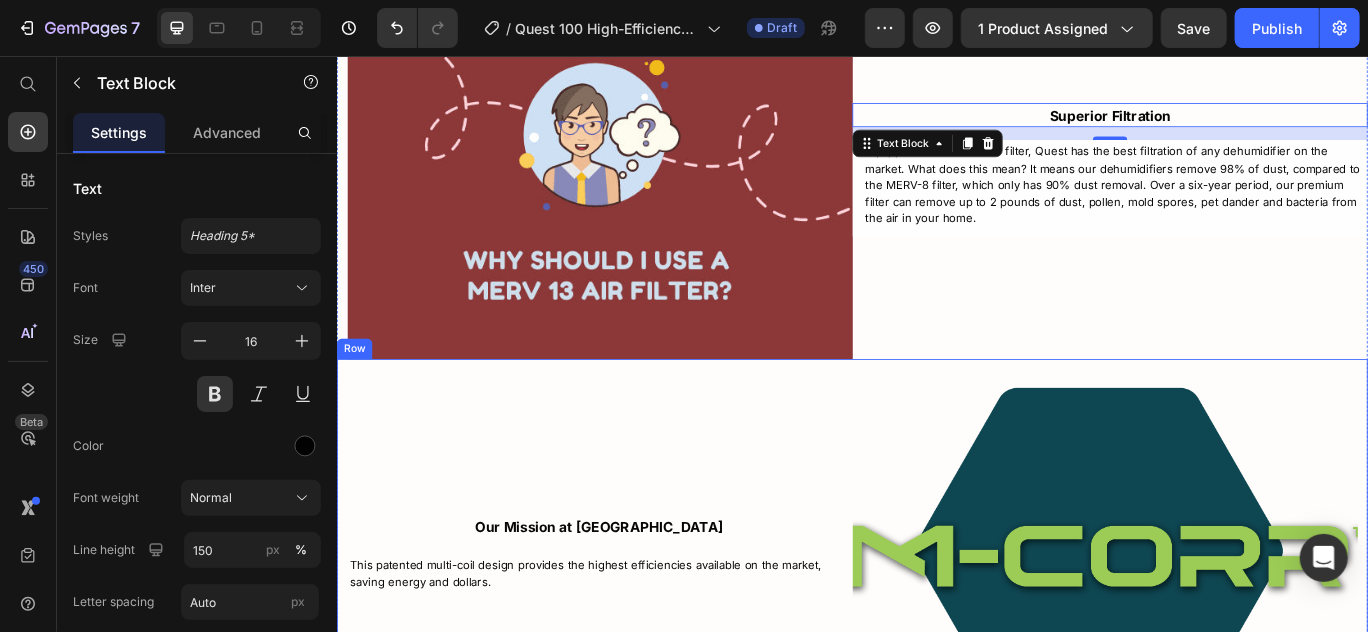 click on "Our Mission at [GEOGRAPHIC_DATA] Text Block This patented multi-coil design provides the highest efficiencies available on the market, saving energy and dollars. Text Block" at bounding box center (636, 635) 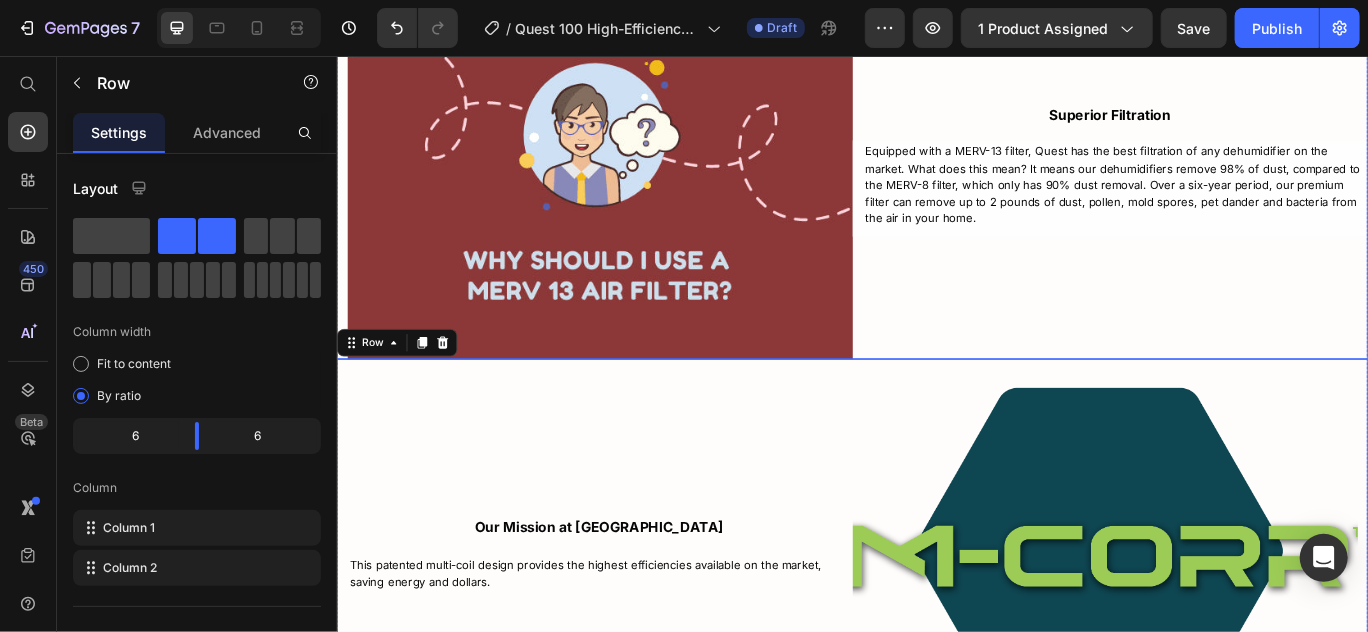 click on "Superior Filtration Text Block Equipped with a MERV-13 filter, Quest has the best filtration of any dehumidifier on the market. What does this mean? It means our dehumidifiers remove 98% of dust, compared to the MERV-8 filter, which only has 90% dust removal. Over a six-year period, our premium filter can remove up to 2 pounds of dust, pollen, mold spores, pet dander and bacteria from the air in your home. Text Block Row" at bounding box center (1236, 188) 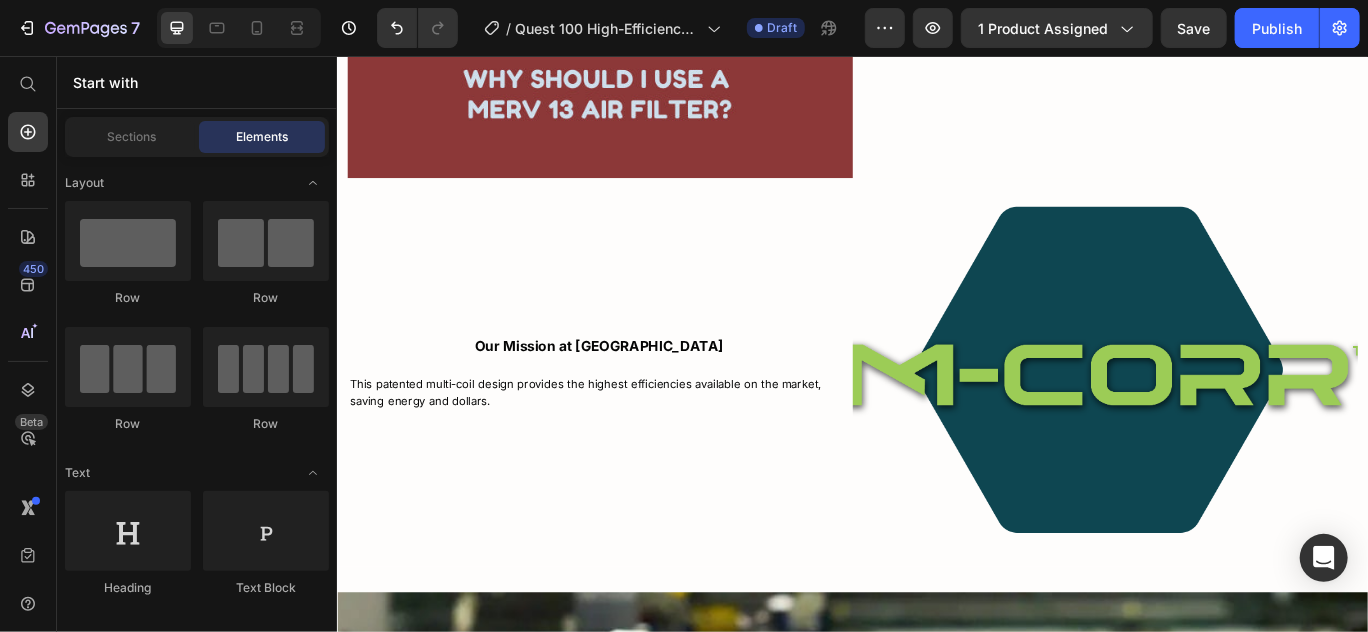 scroll, scrollTop: 5970, scrollLeft: 0, axis: vertical 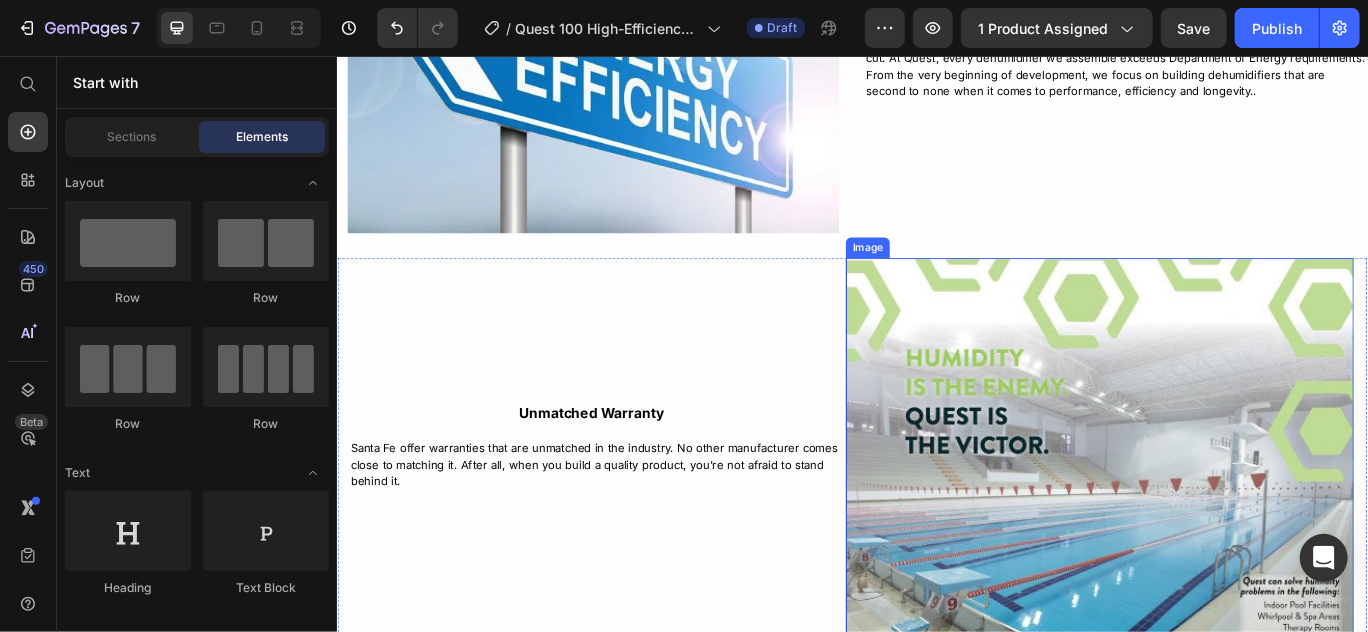 click at bounding box center [1223, 512] 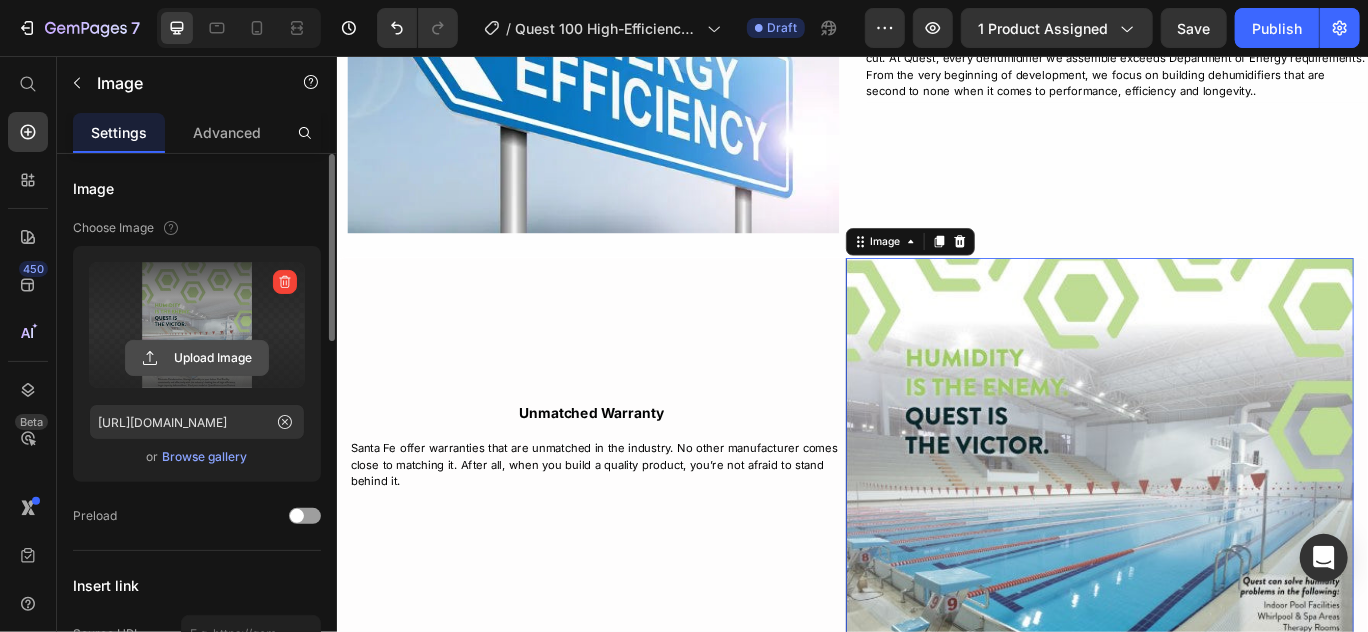 click 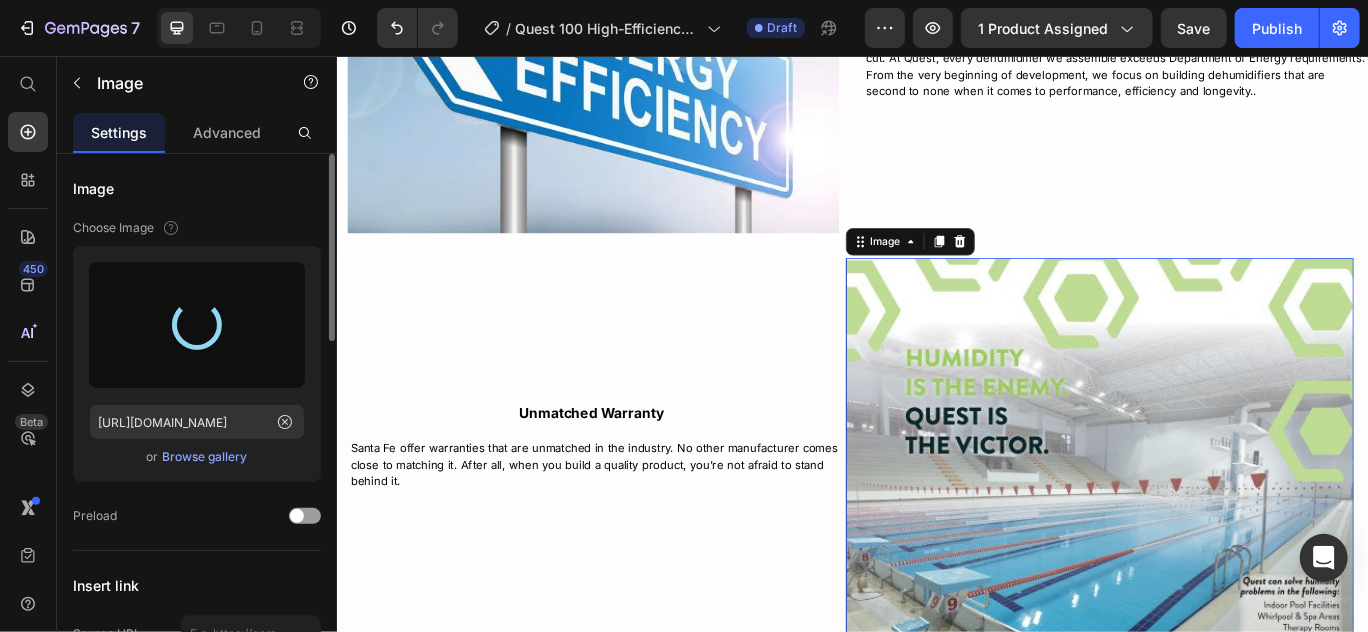 type on "[URL][DOMAIN_NAME]" 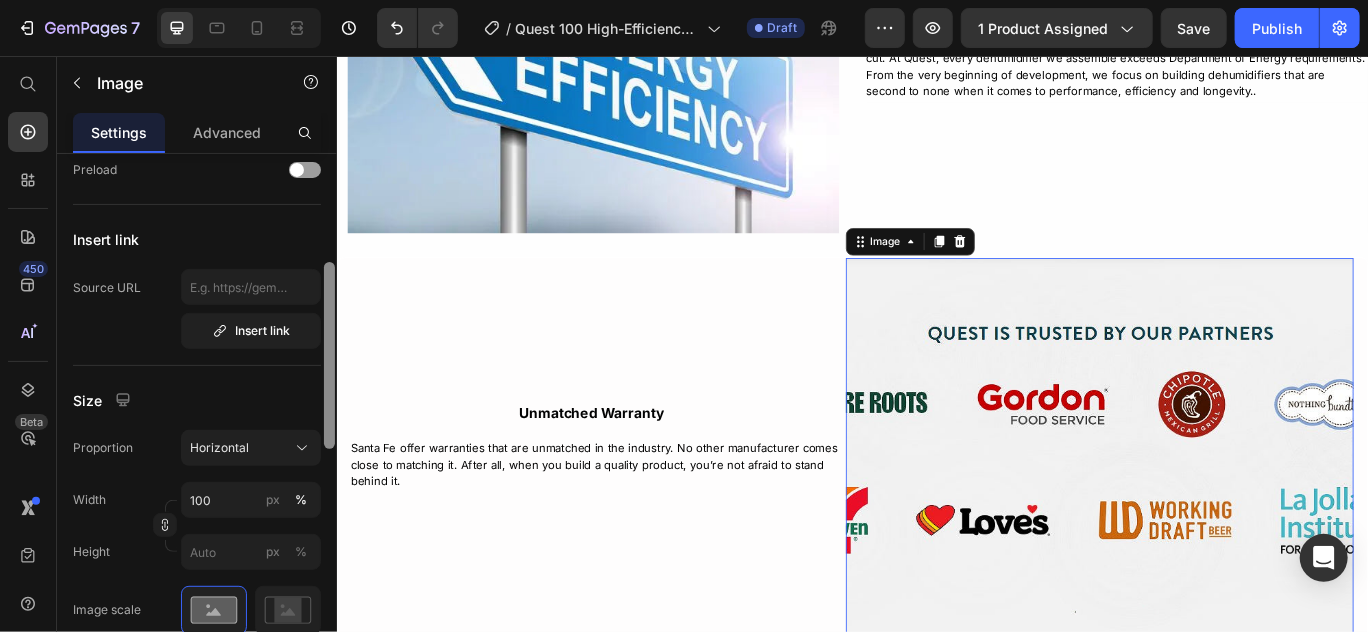scroll, scrollTop: 366, scrollLeft: 0, axis: vertical 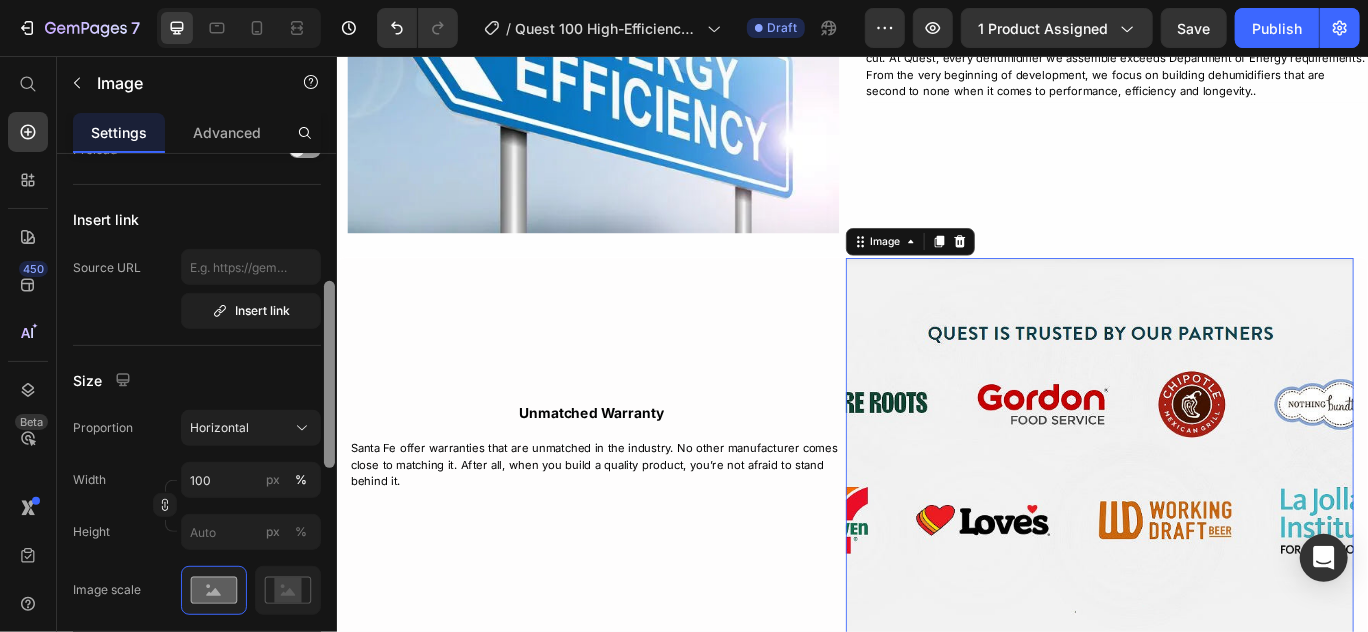 drag, startPoint x: 328, startPoint y: 321, endPoint x: 320, endPoint y: 449, distance: 128.24976 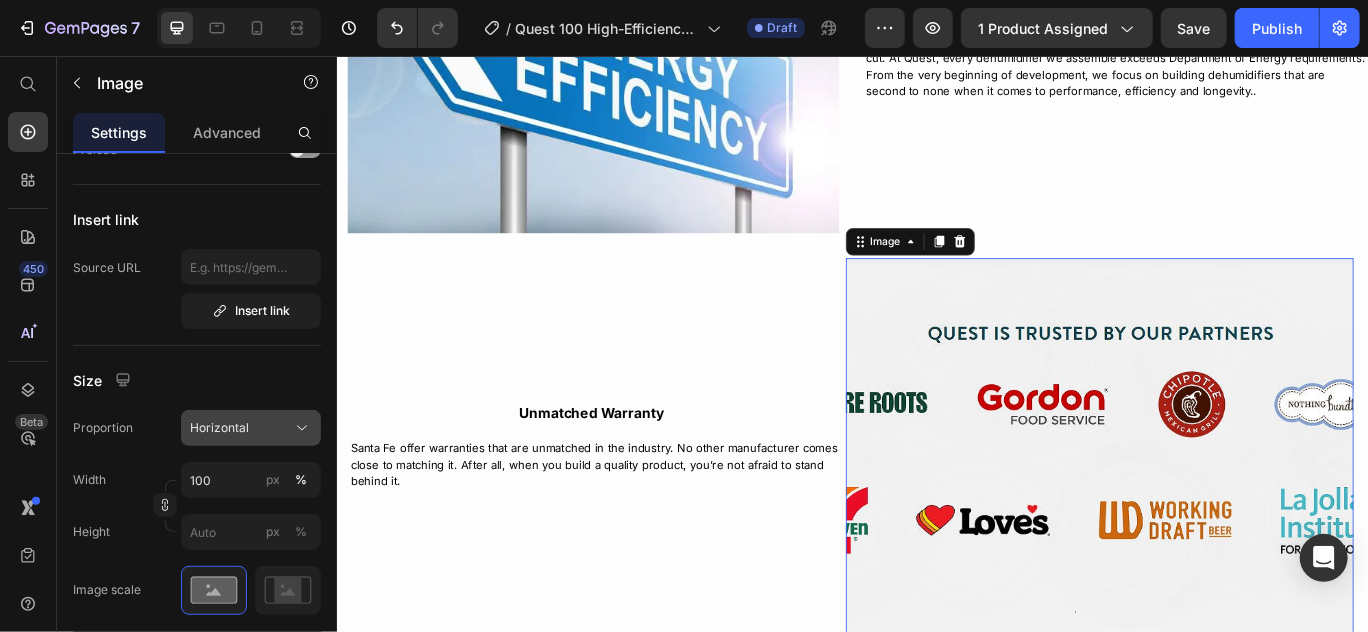 click 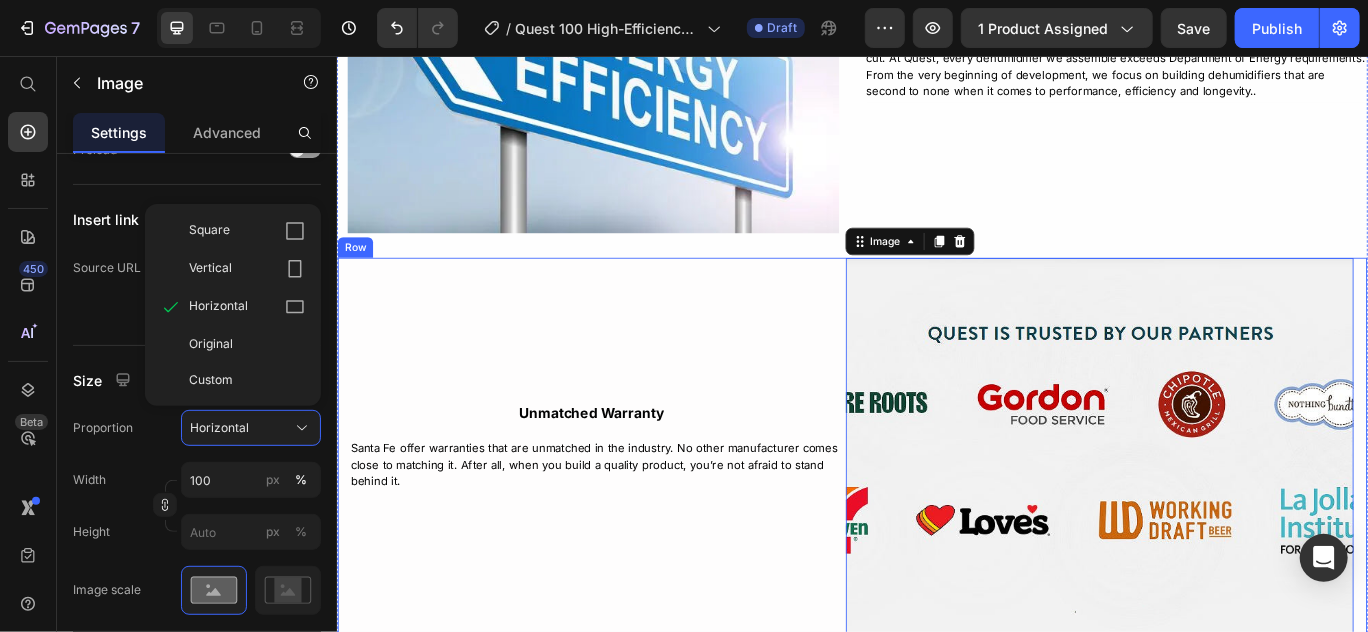 click on "Unmatched Warranty Text Block Santa Fe offer warranties that are unmatched in the industry. No other manufacturer comes close to matching it. After all, when you build a quality product, you’re not afraid to stand behind it. Text Block" at bounding box center [632, 512] 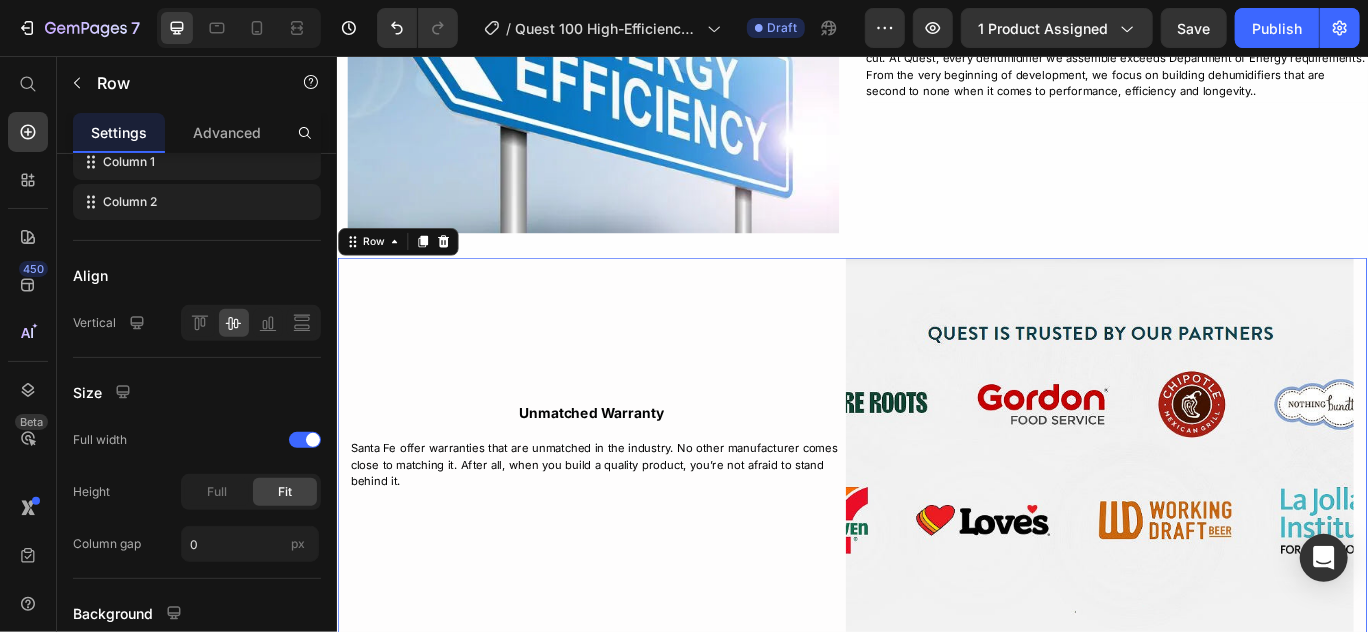 scroll, scrollTop: 0, scrollLeft: 0, axis: both 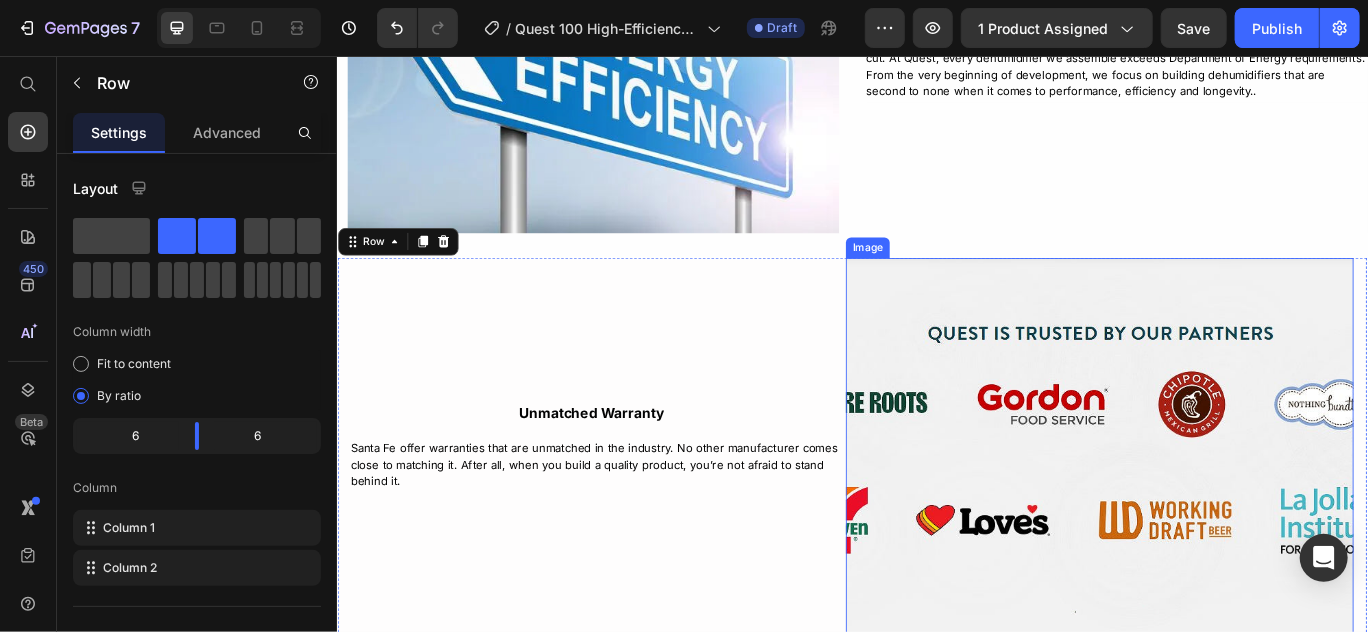 click at bounding box center [1223, 512] 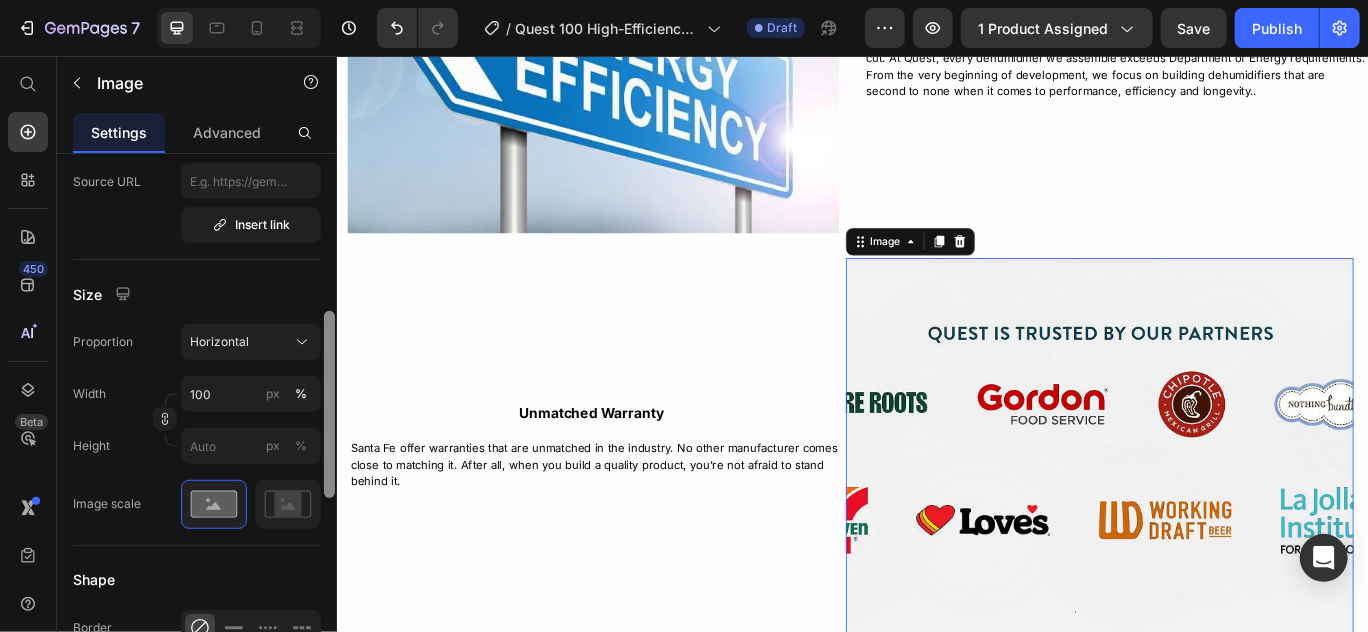 scroll, scrollTop: 460, scrollLeft: 0, axis: vertical 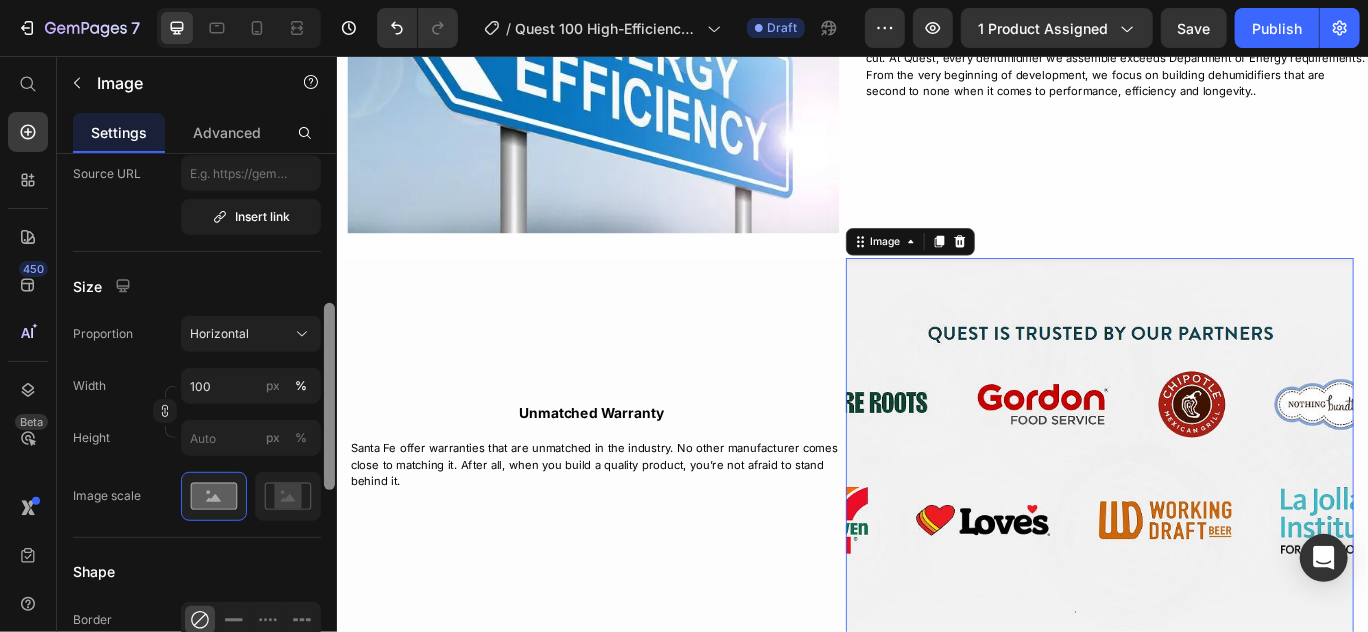 drag, startPoint x: 328, startPoint y: 299, endPoint x: 331, endPoint y: 460, distance: 161.02795 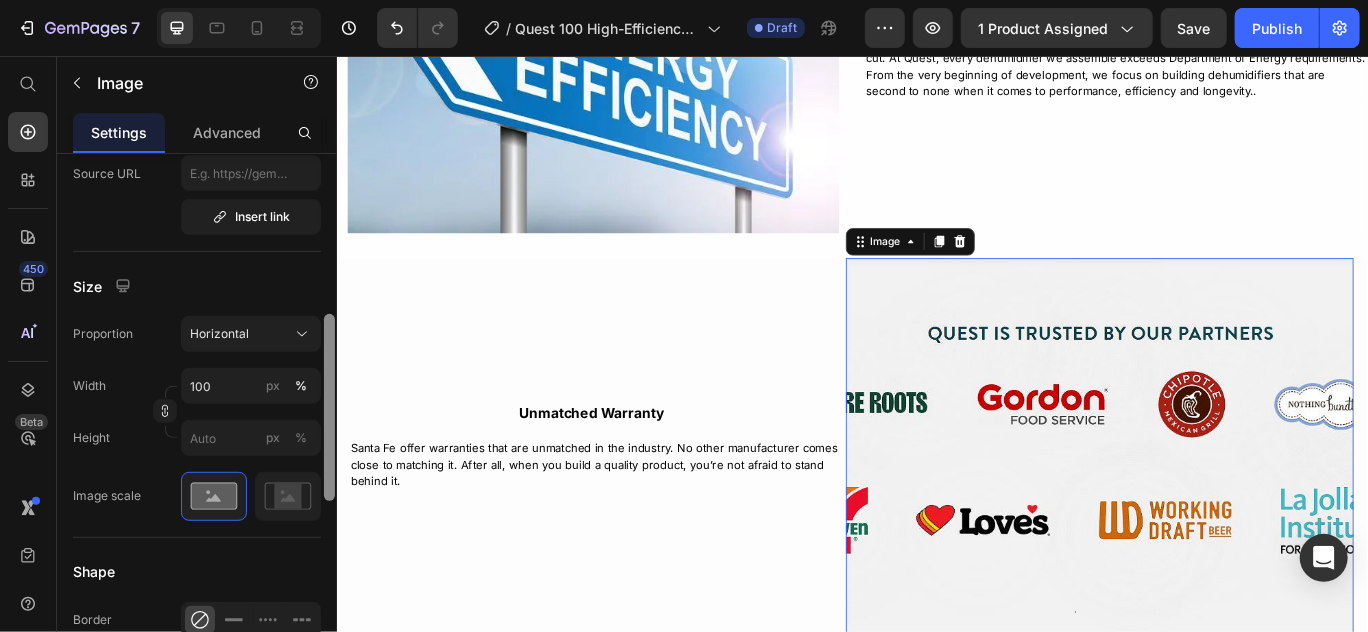 click at bounding box center (329, 407) 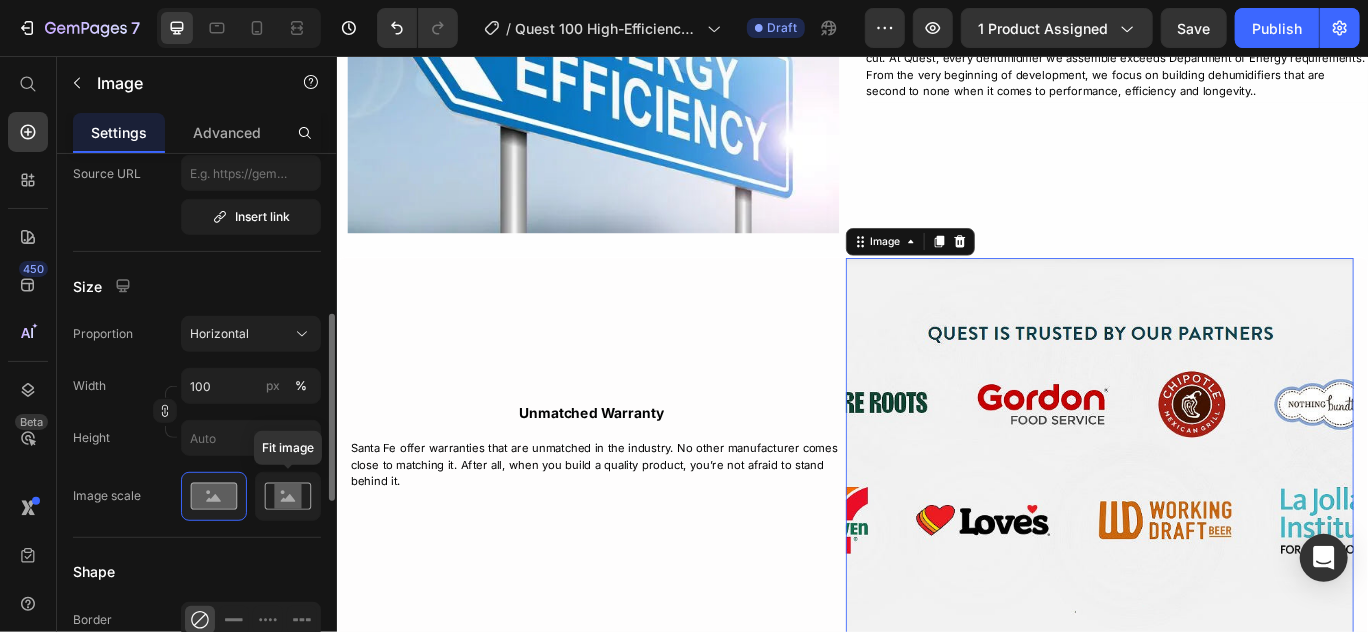 click 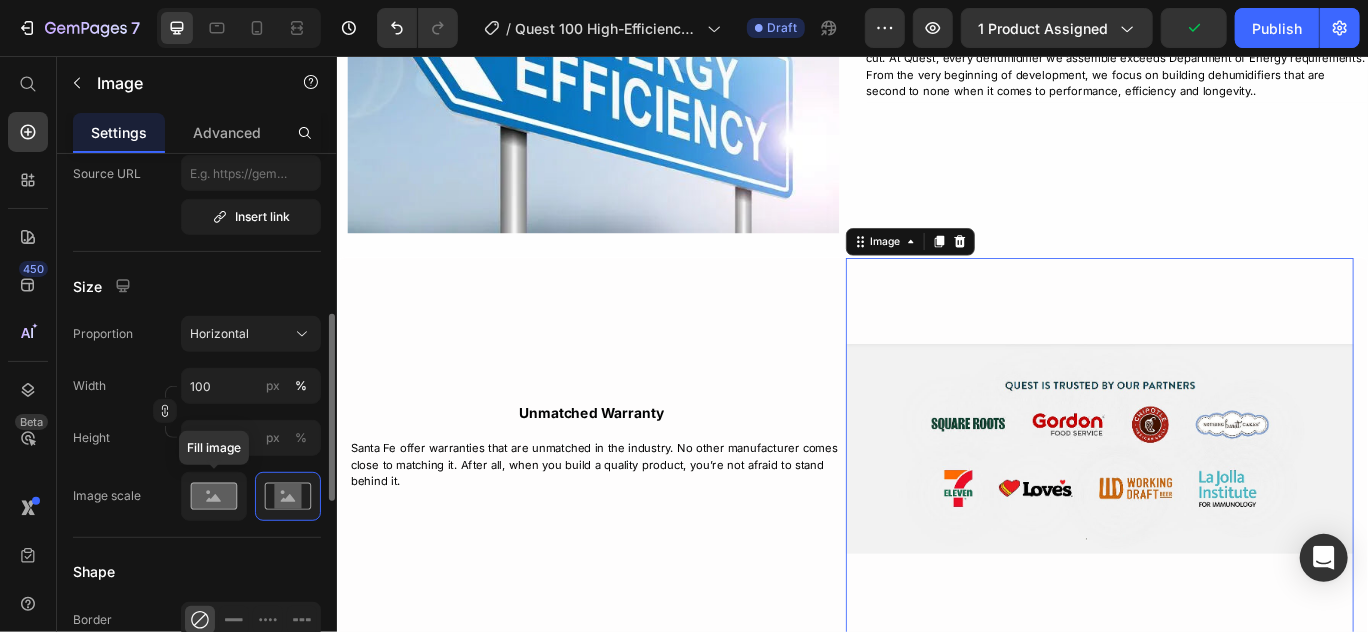 click 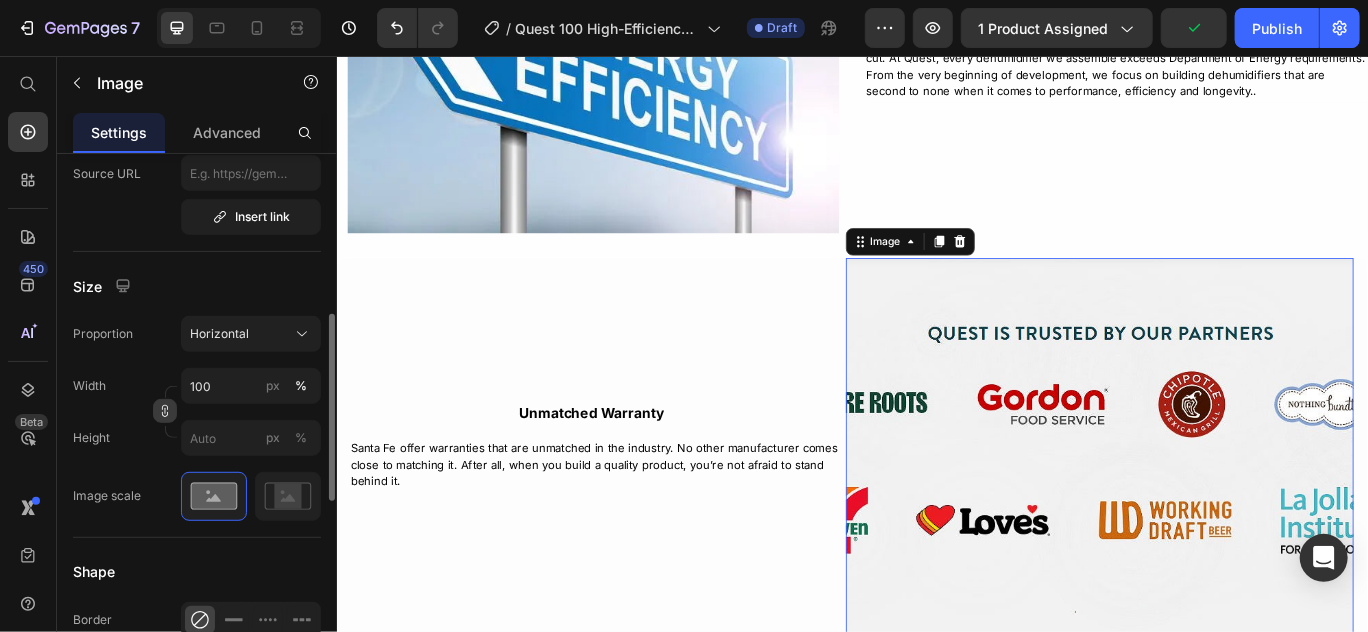 click 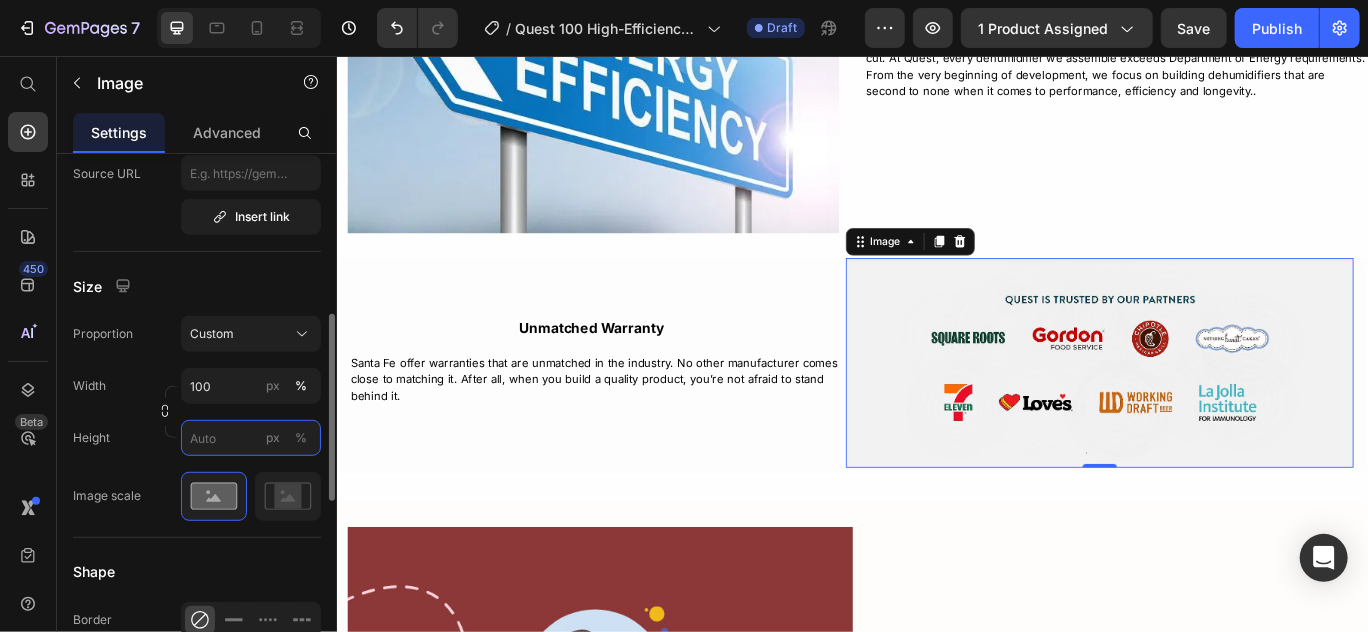 click on "px %" at bounding box center (251, 438) 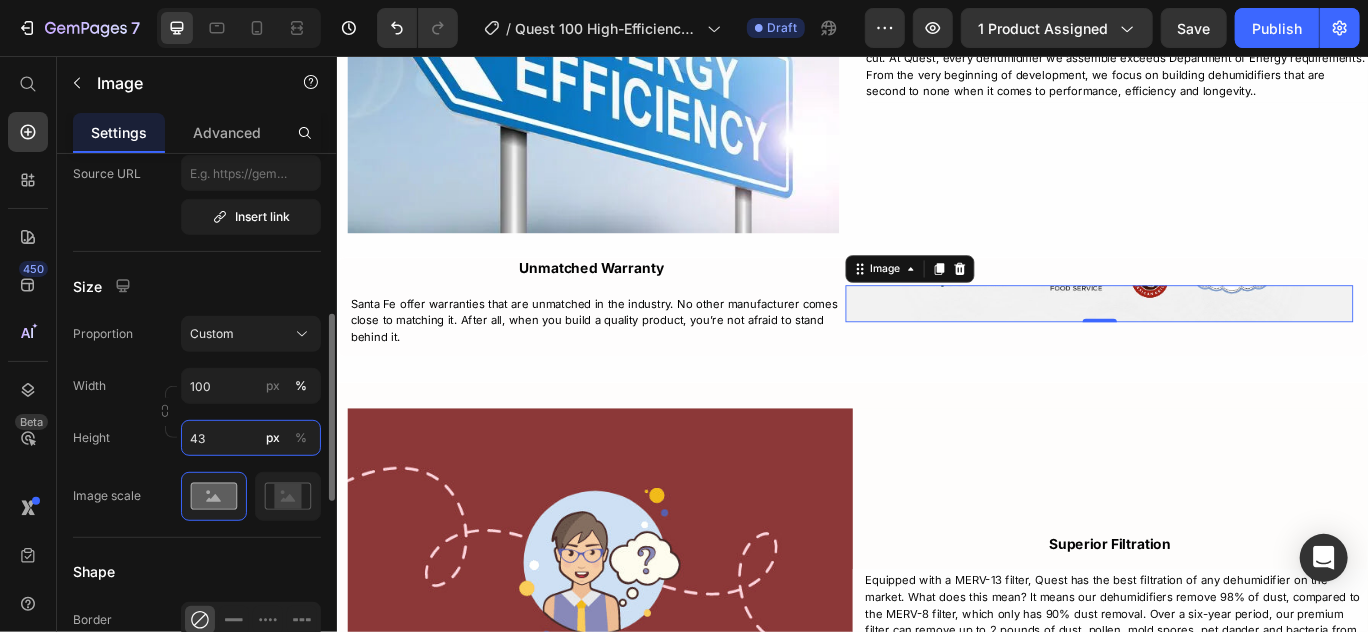 type on "430" 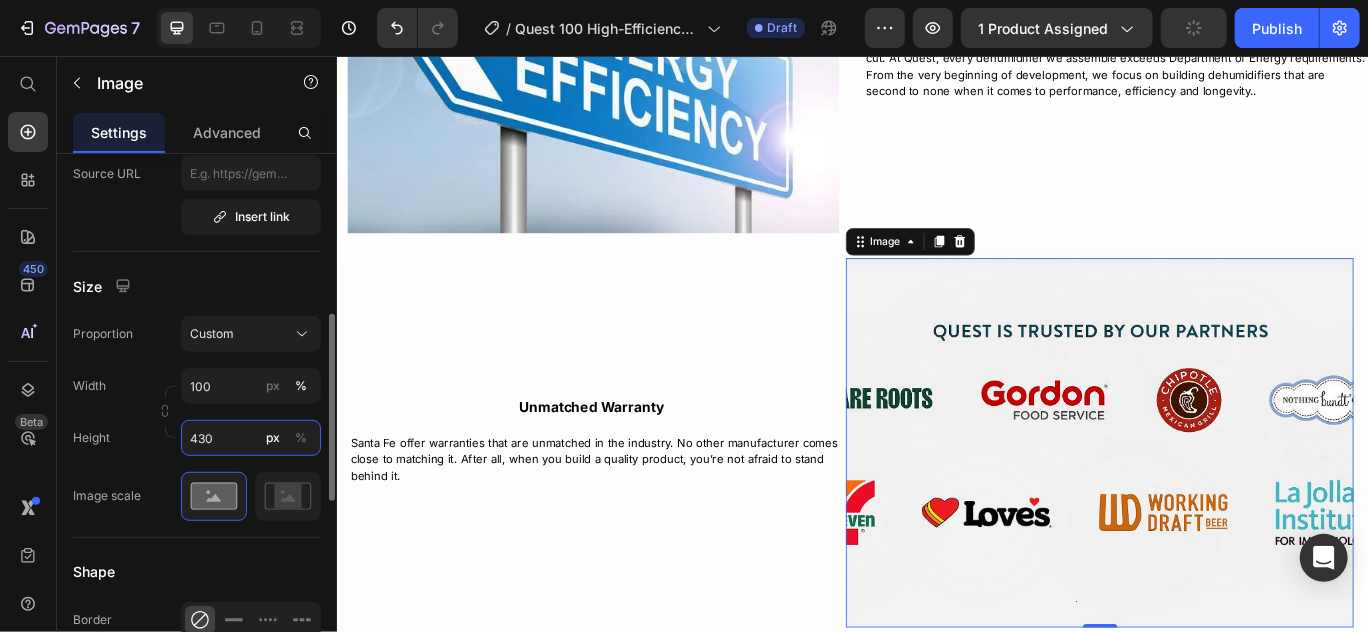 type 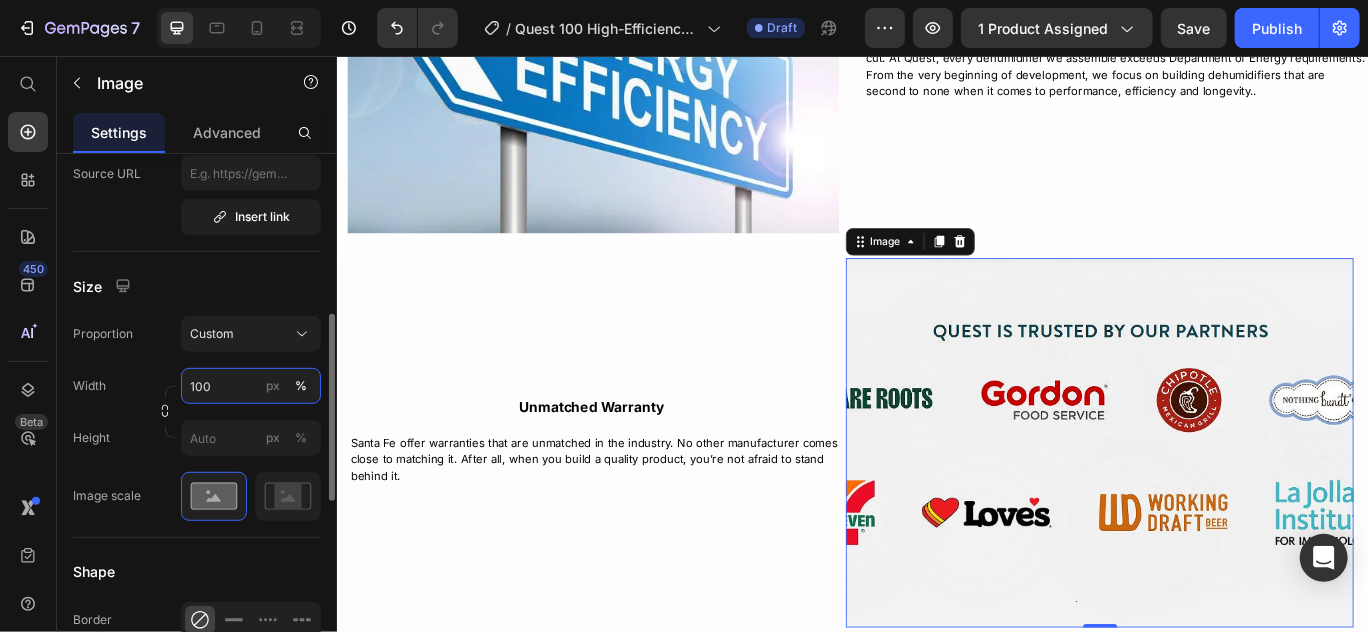 click on "100" at bounding box center [251, 386] 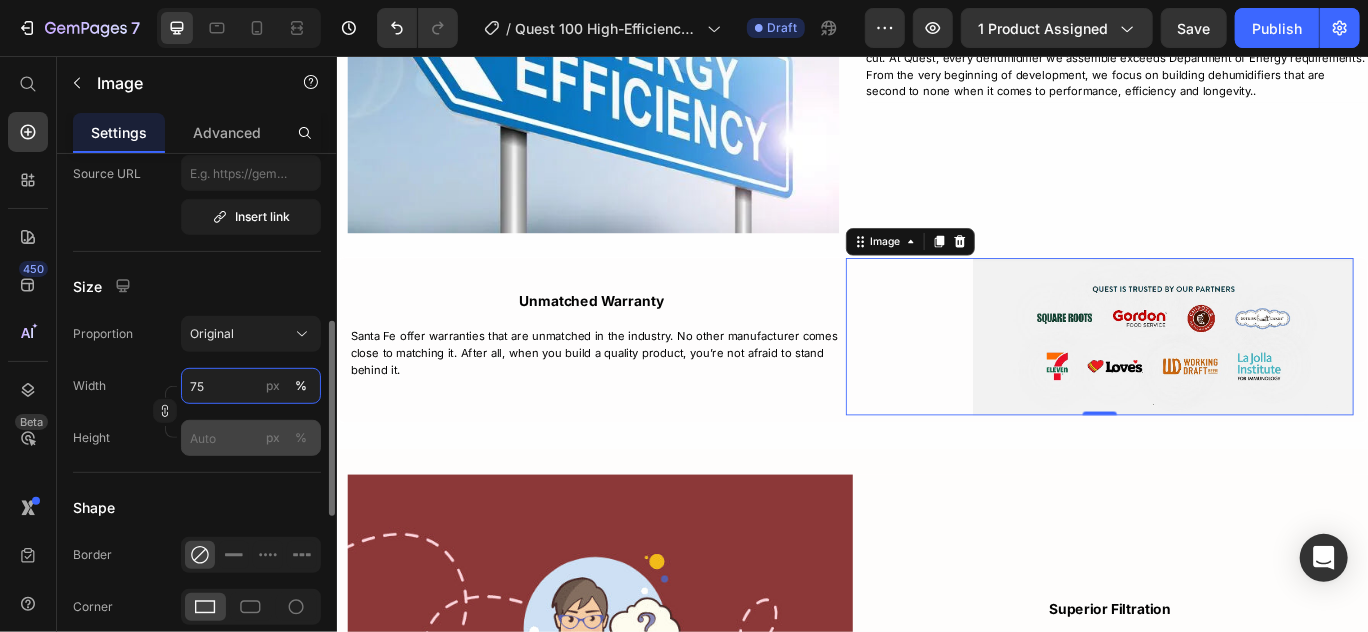 type on "75" 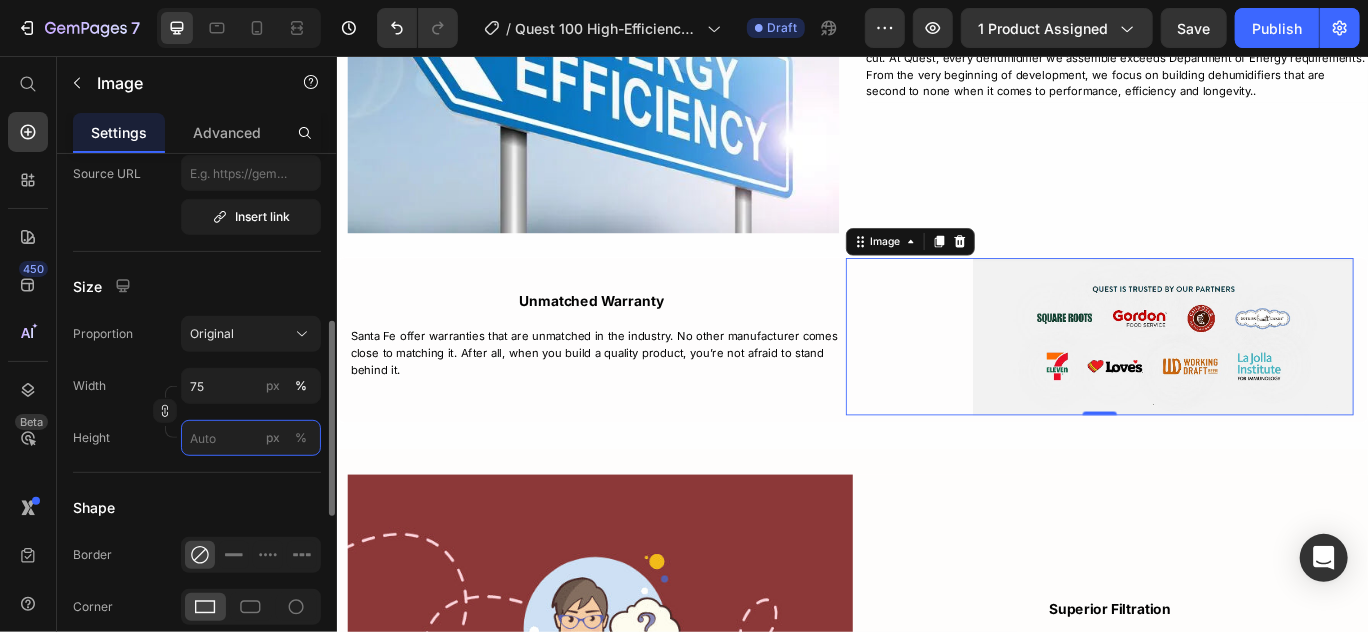click on "px %" at bounding box center (251, 438) 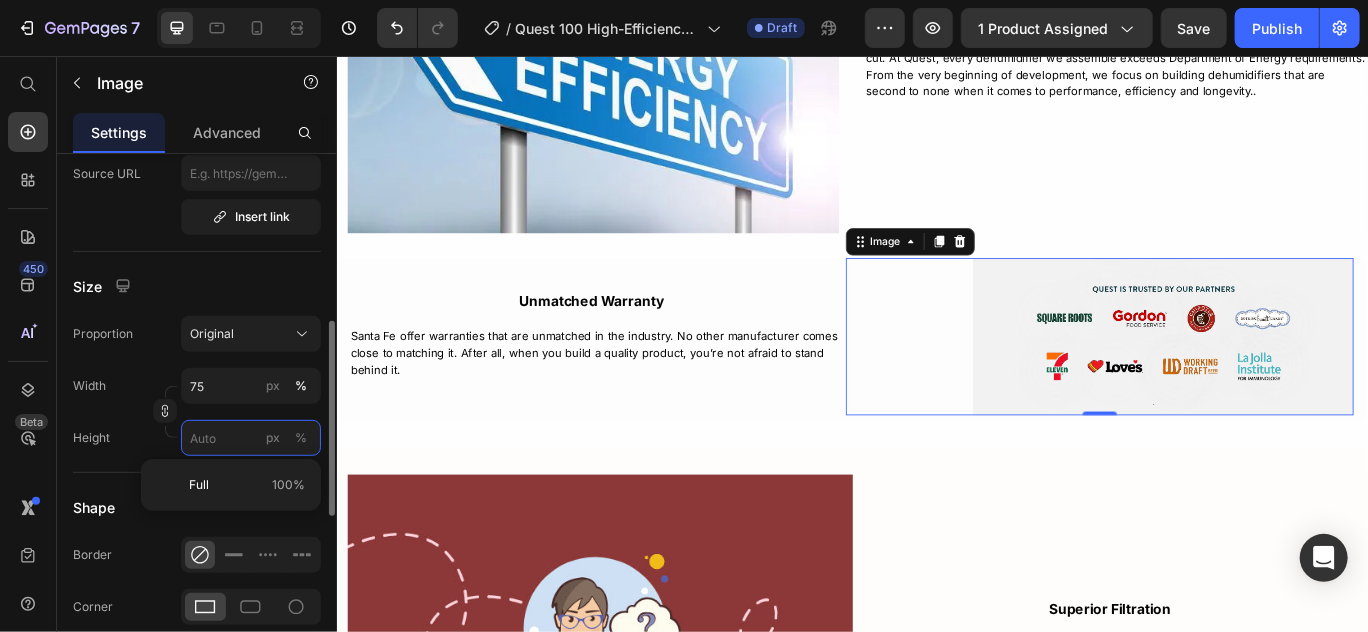 type 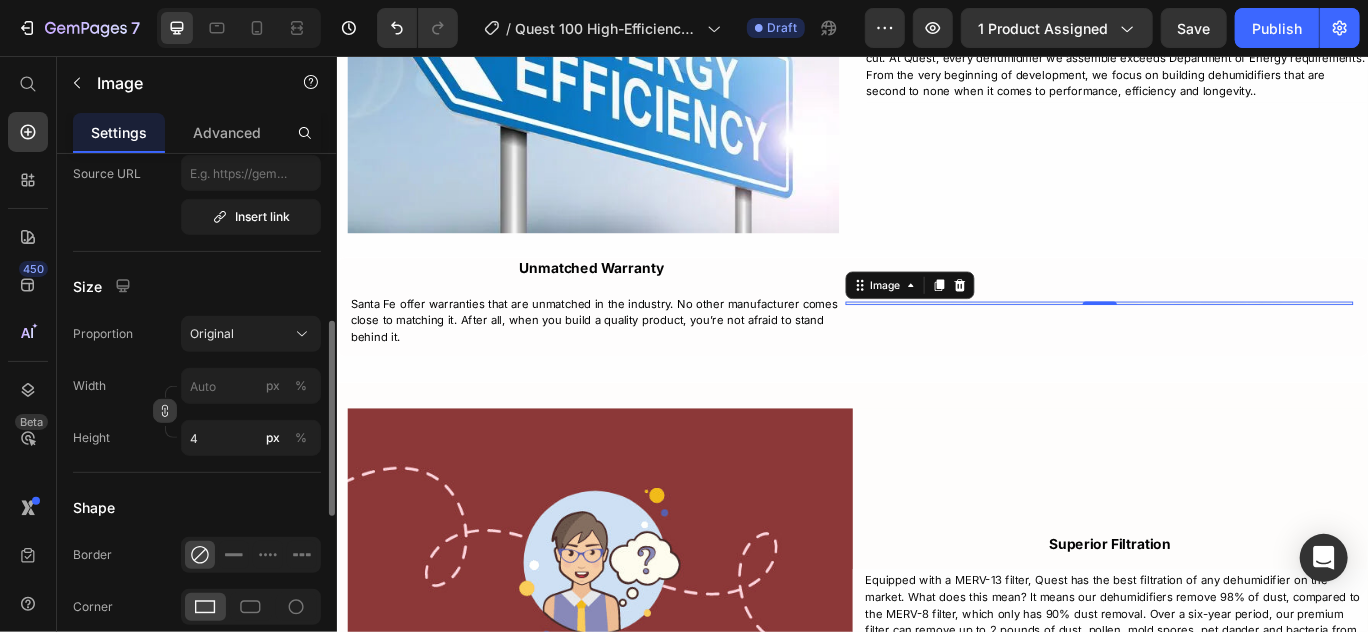 click 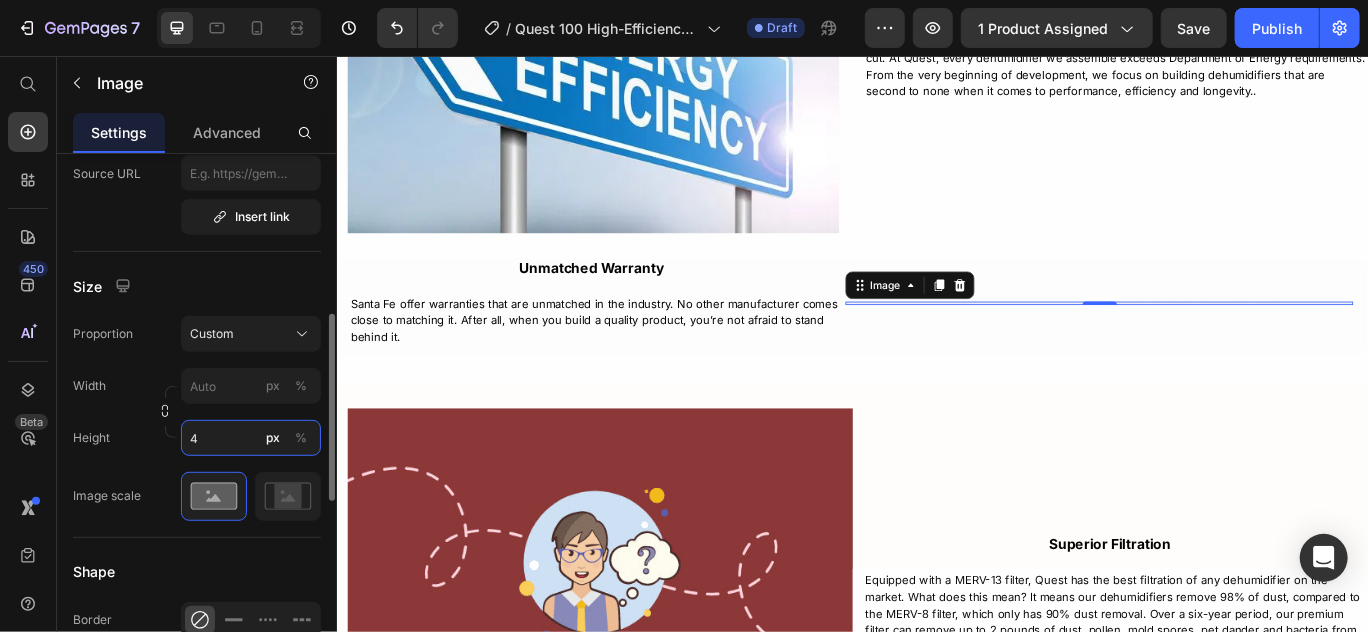 click on "4" at bounding box center (251, 438) 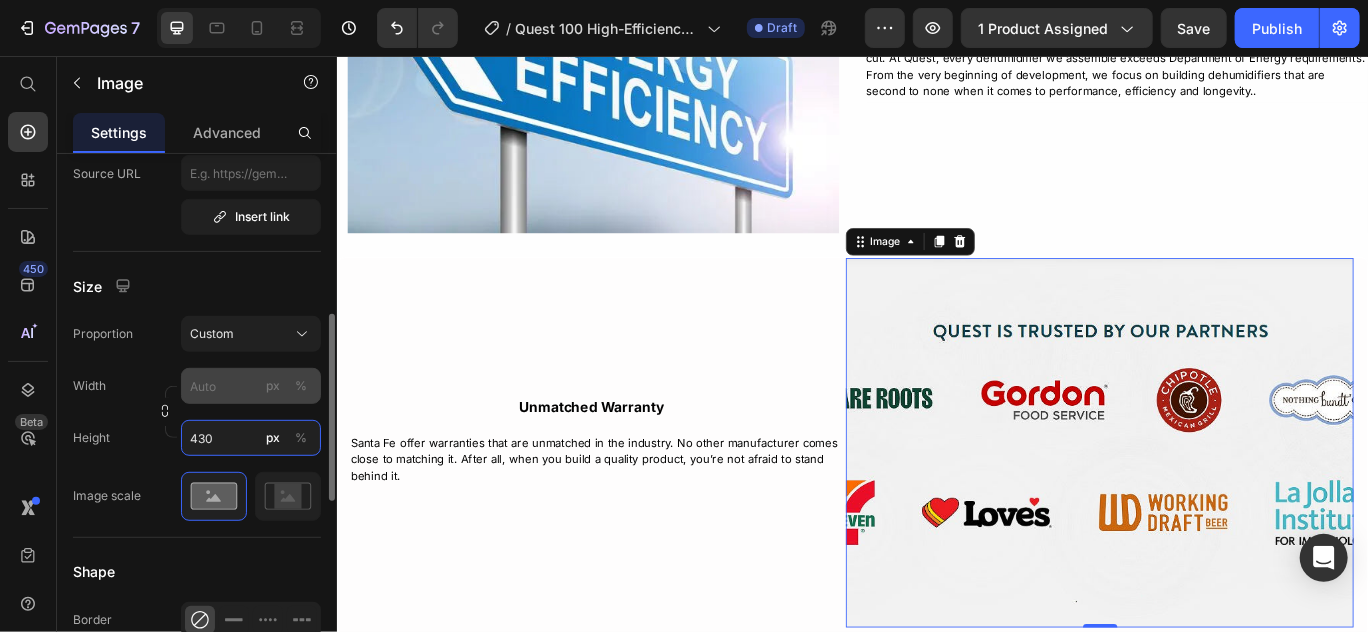 type on "430" 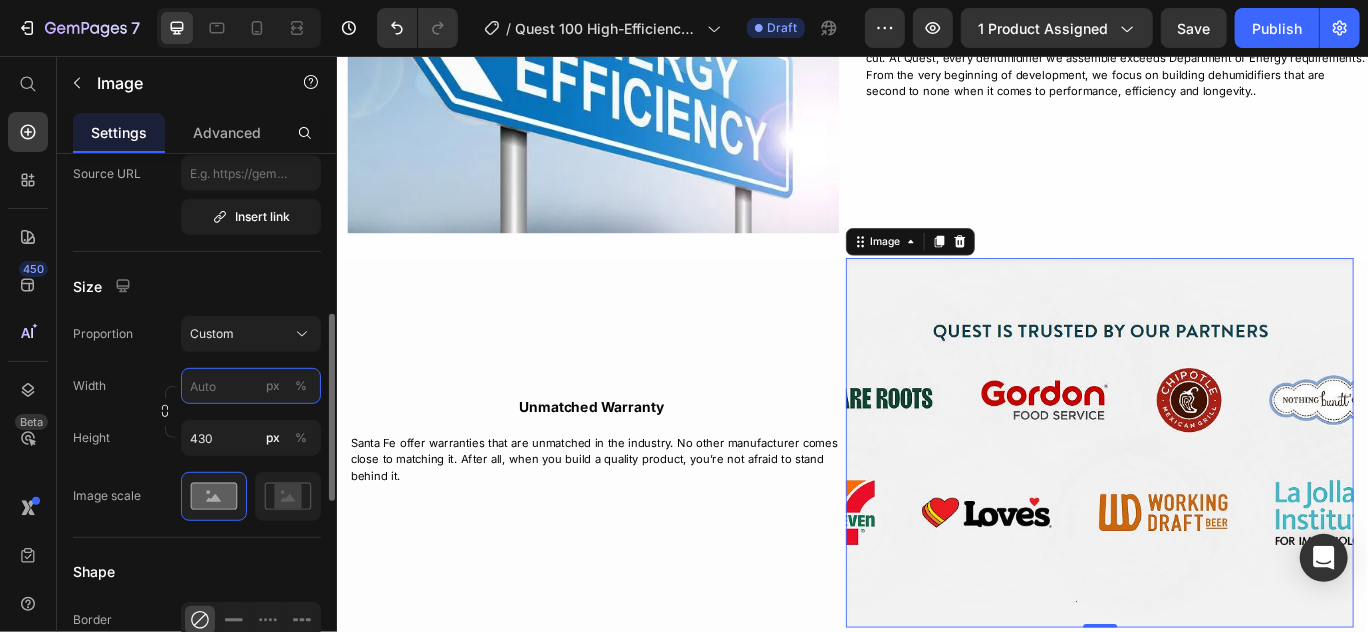 click on "px %" at bounding box center [251, 386] 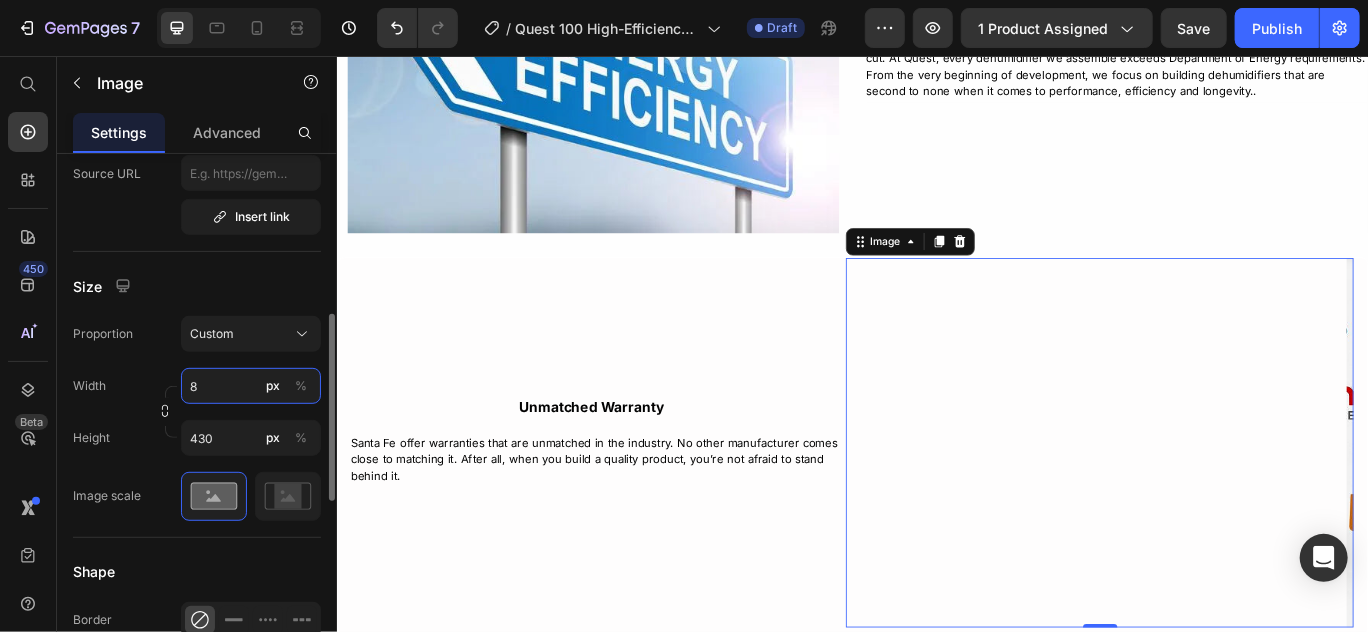 type on "80" 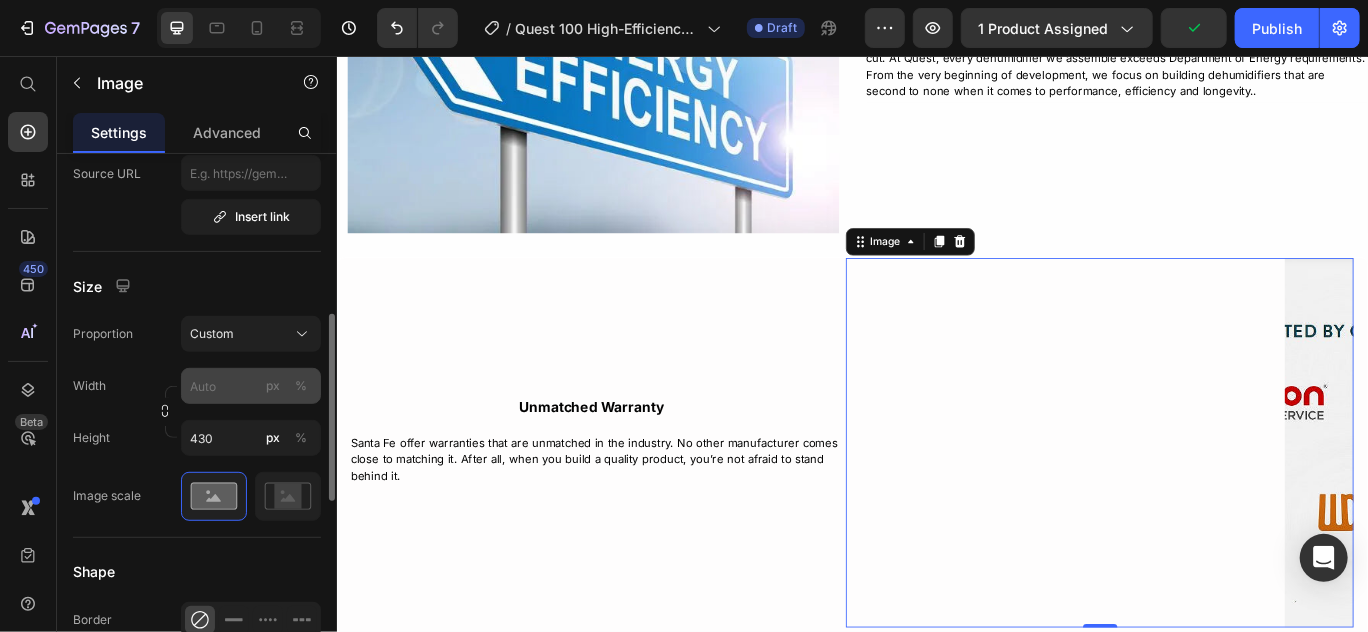 click on "%" at bounding box center (301, 386) 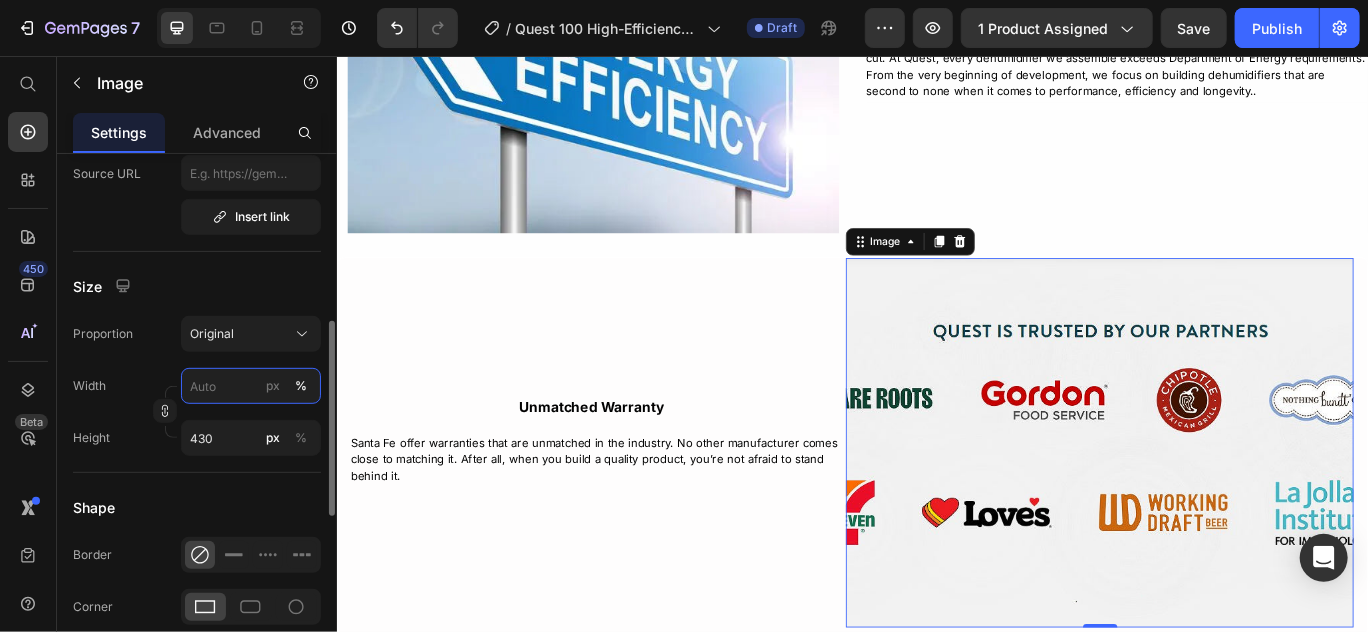 click on "px %" at bounding box center [251, 386] 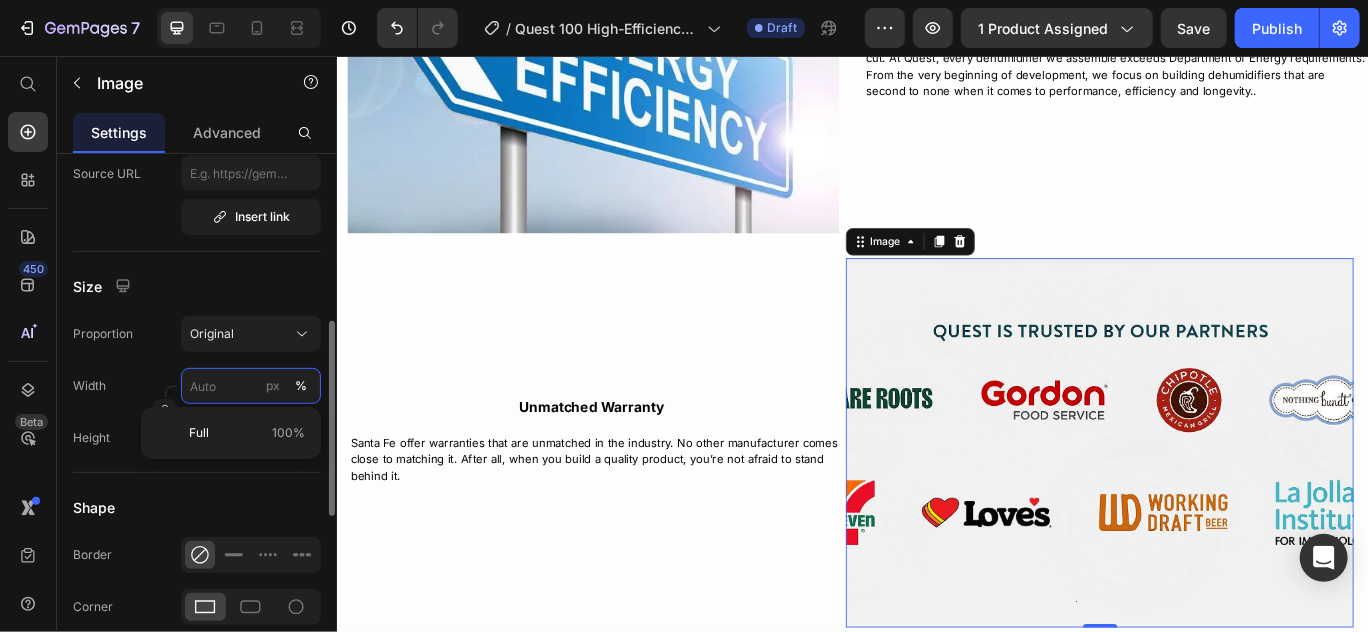 type on "8" 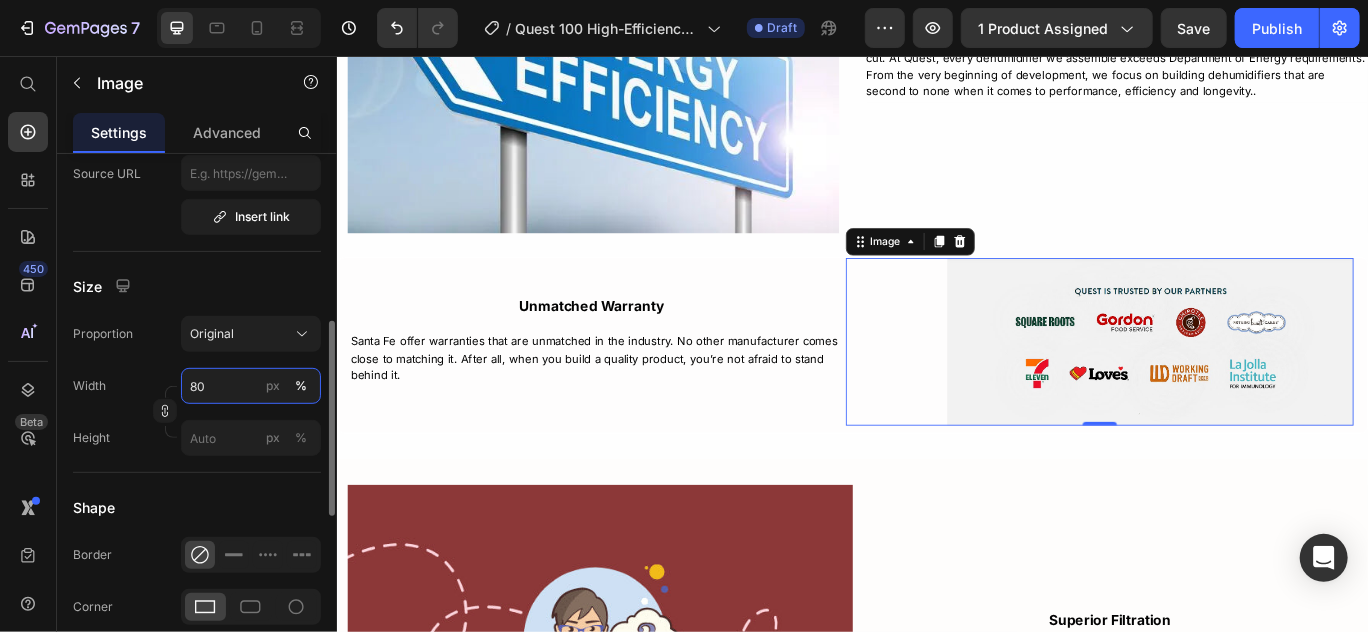 click on "80" at bounding box center [251, 386] 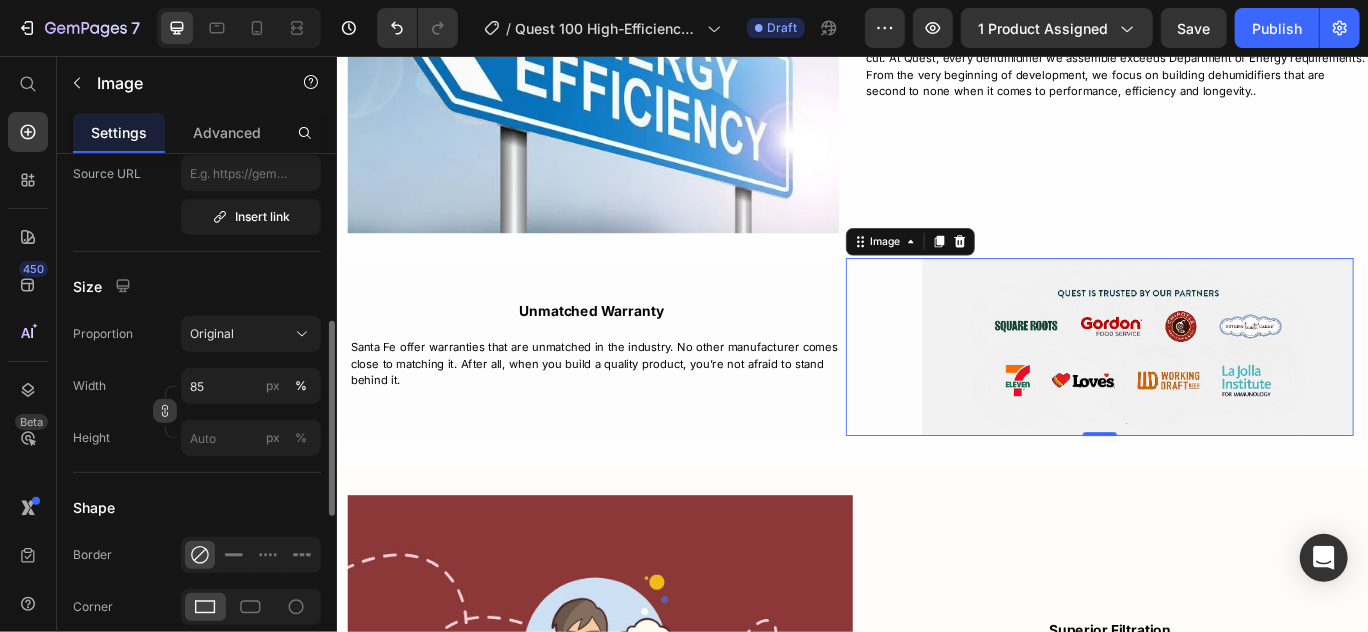 click 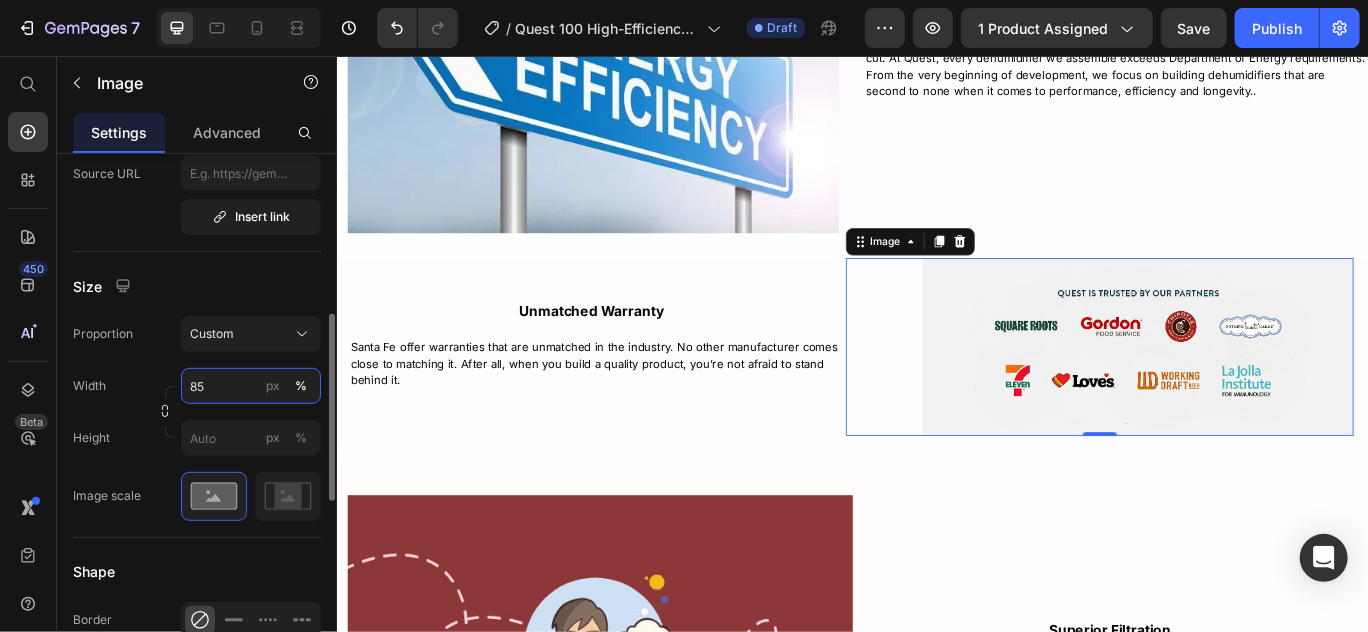 click on "85" at bounding box center [251, 386] 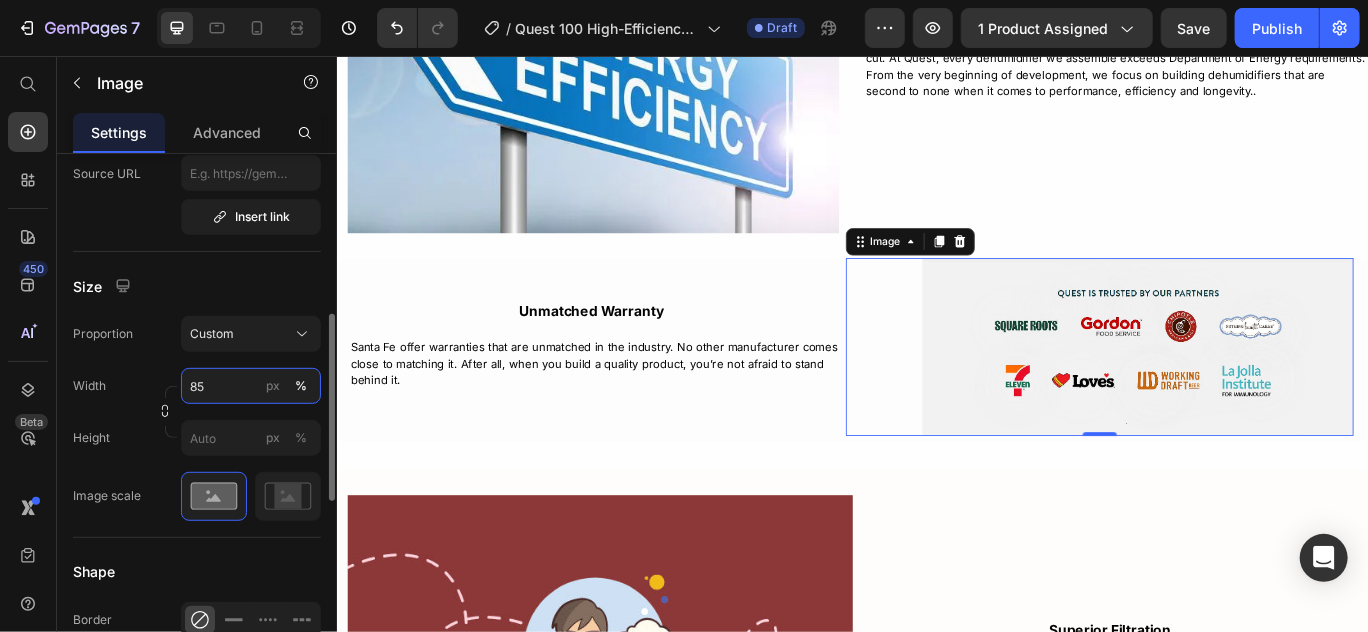 click on "85" at bounding box center (251, 386) 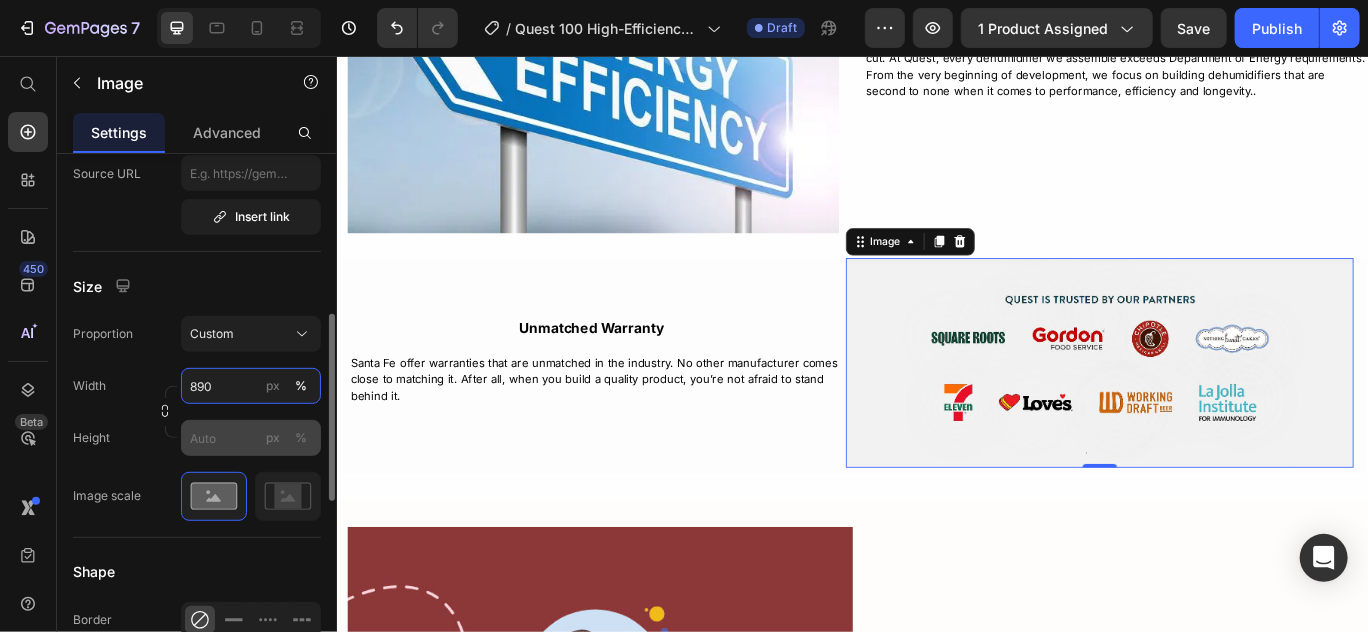 type on "890" 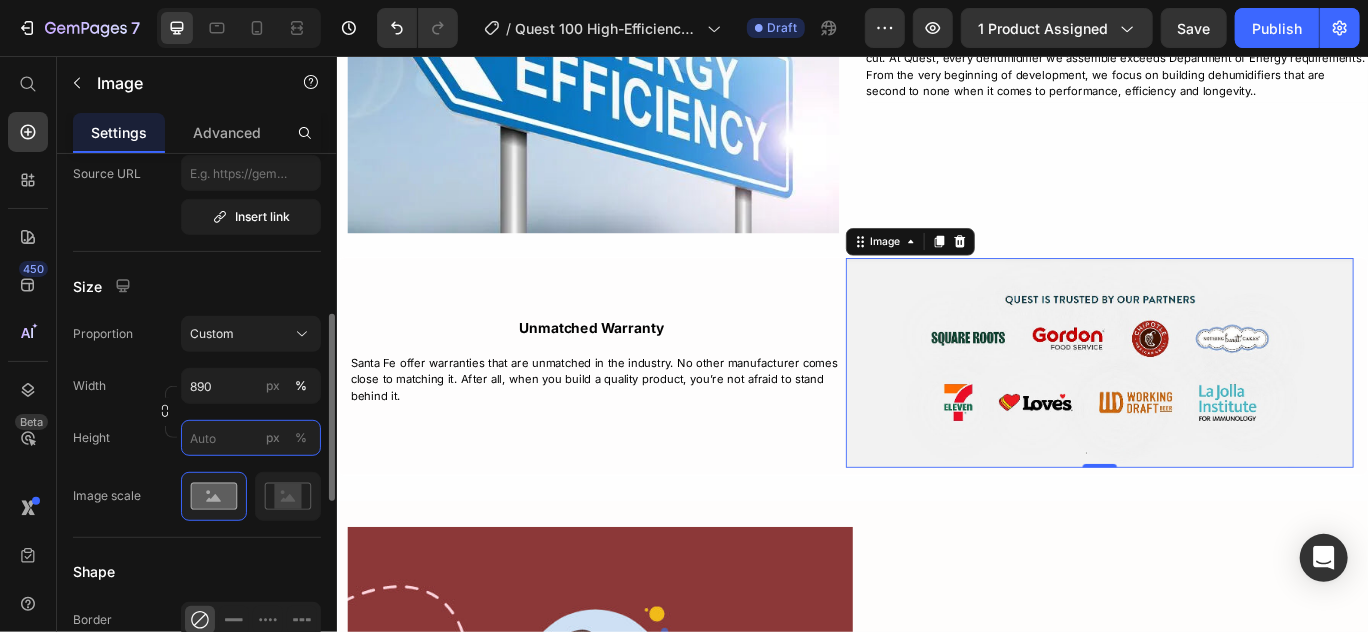 drag, startPoint x: 210, startPoint y: 426, endPoint x: 189, endPoint y: 438, distance: 24.186773 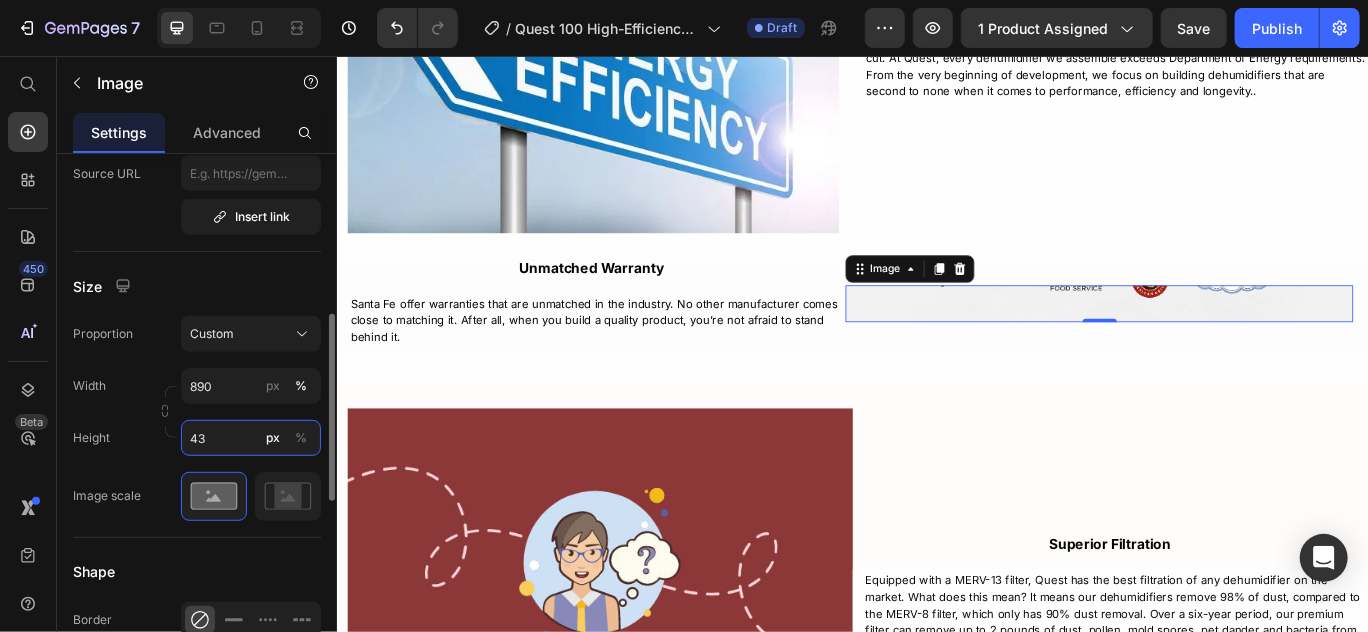 type on "430" 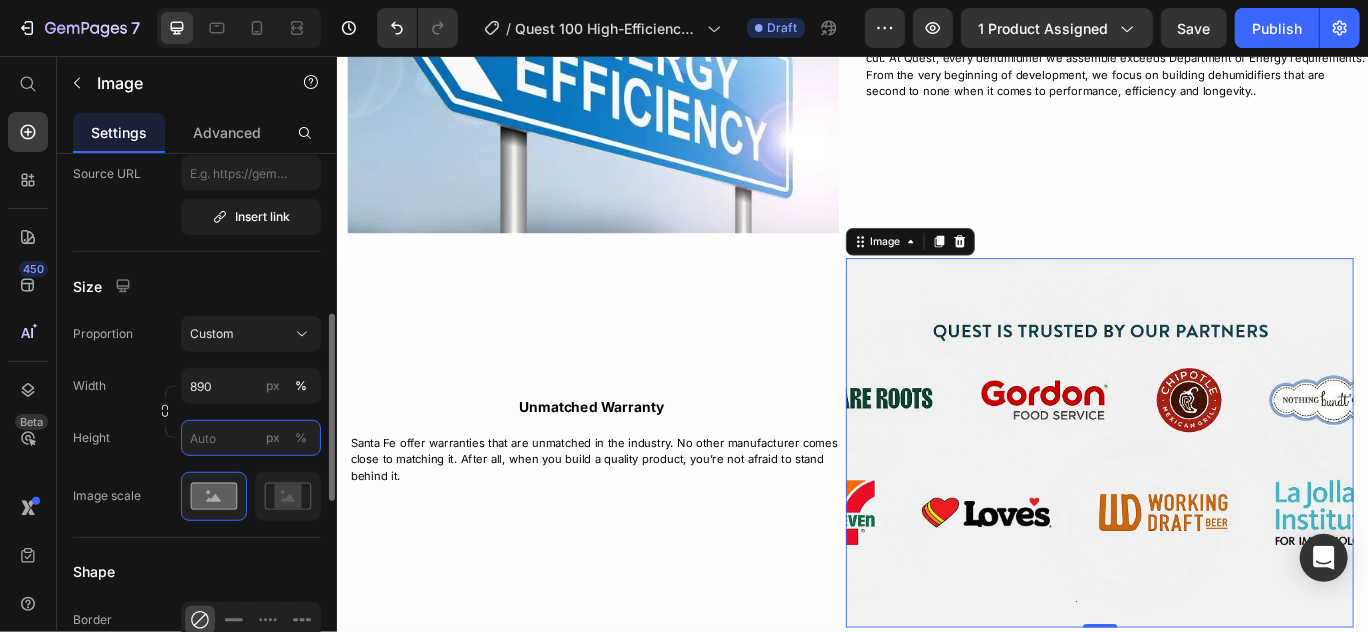 click on "px %" at bounding box center [251, 438] 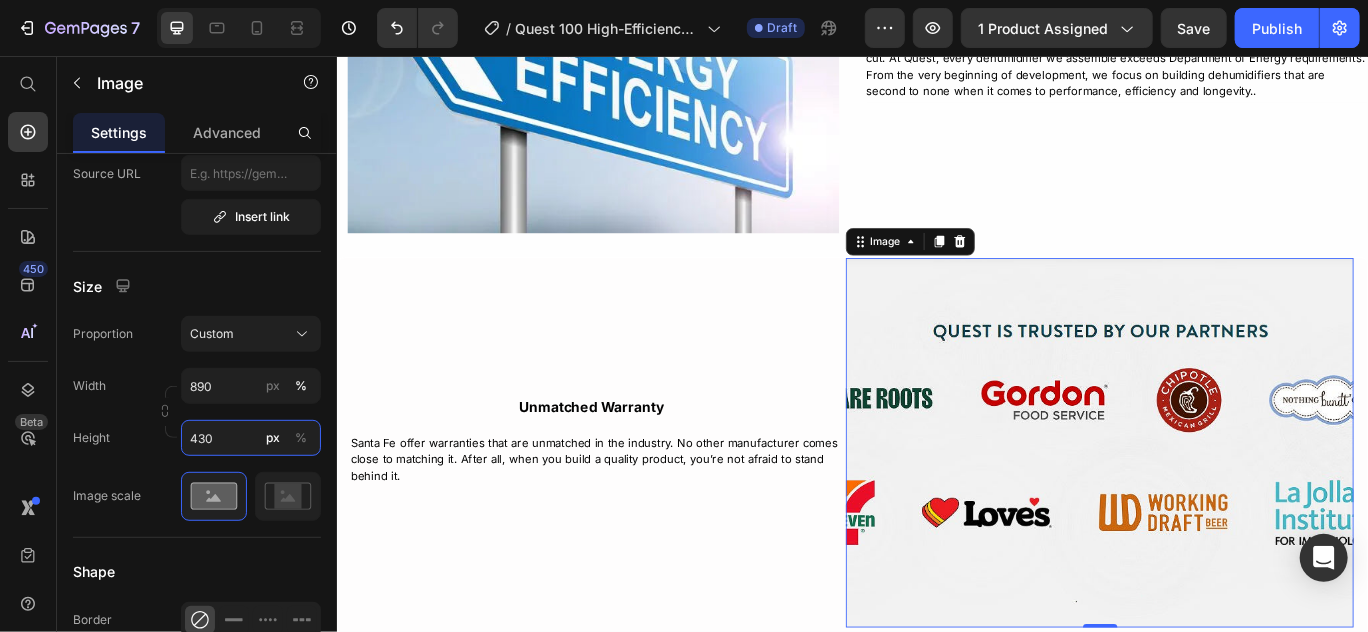 type on "430" 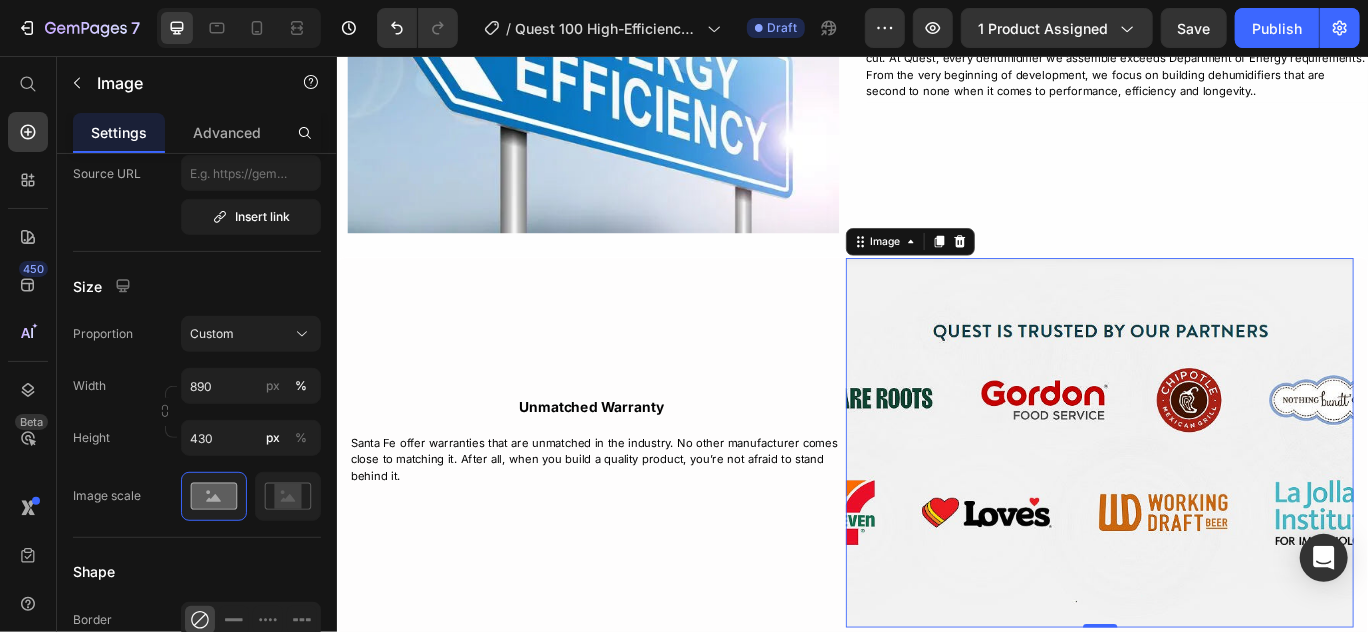 click at bounding box center (1223, 506) 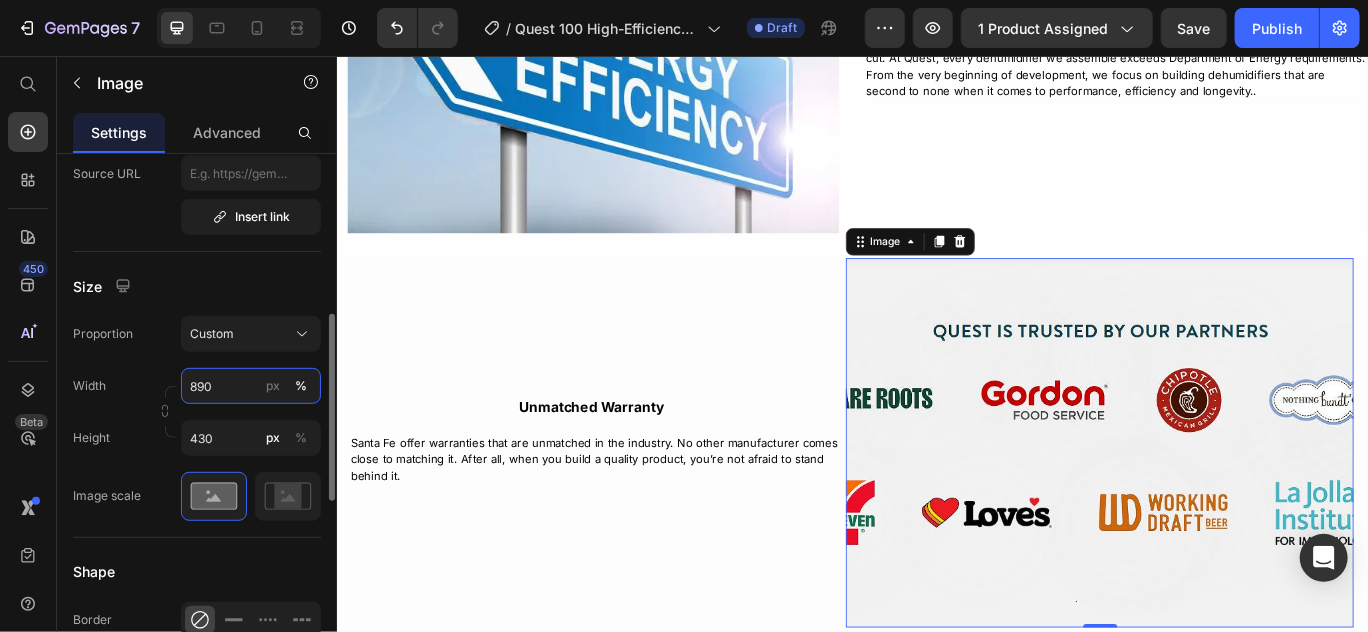 click on "890" at bounding box center (251, 386) 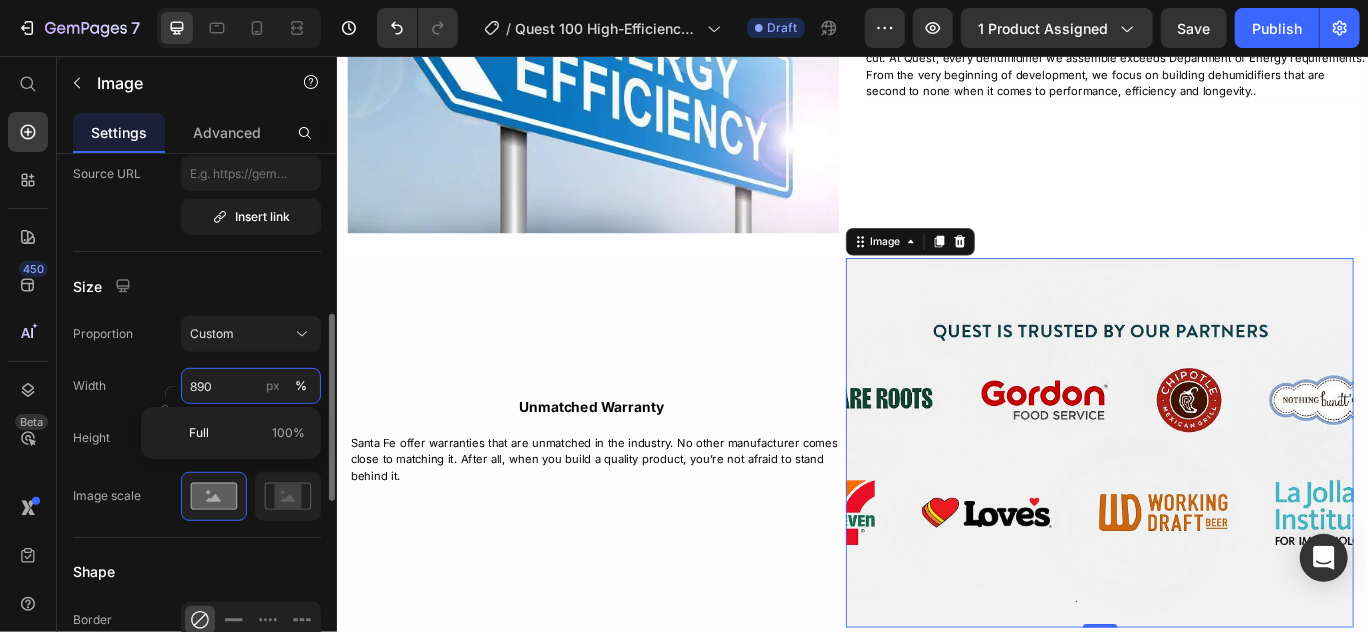 click on "890" at bounding box center (251, 386) 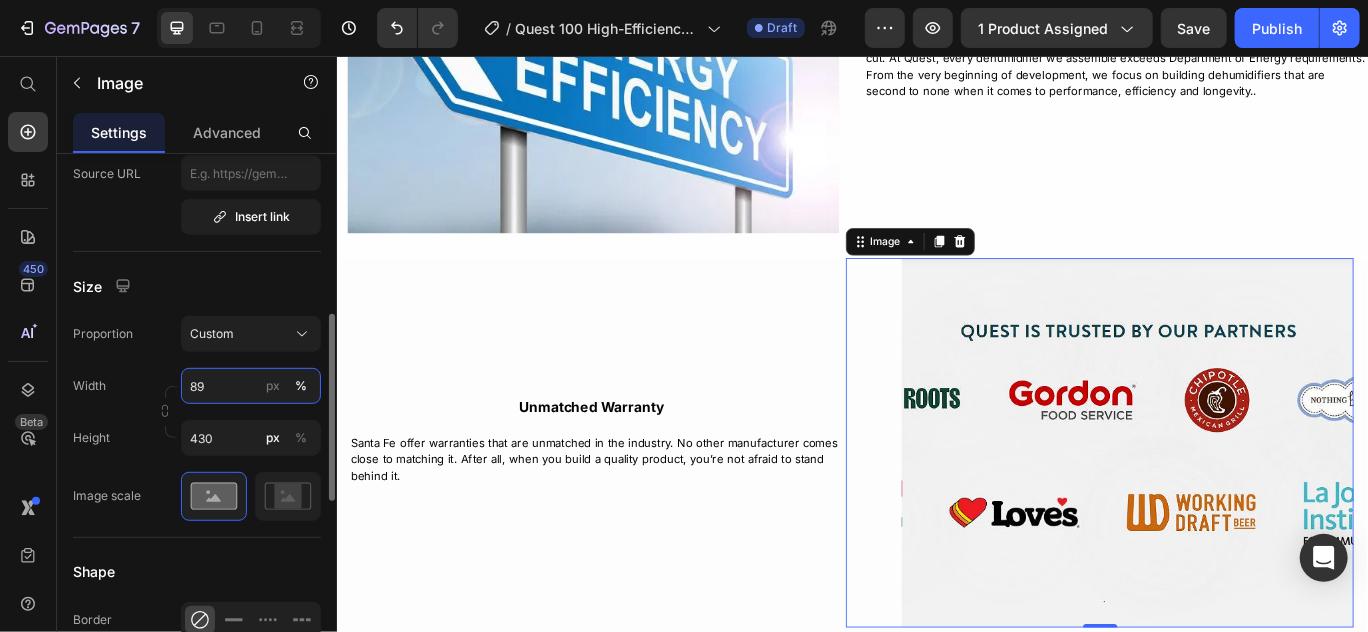 type on "8" 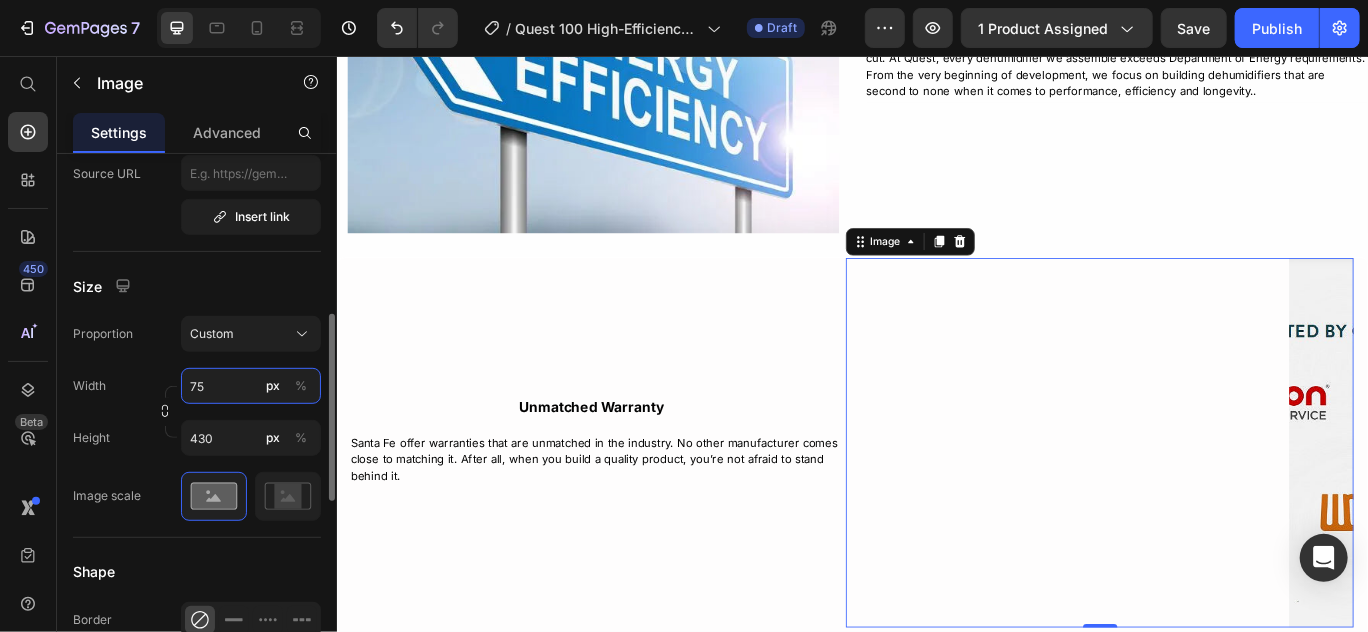 type on "75" 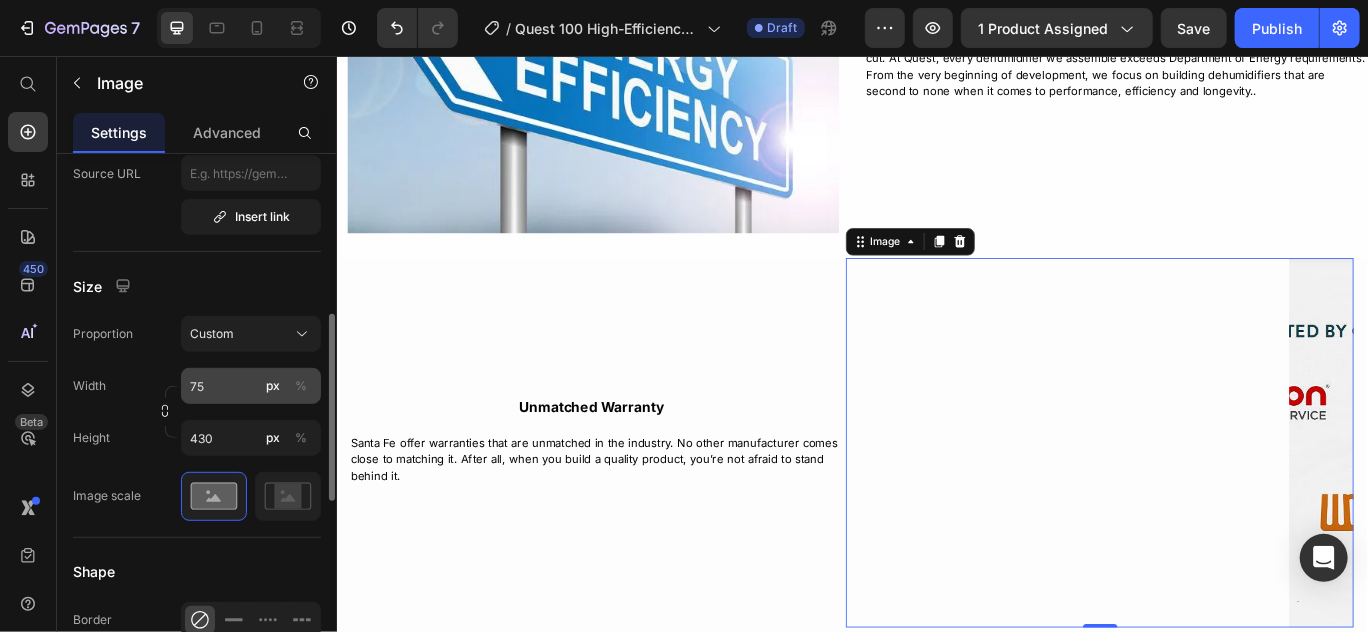 click on "%" at bounding box center [301, 386] 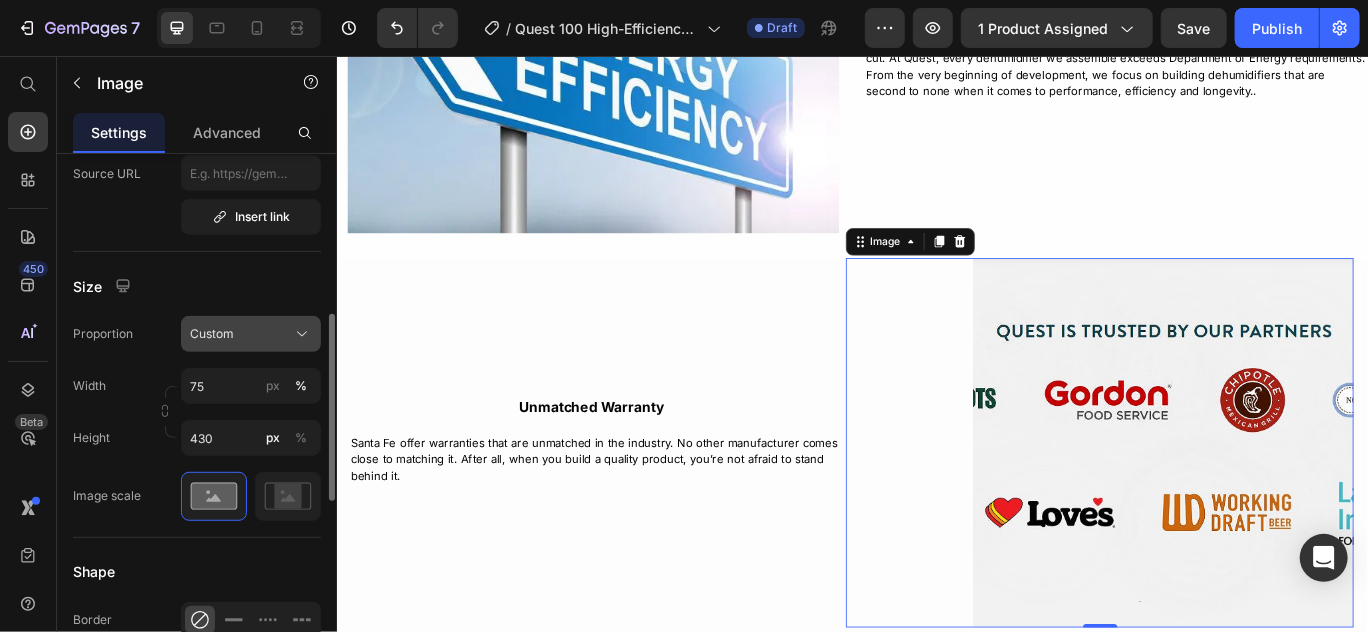 click 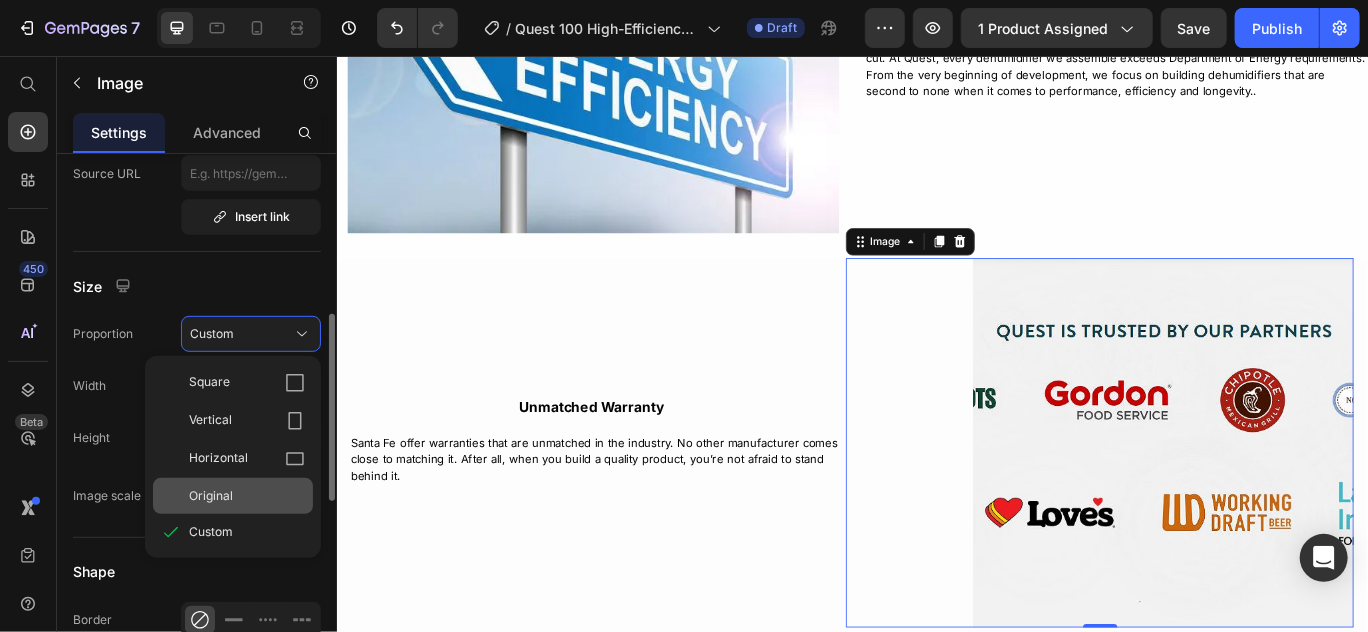 click on "Original" at bounding box center (211, 496) 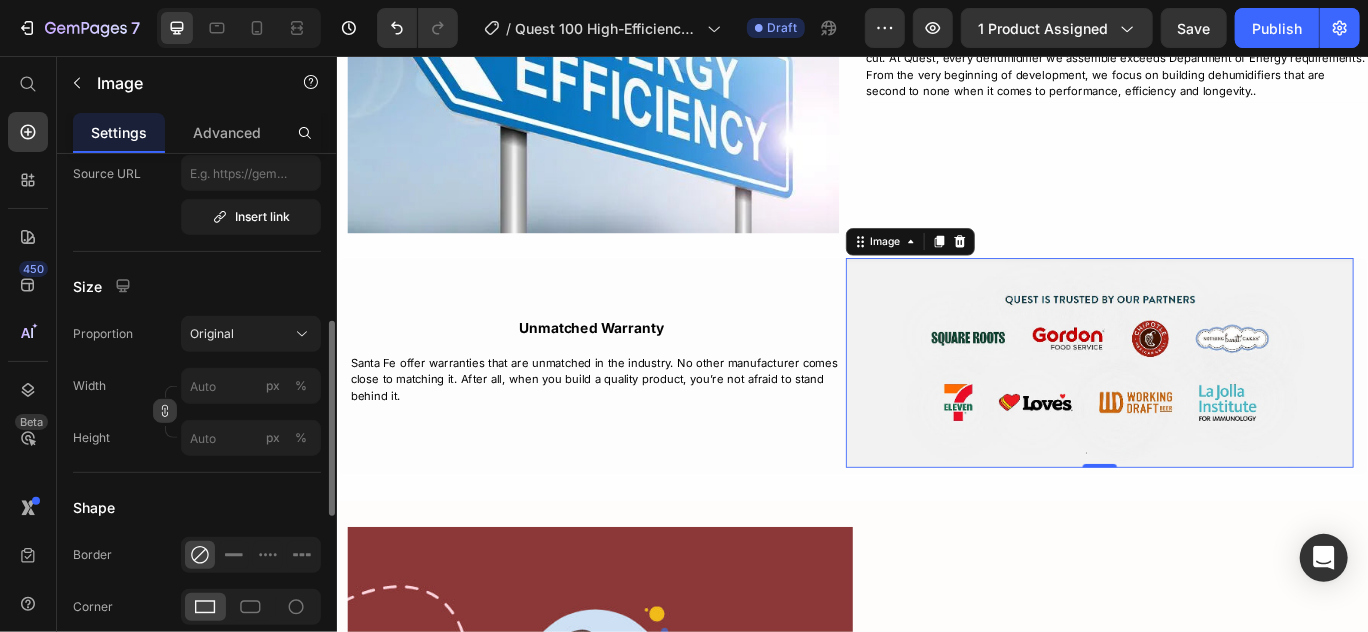 click 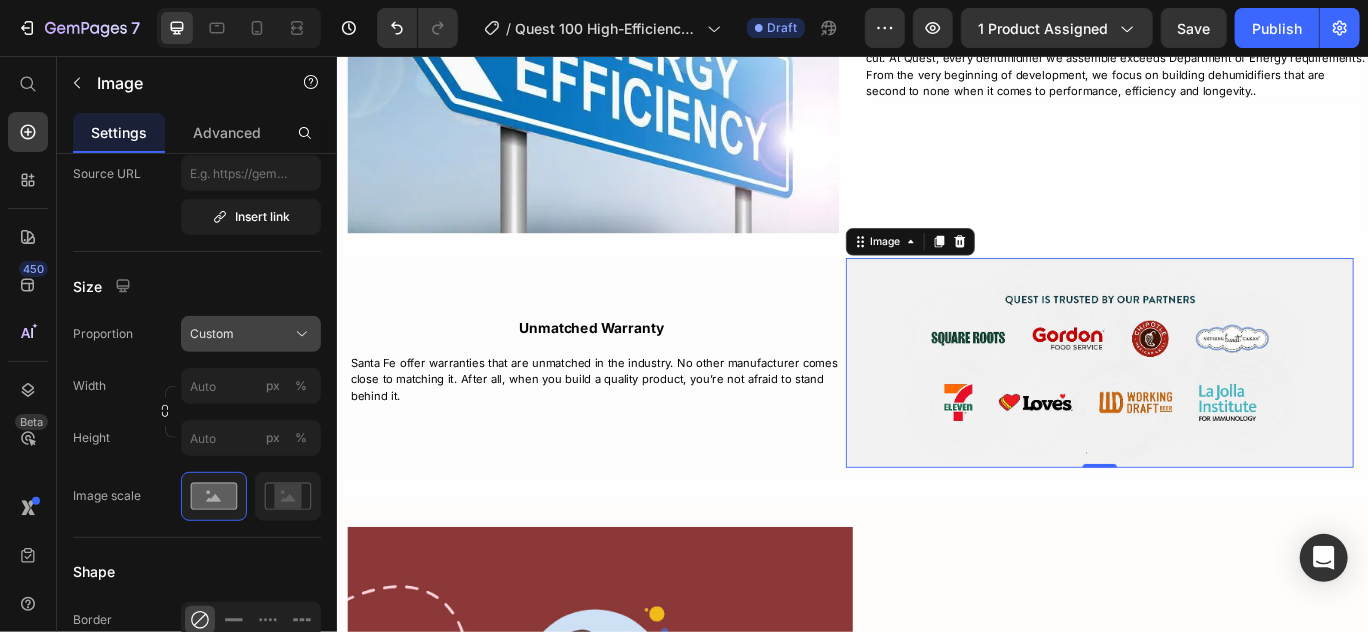 click on "Custom" 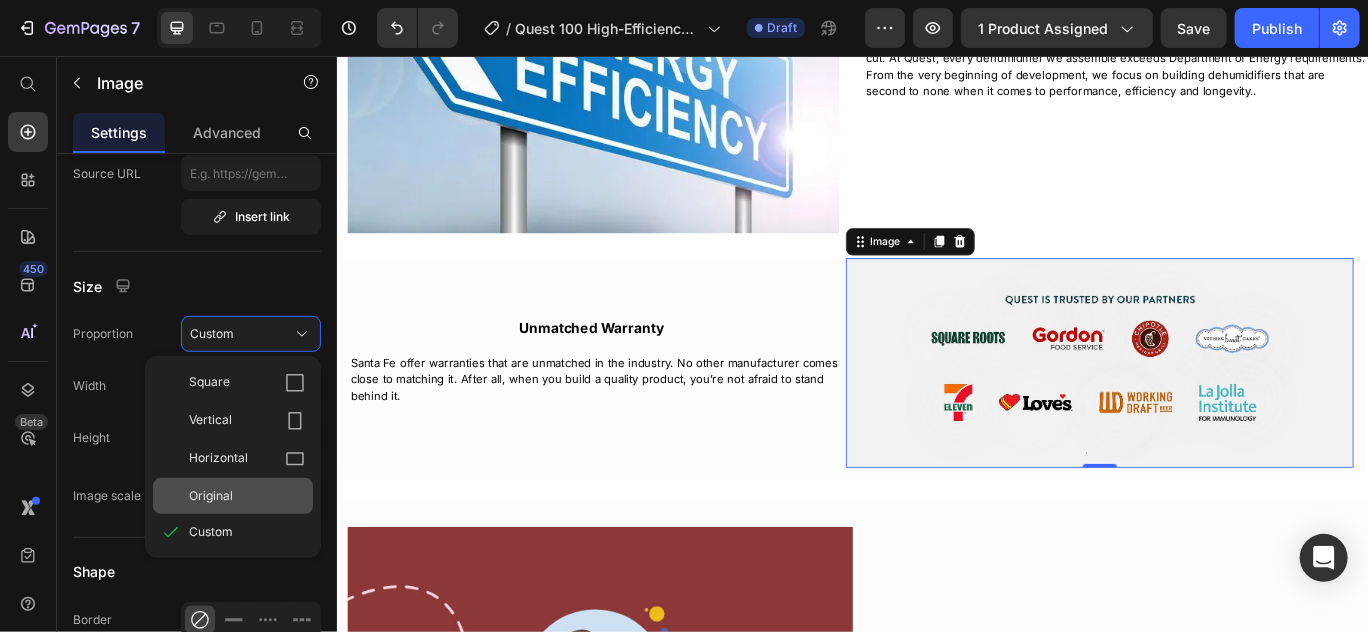 click on "Original" at bounding box center (211, 496) 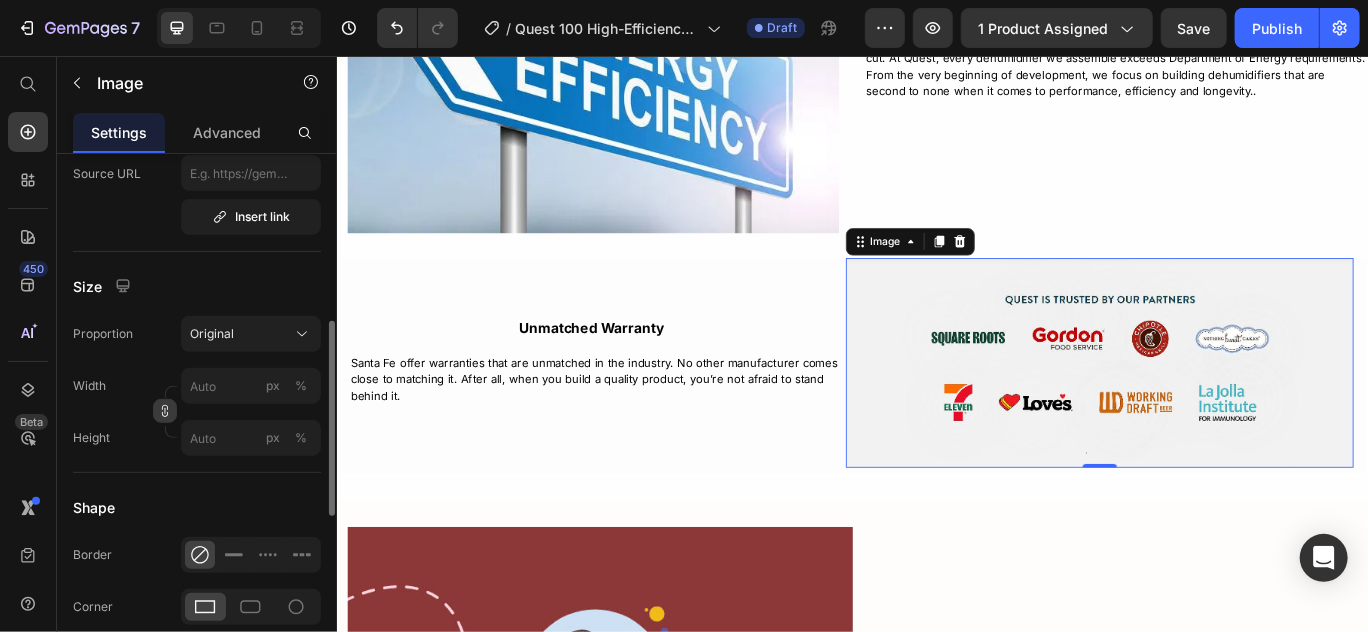 click 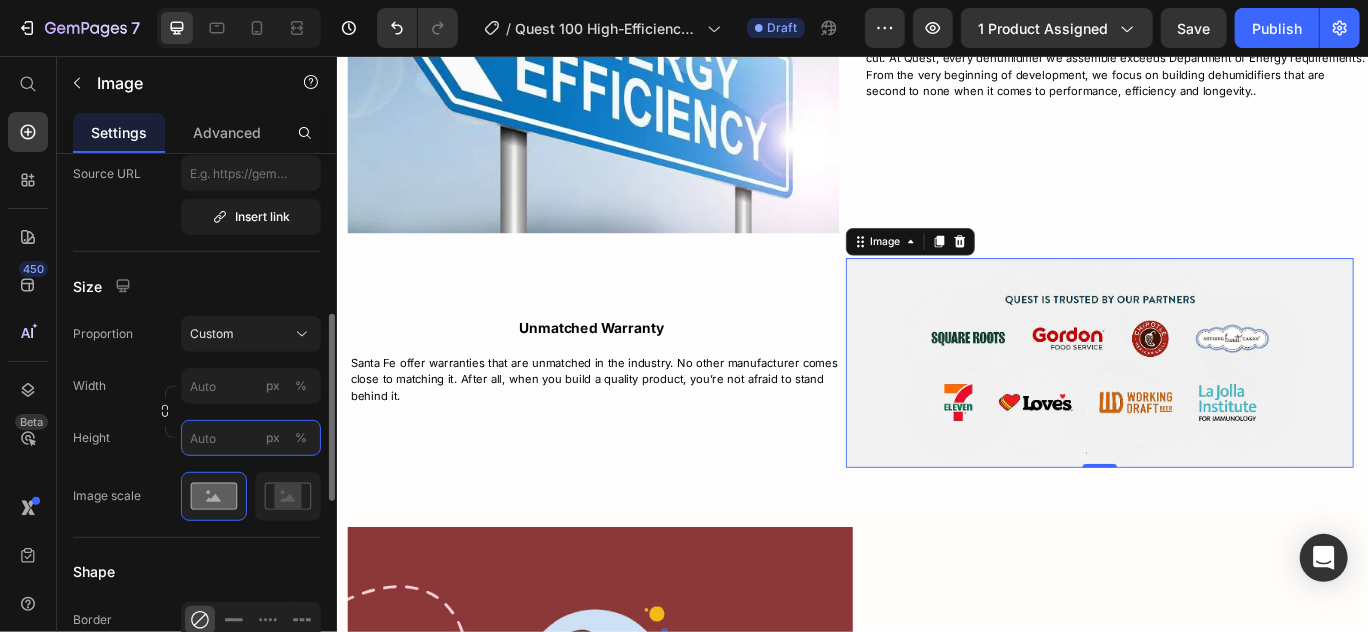 click on "px %" at bounding box center [251, 438] 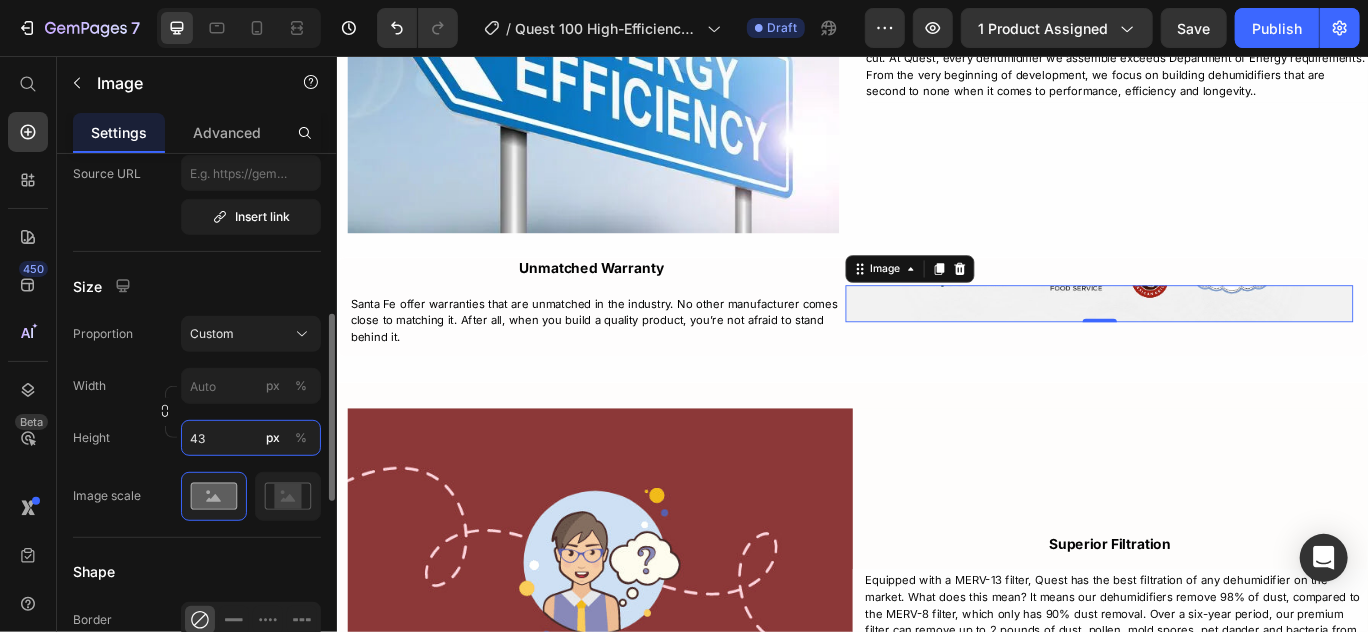 type on "430" 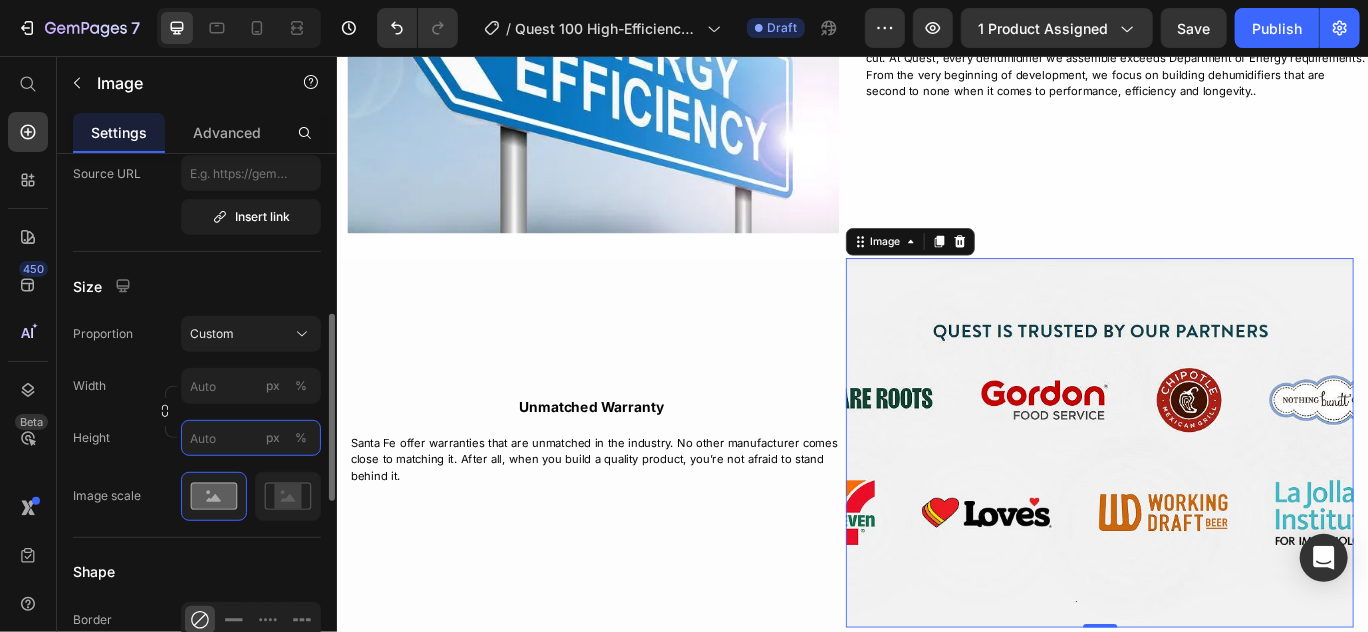 click on "px %" at bounding box center (251, 438) 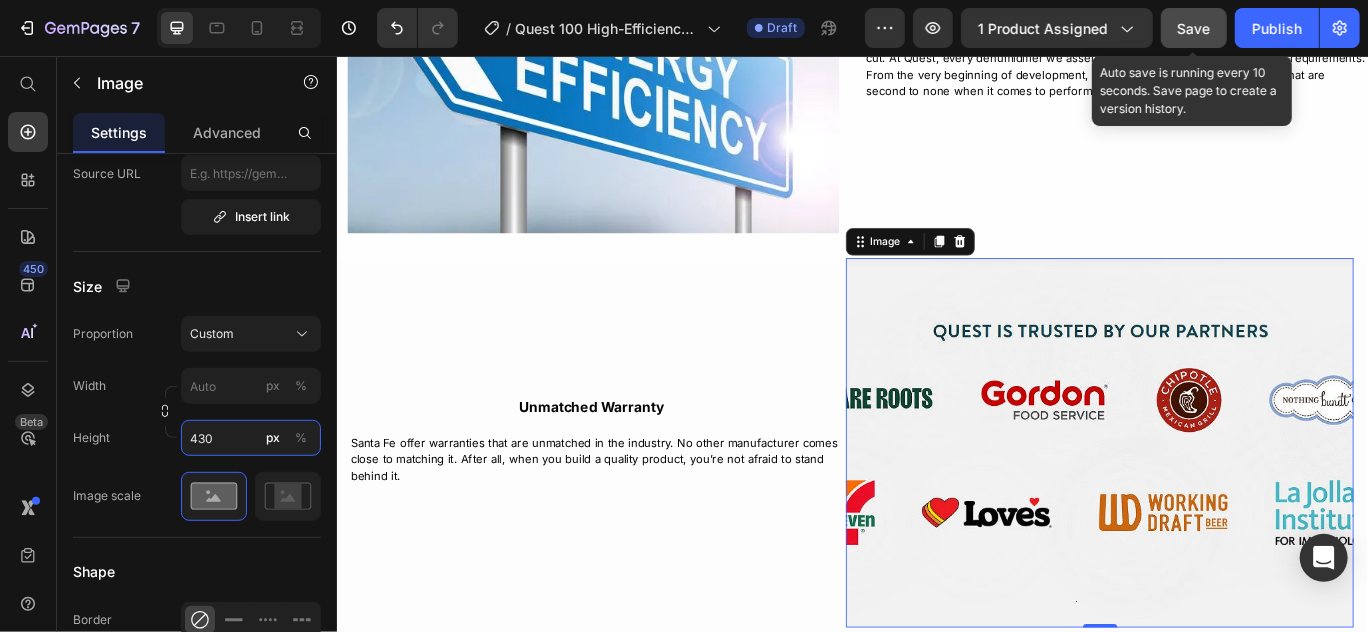 type on "430" 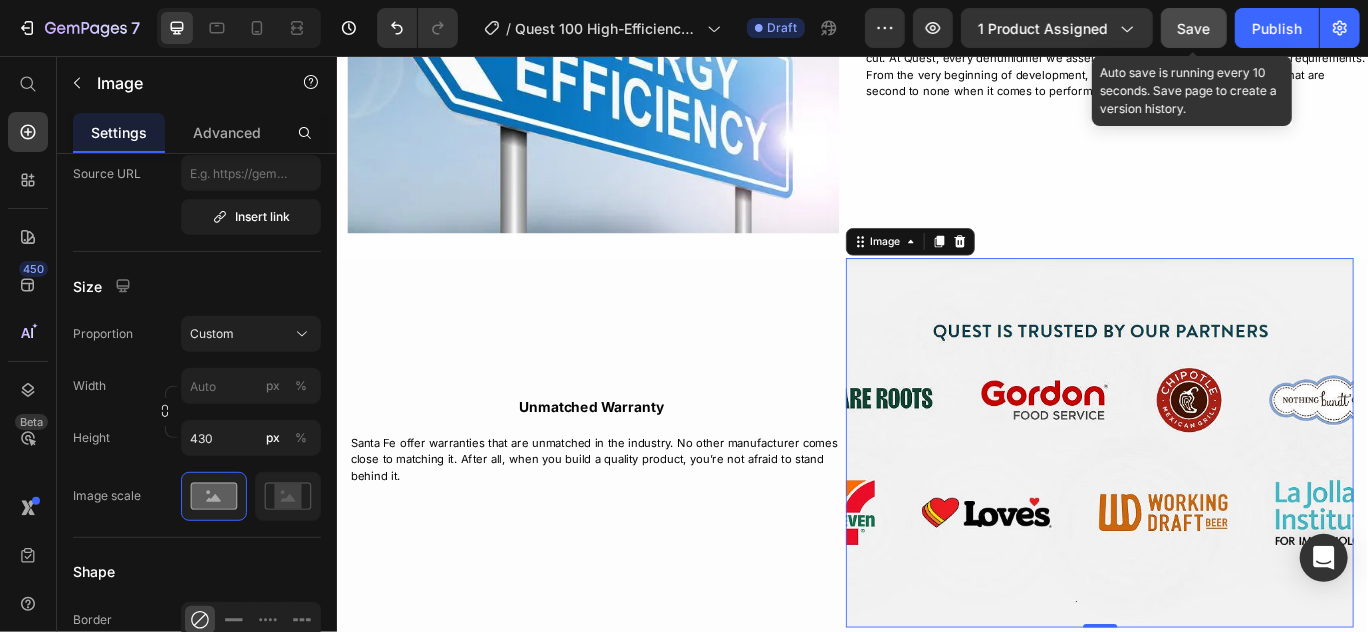 click on "Save" at bounding box center (1194, 28) 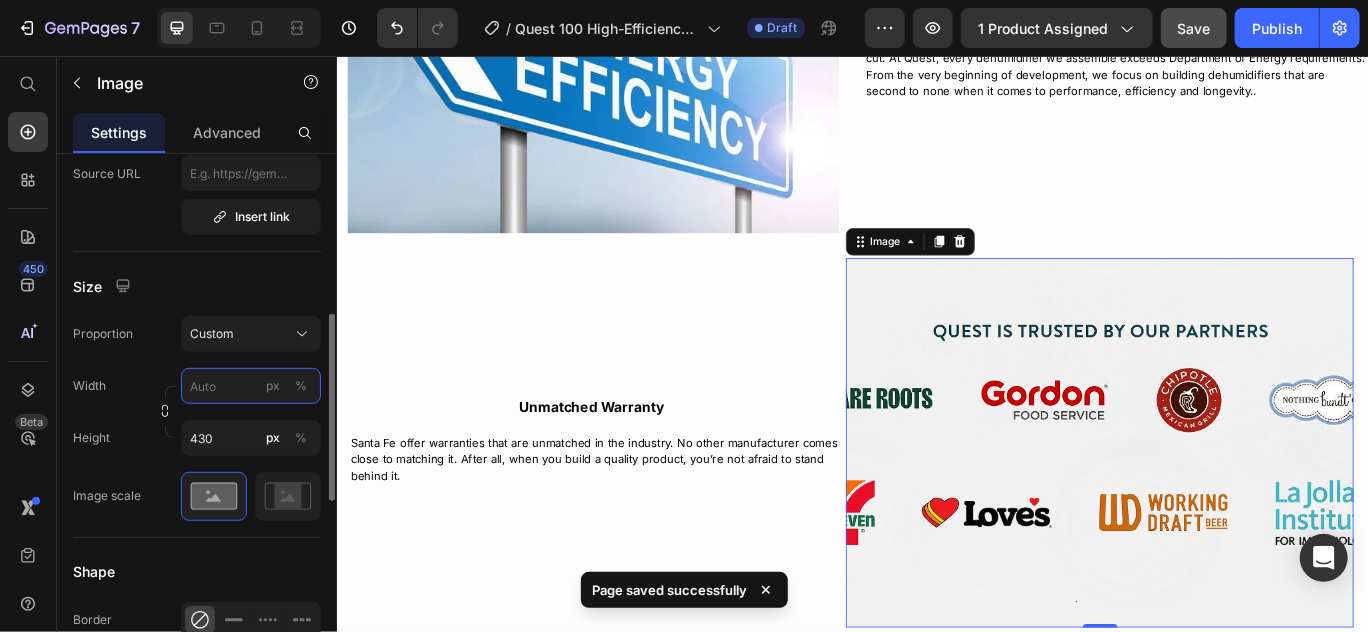 click on "px %" at bounding box center (251, 386) 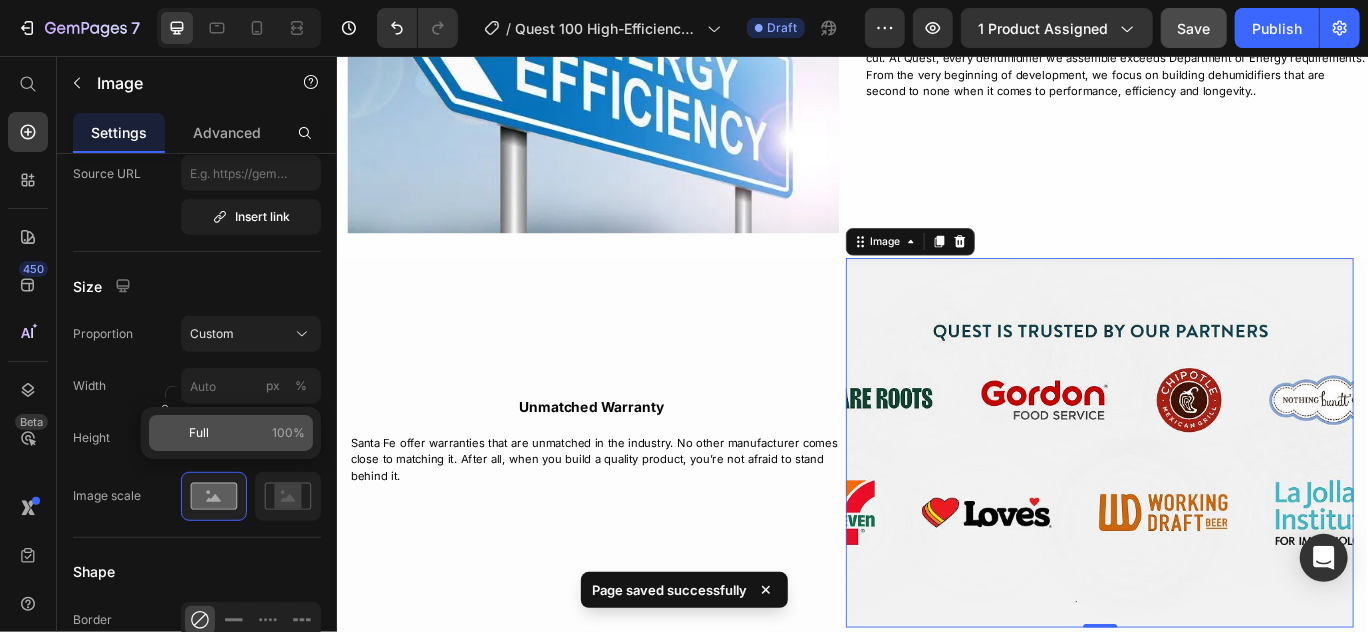 click on "Full" at bounding box center (199, 433) 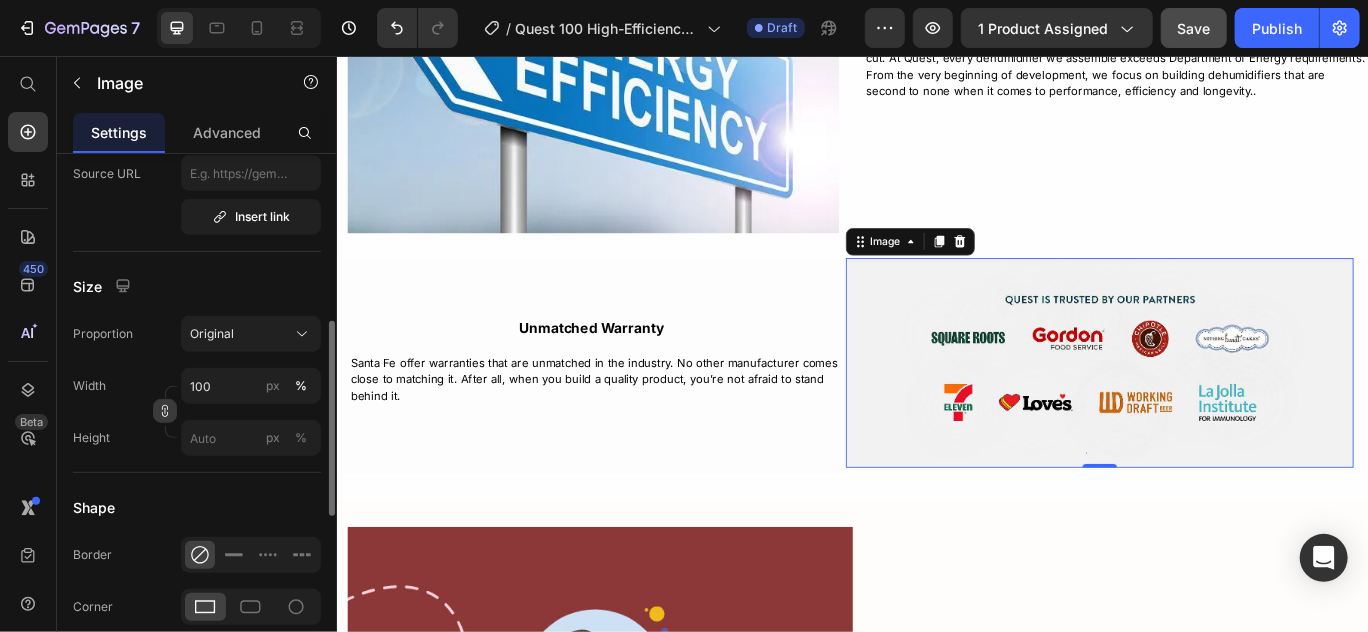 click 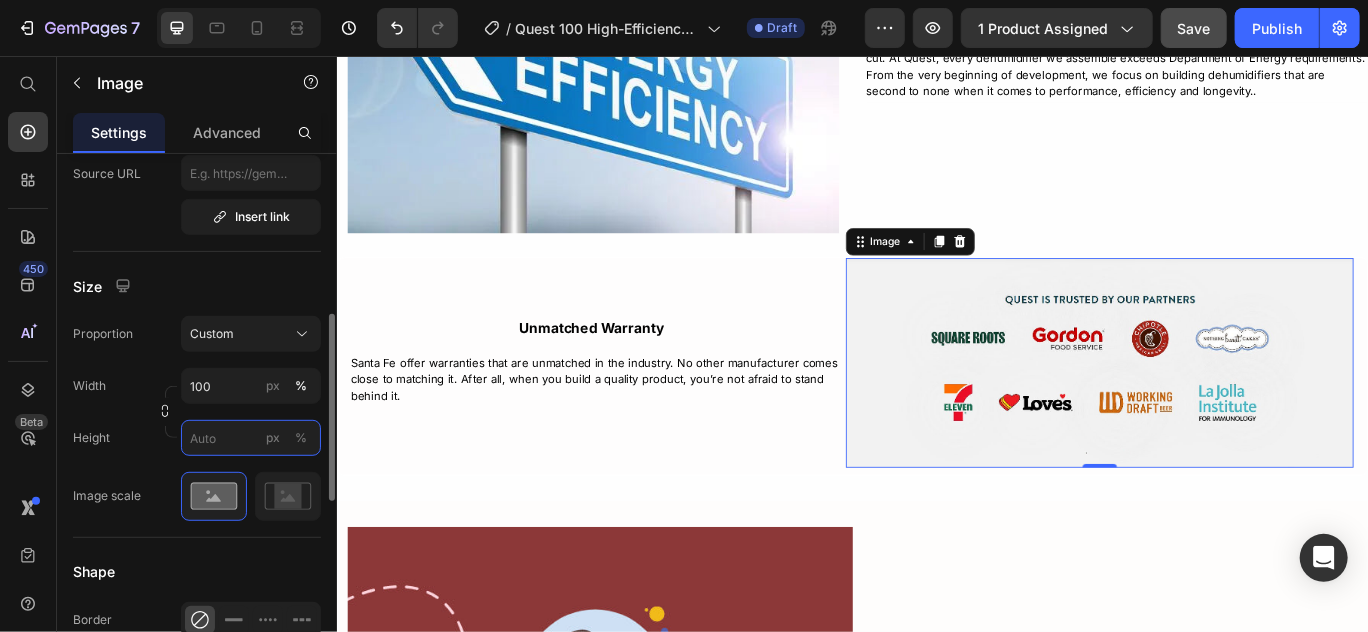 click on "px %" at bounding box center [251, 438] 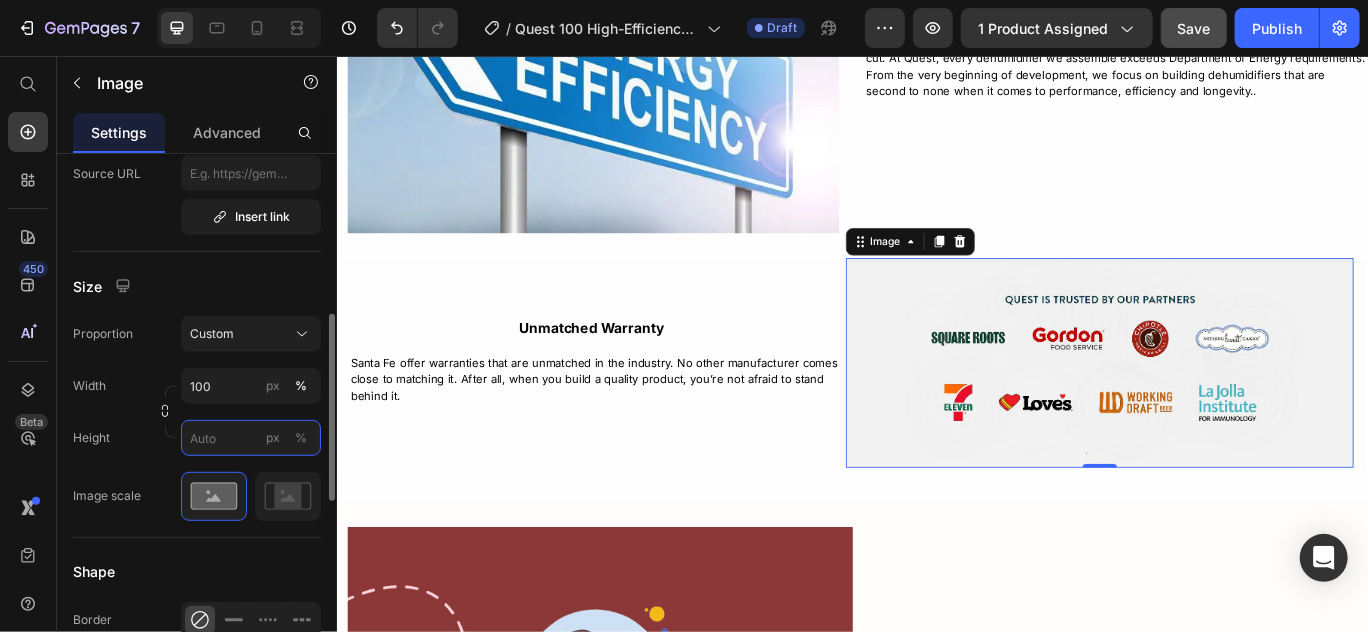 click on "px %" at bounding box center (251, 438) 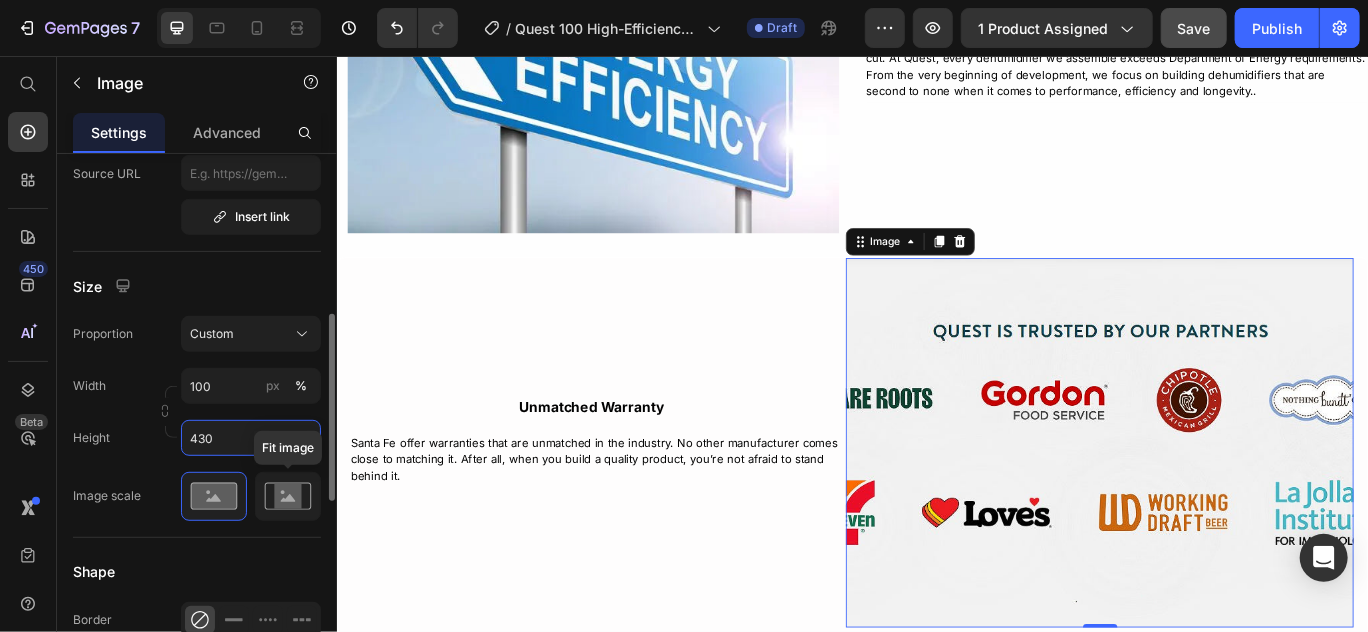 type on "430" 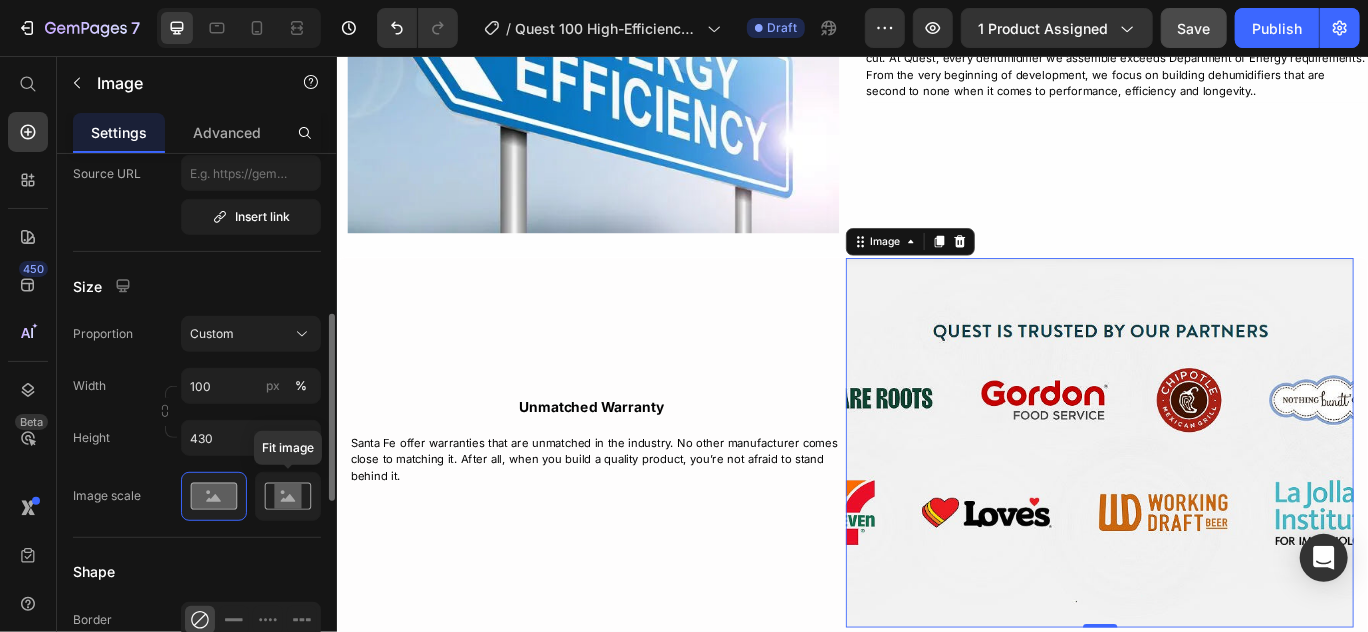 click 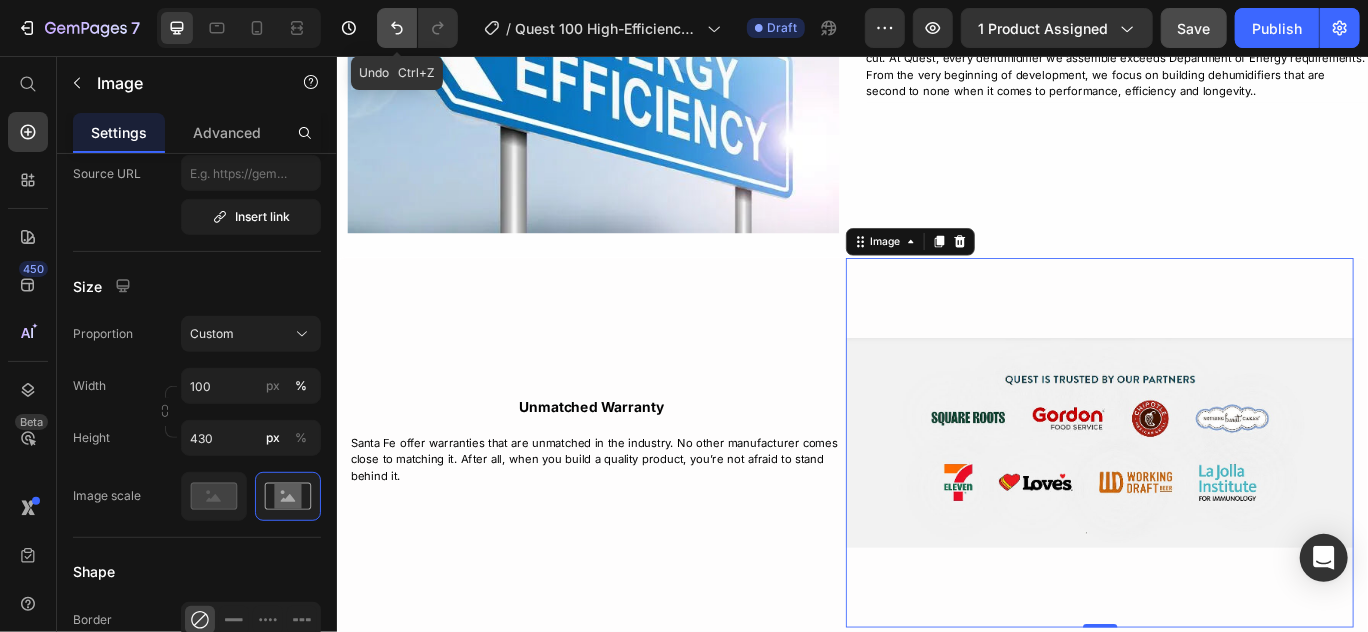 click 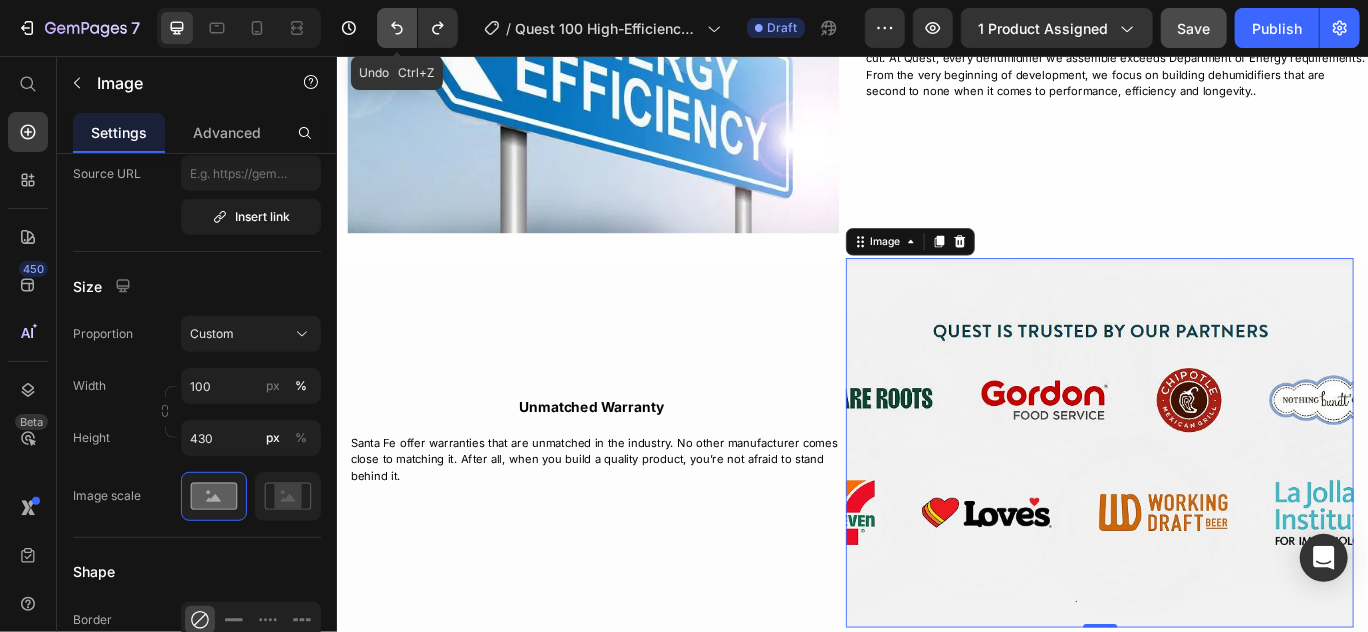 click 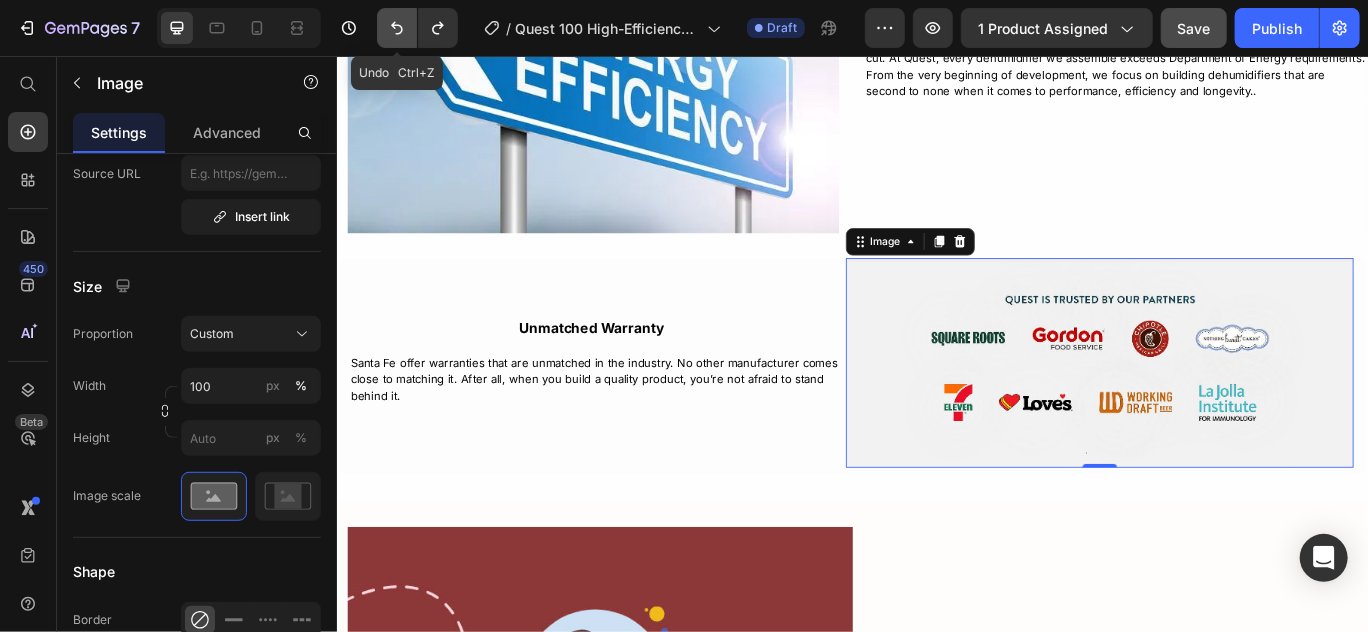click 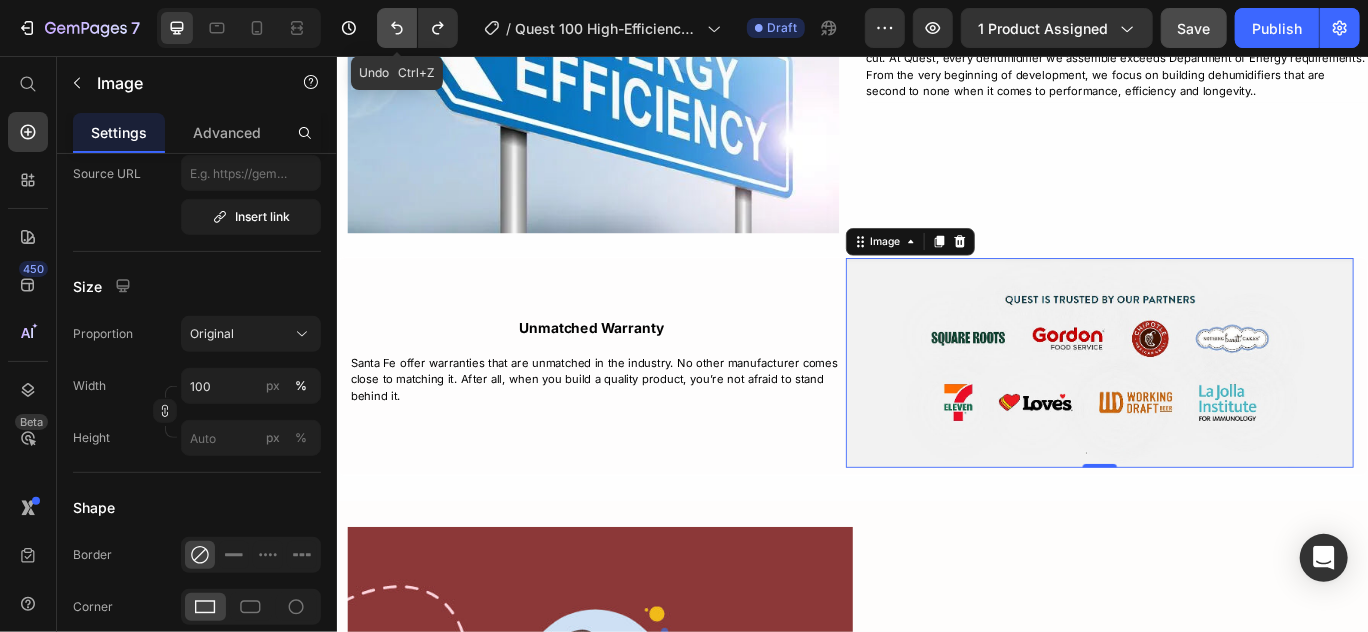 click 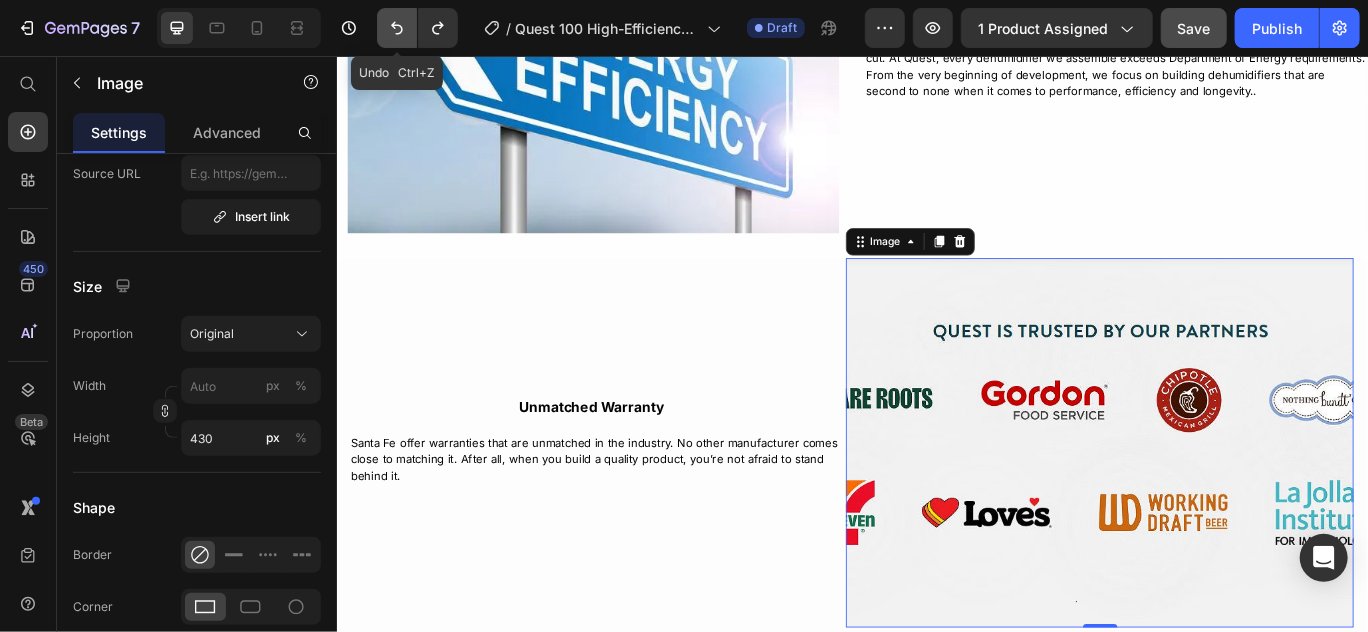 click 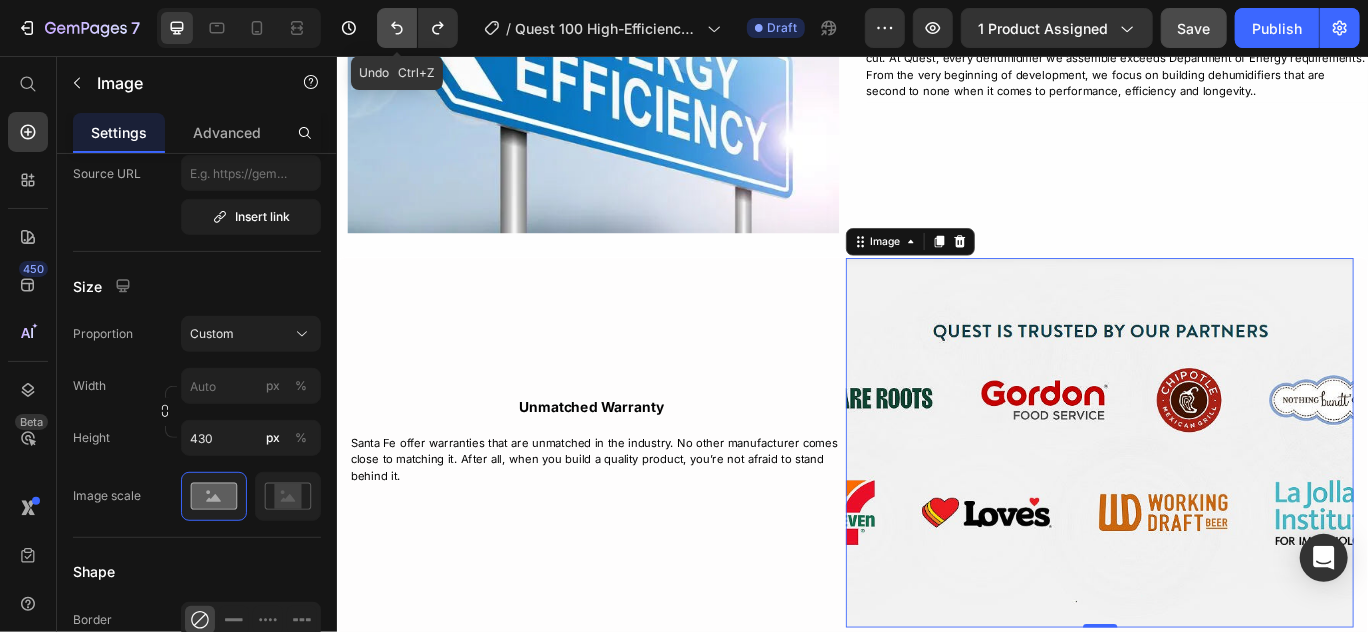click 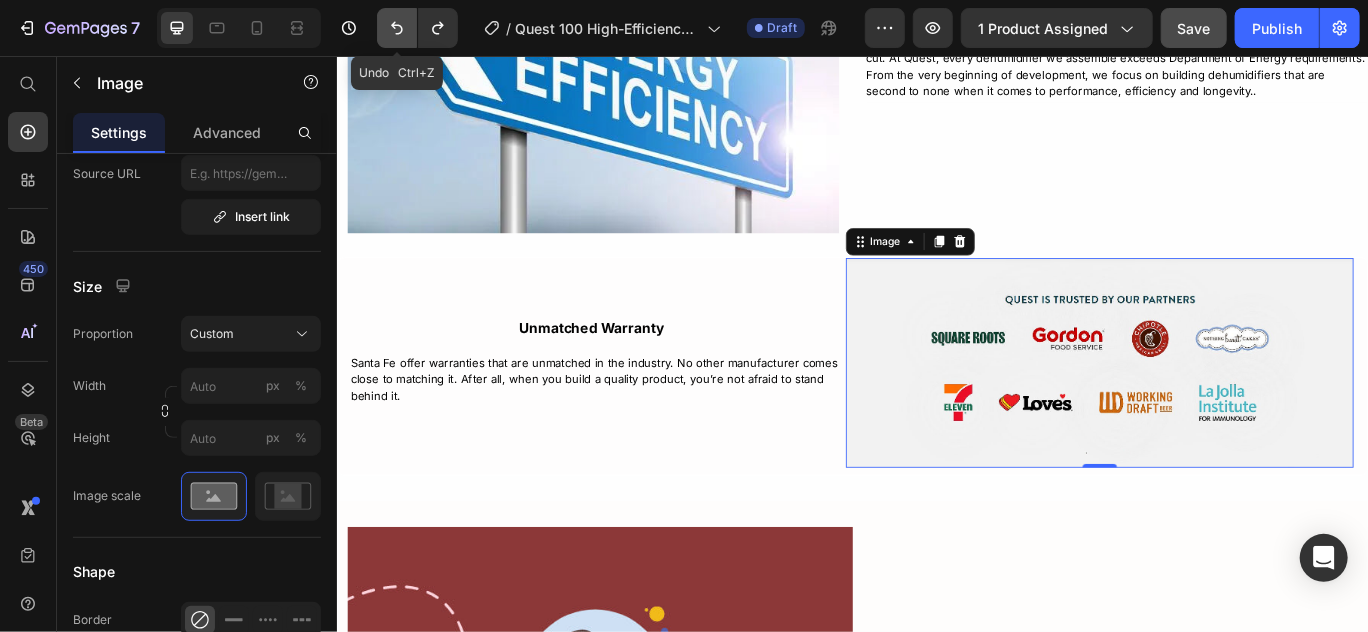 click 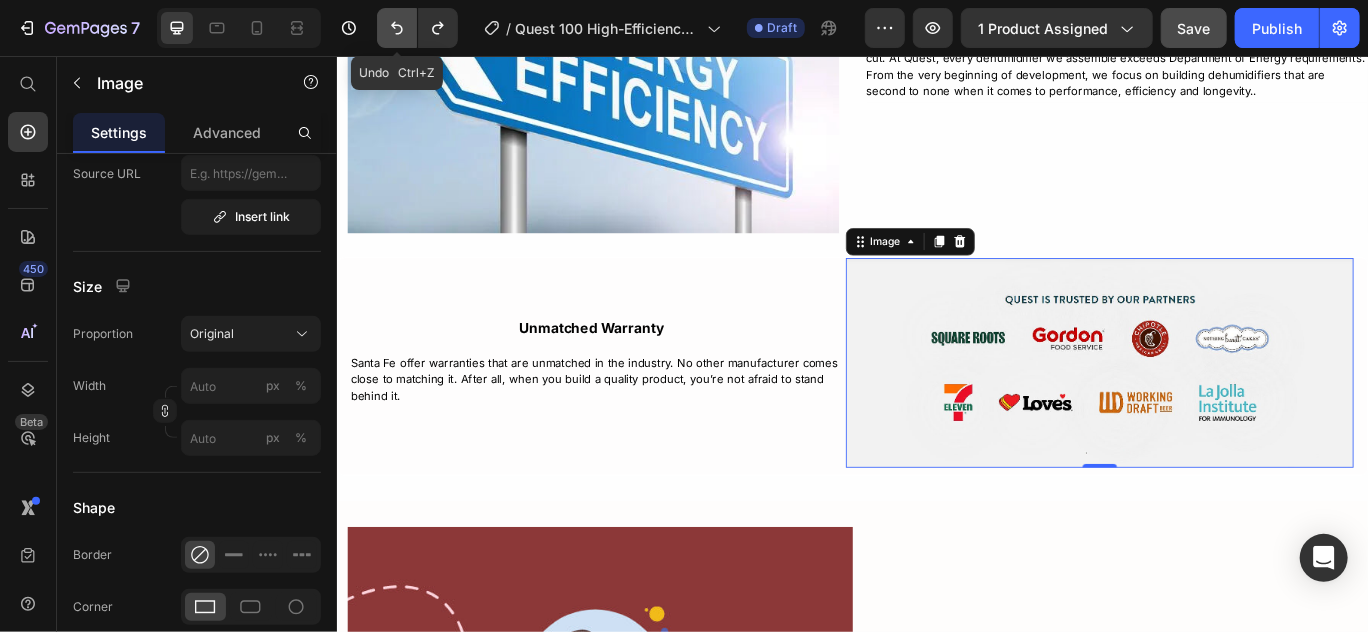 click 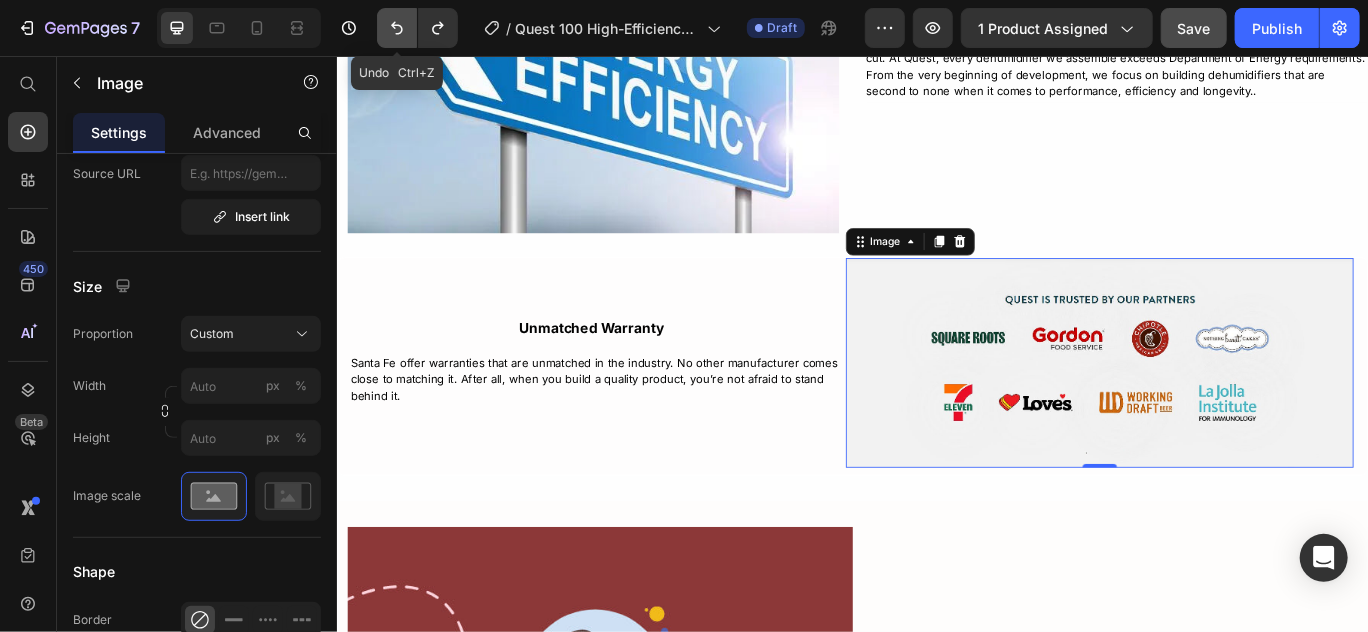 click 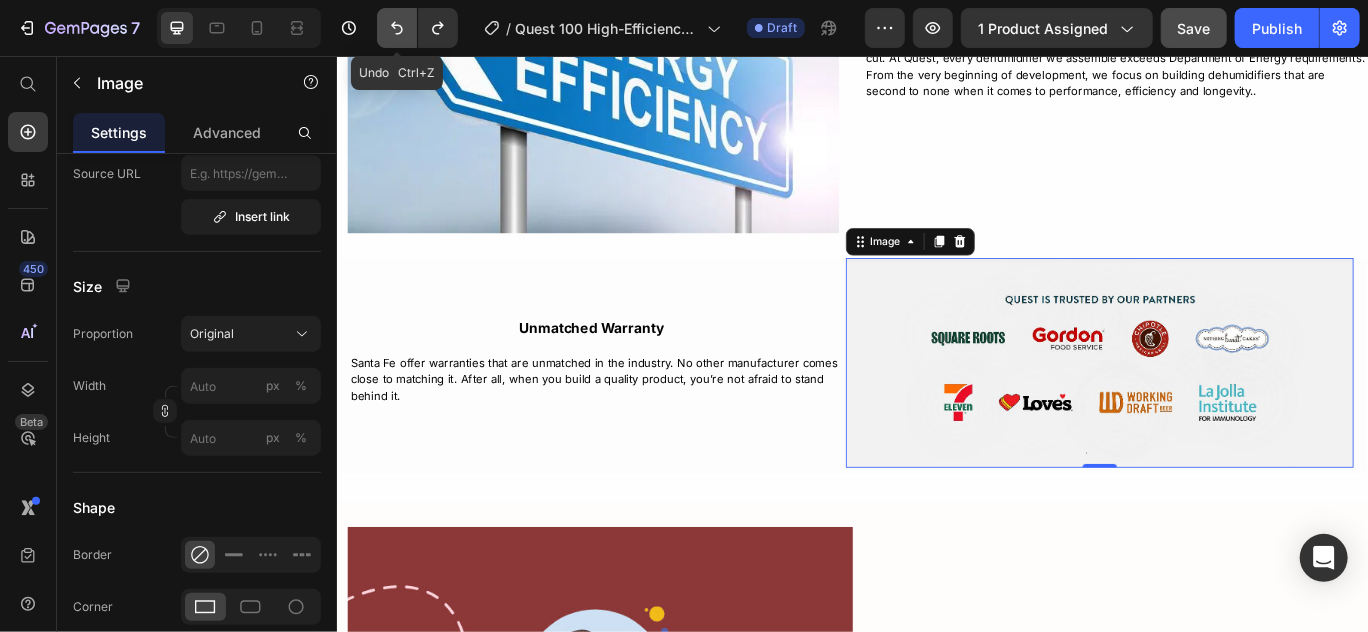 click 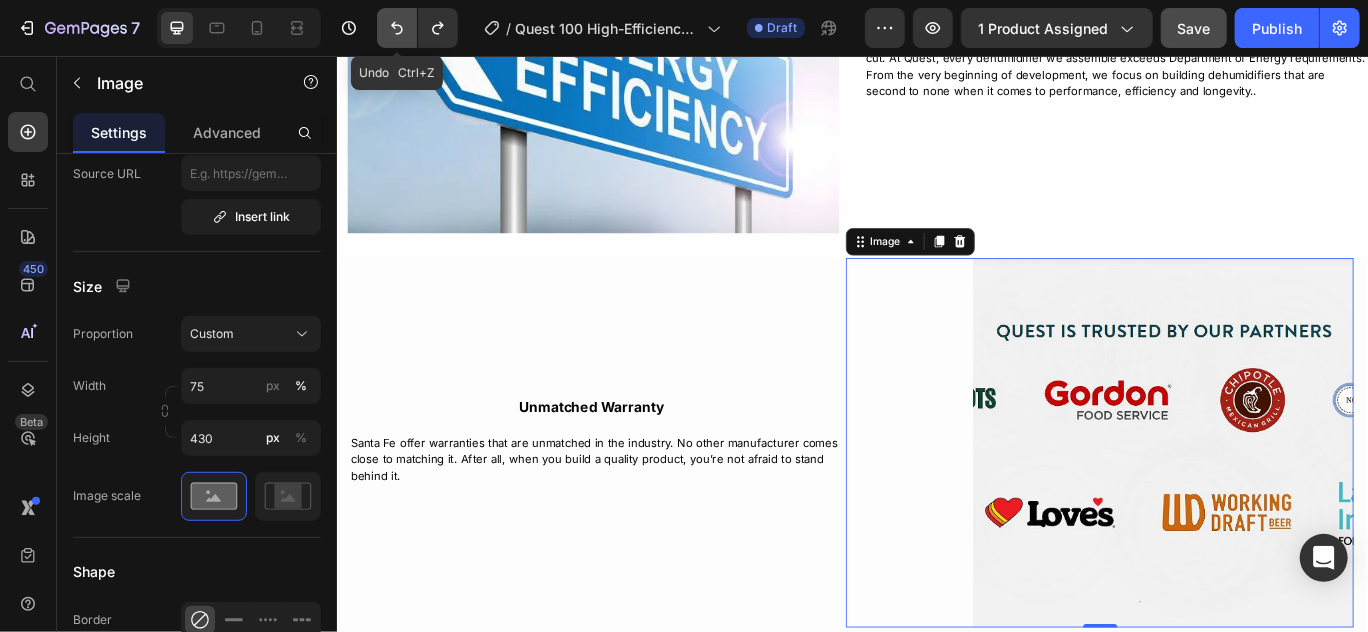 click 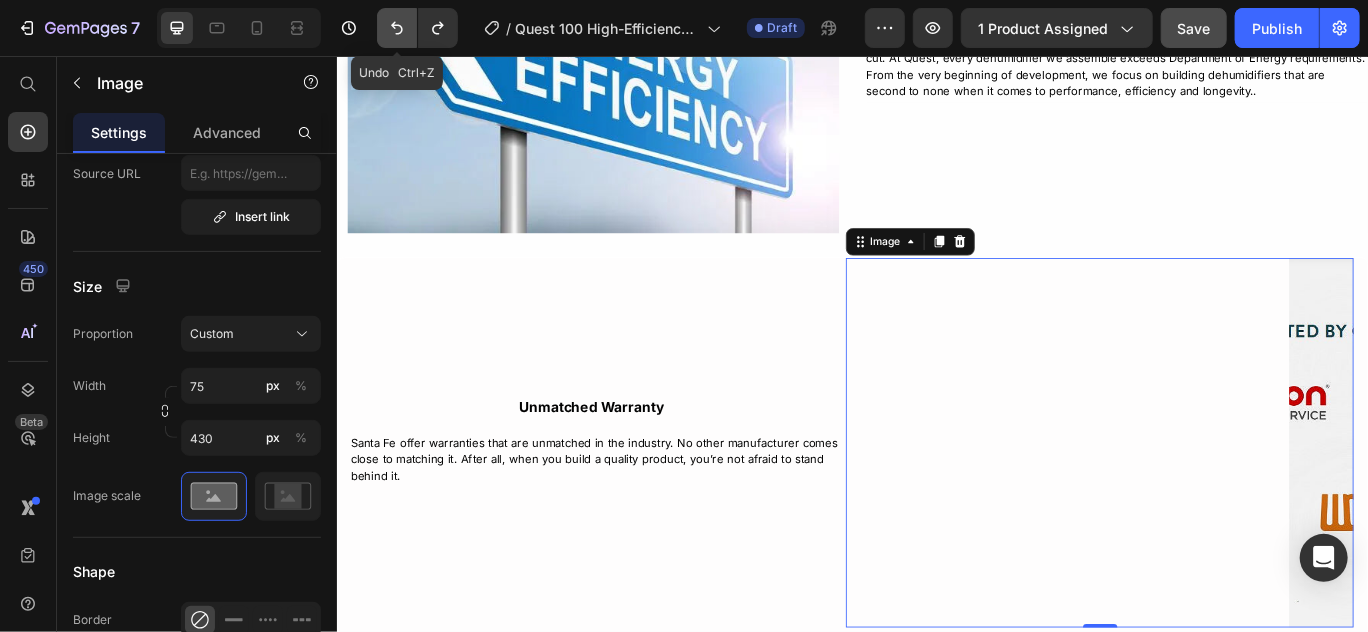 click 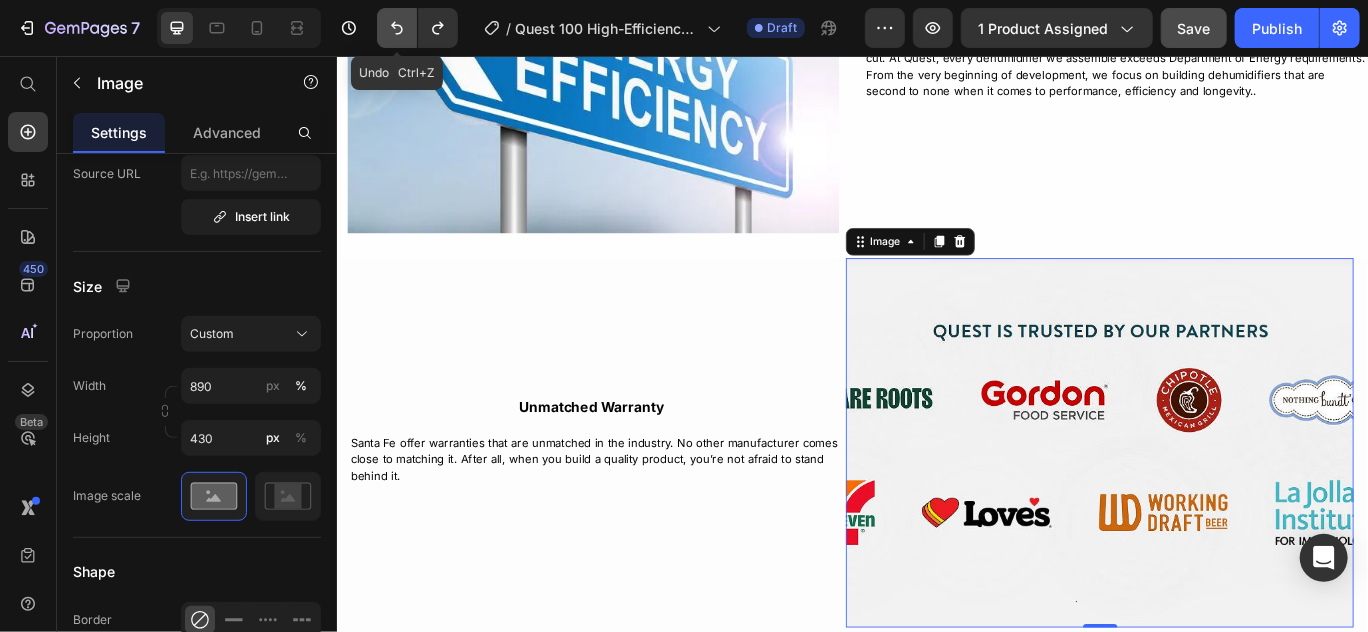 click 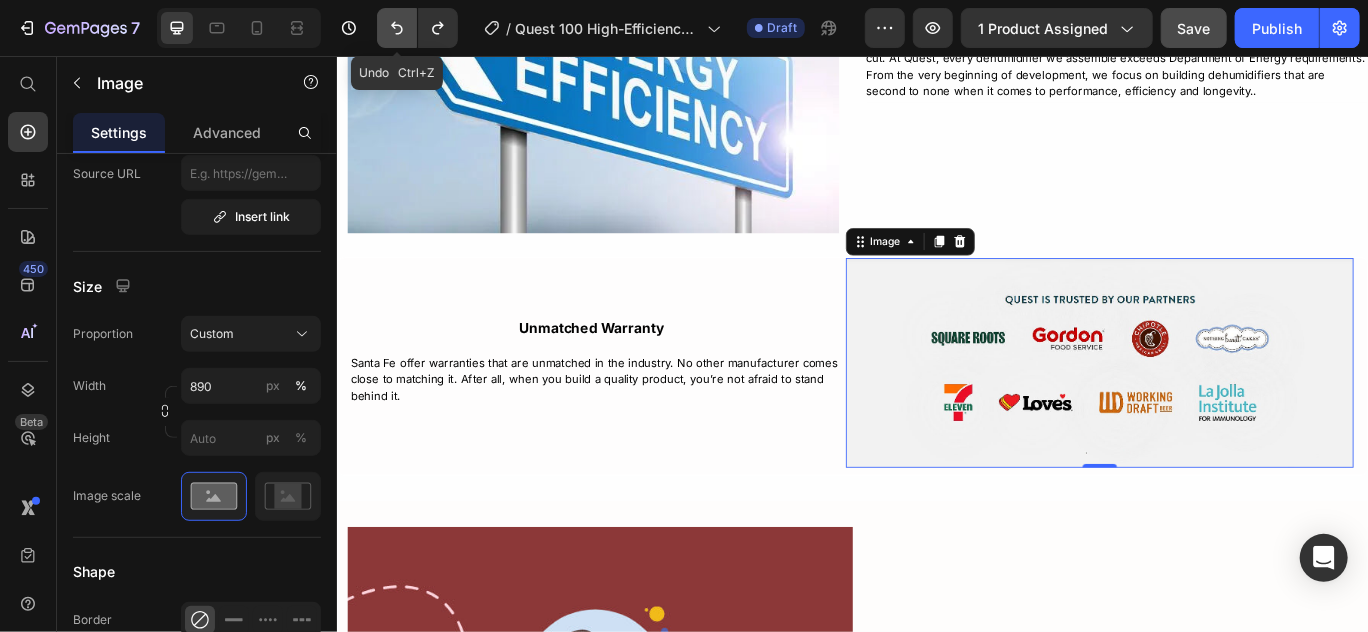 click 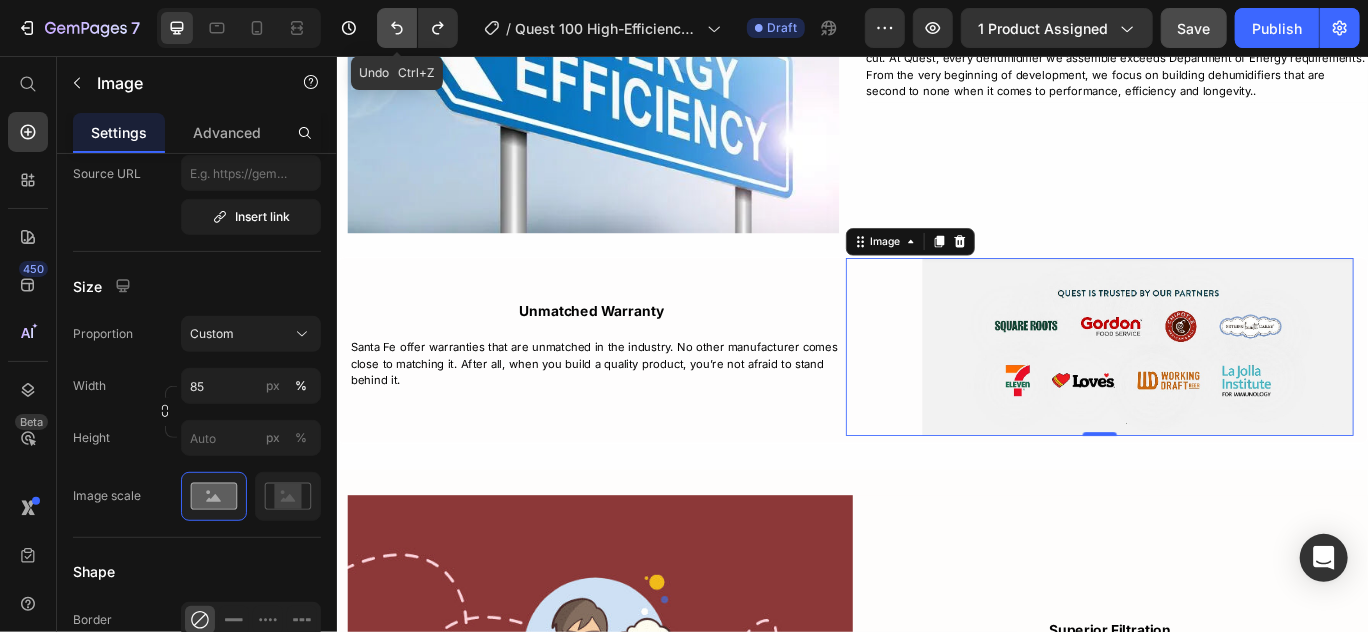 click 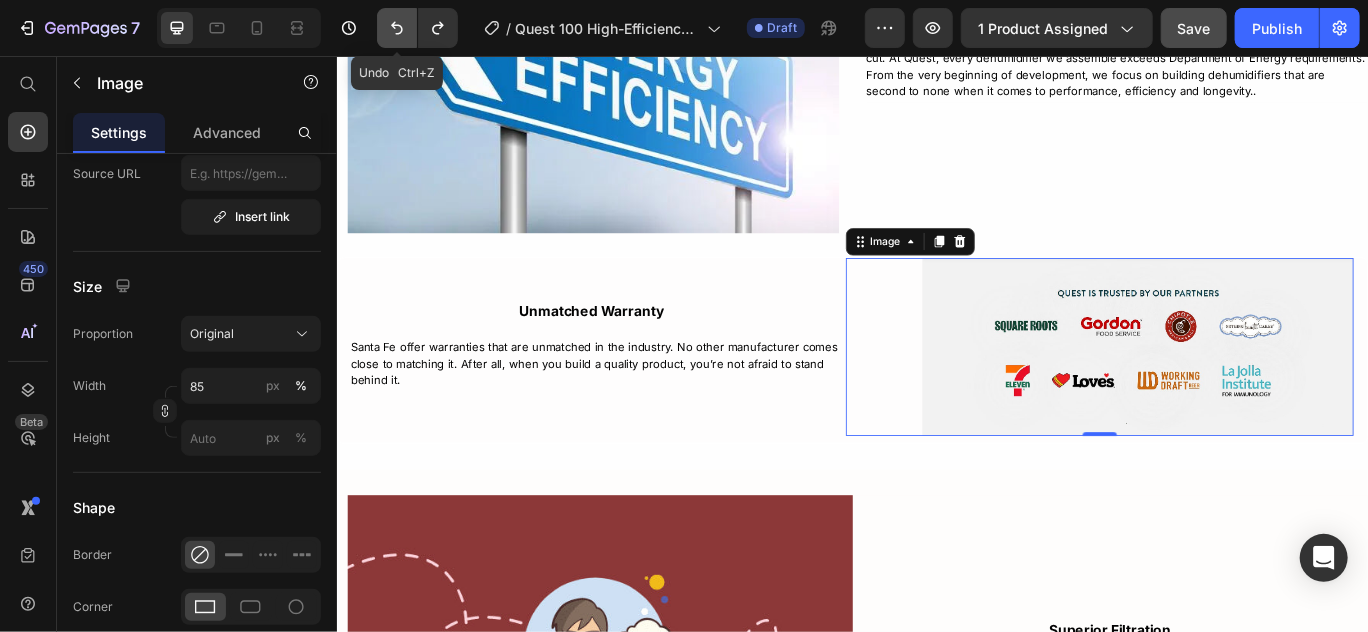 click 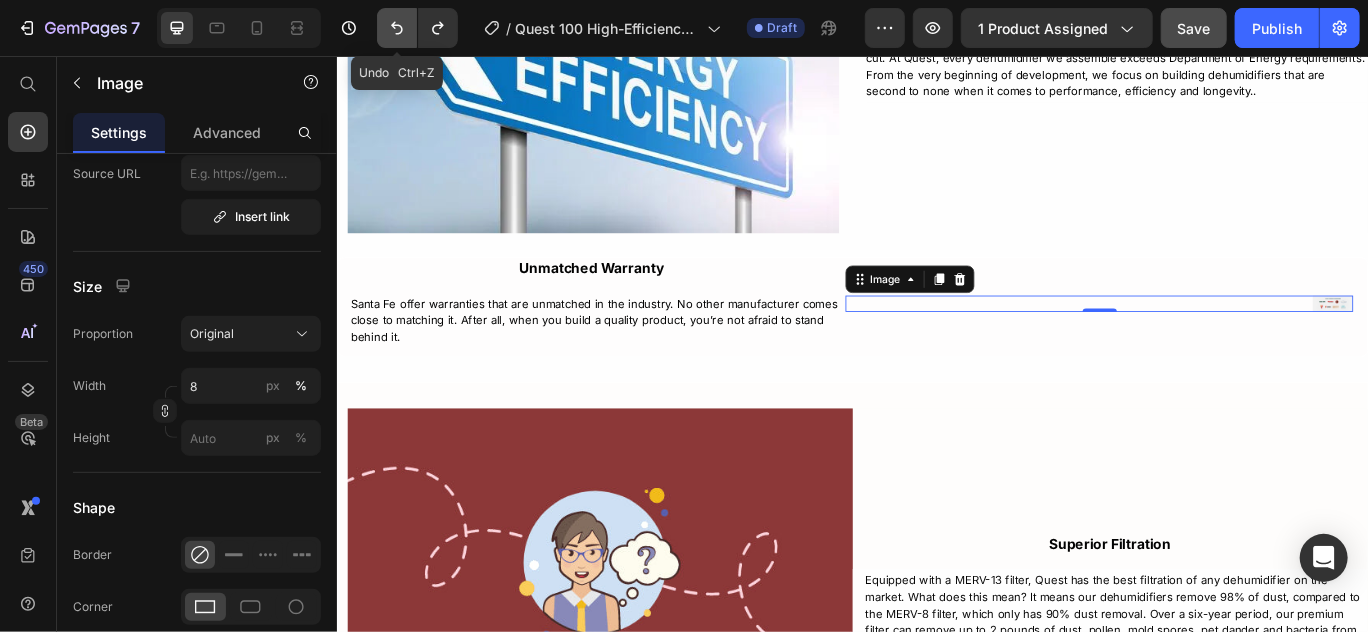 click 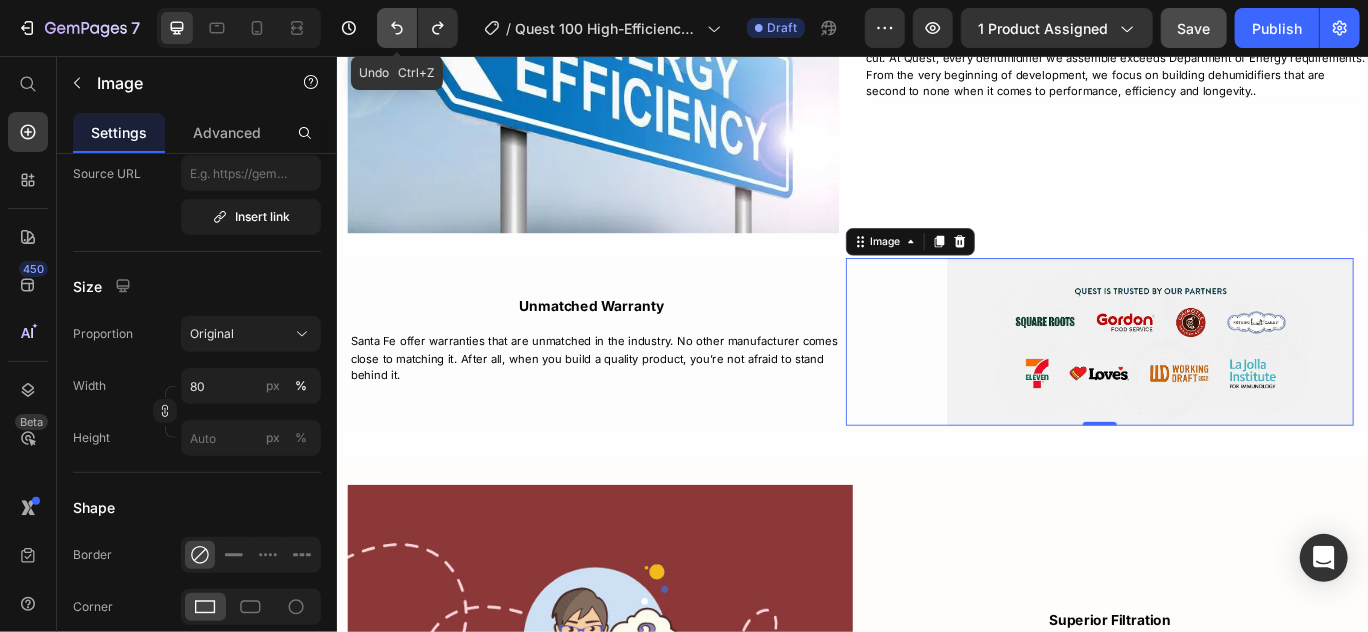 click 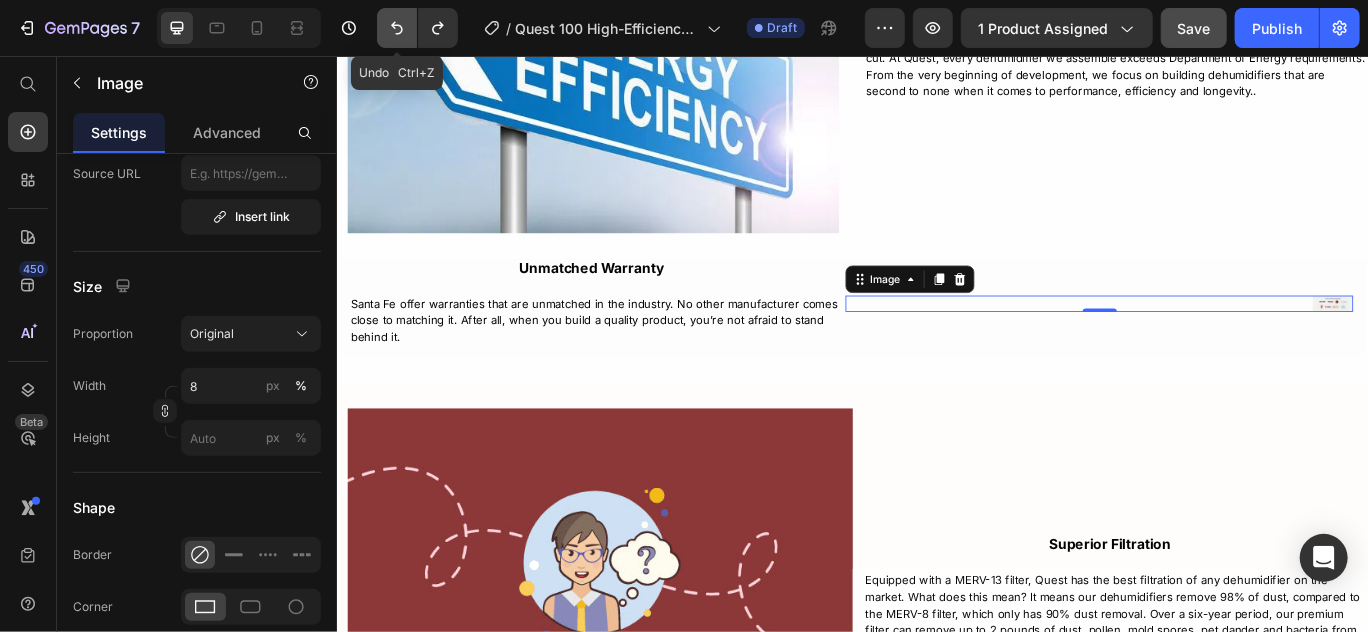 click 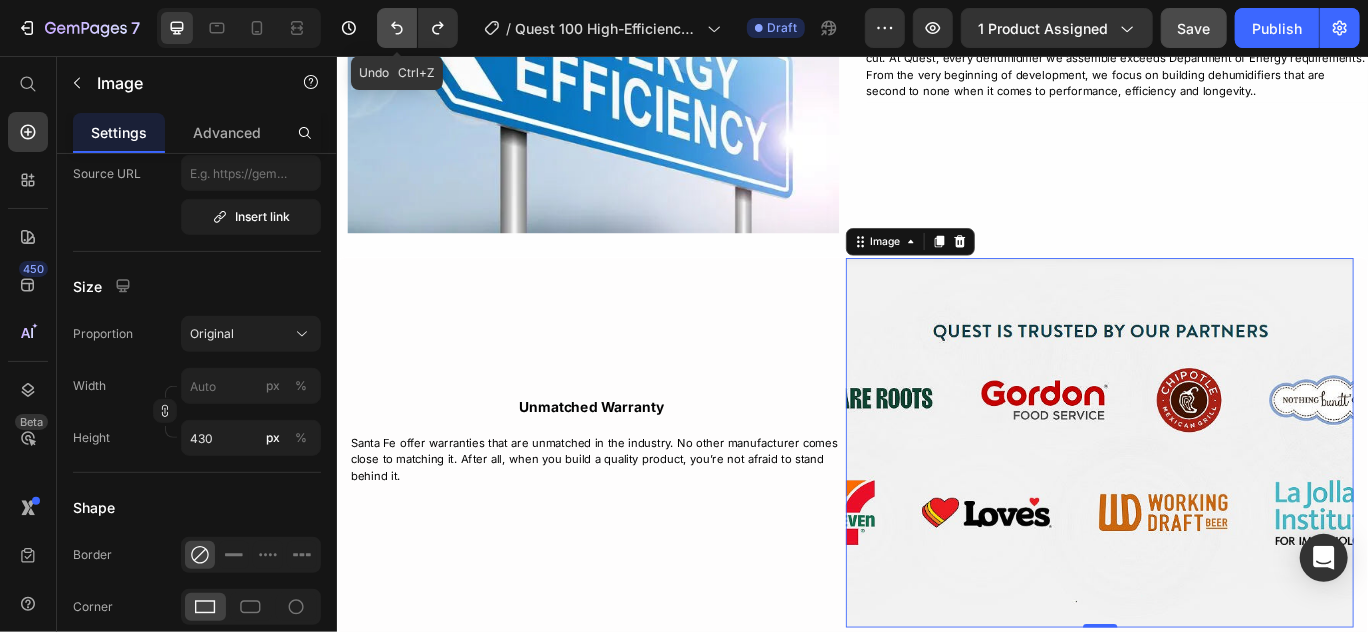 click 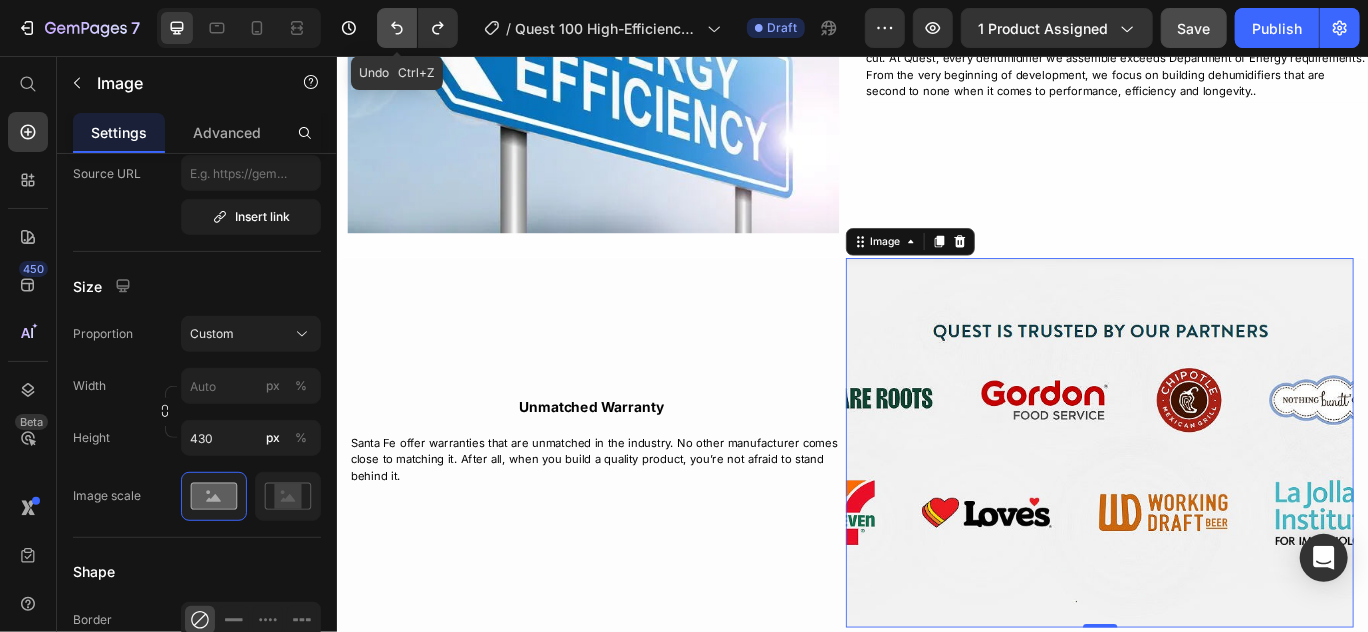 click 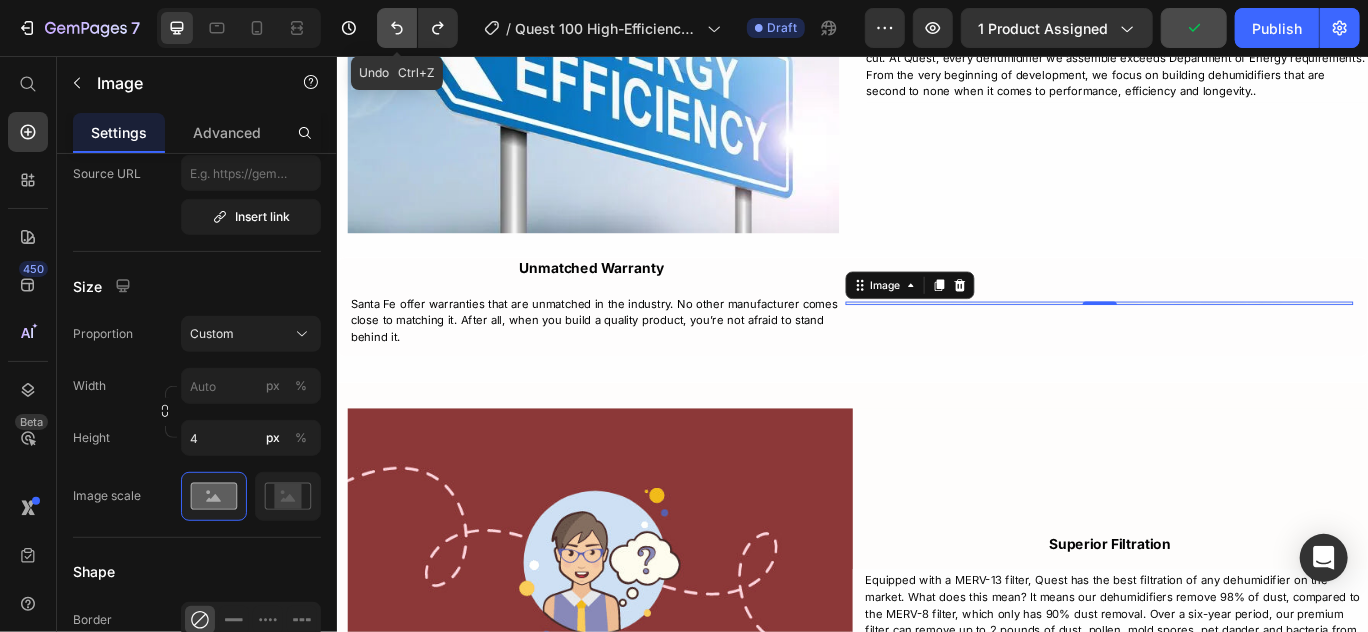 click 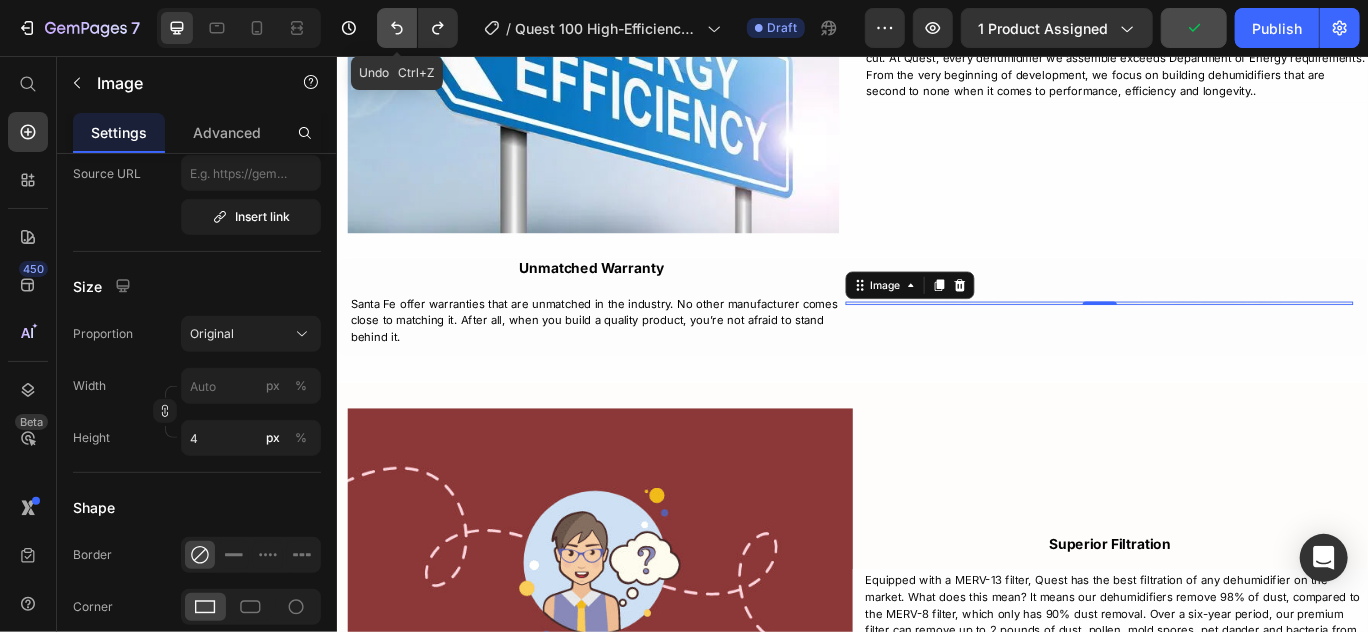 click 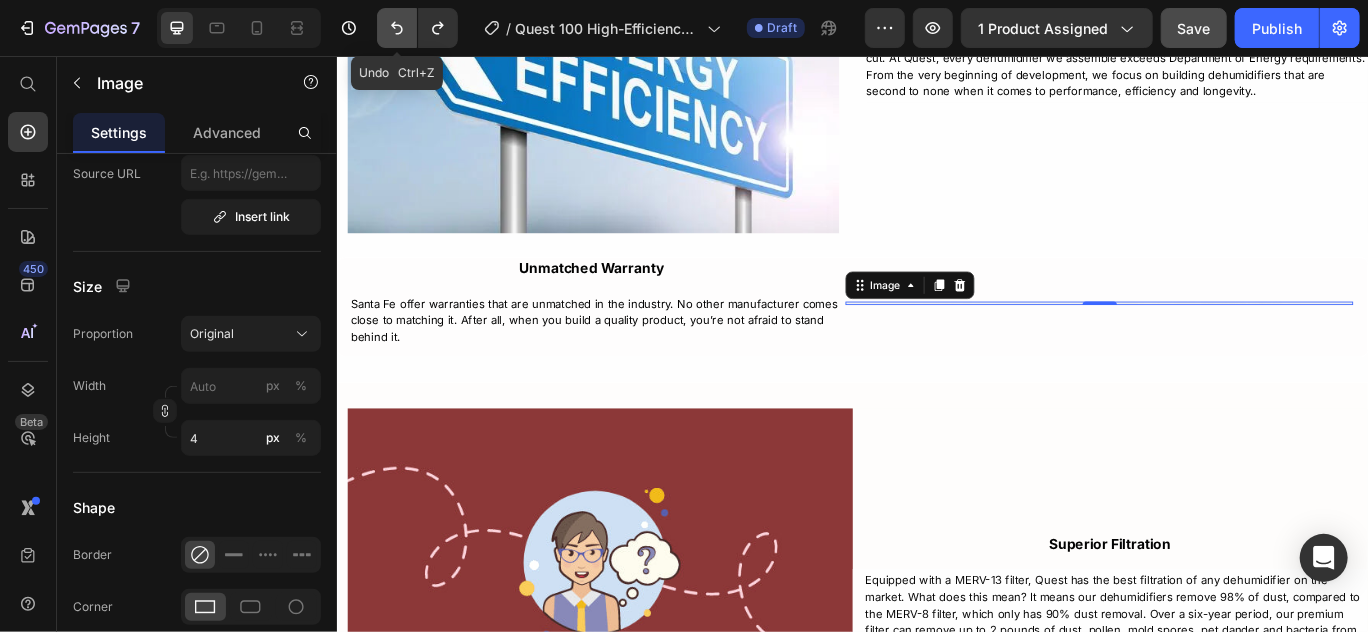 click 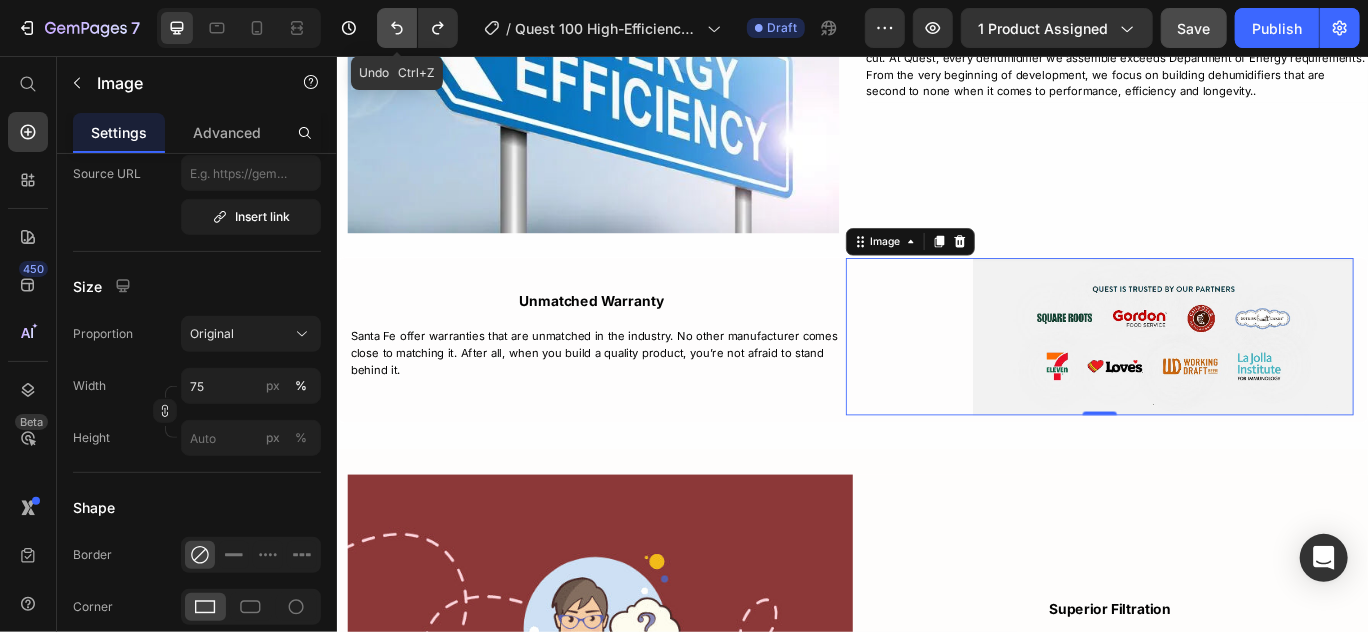 click 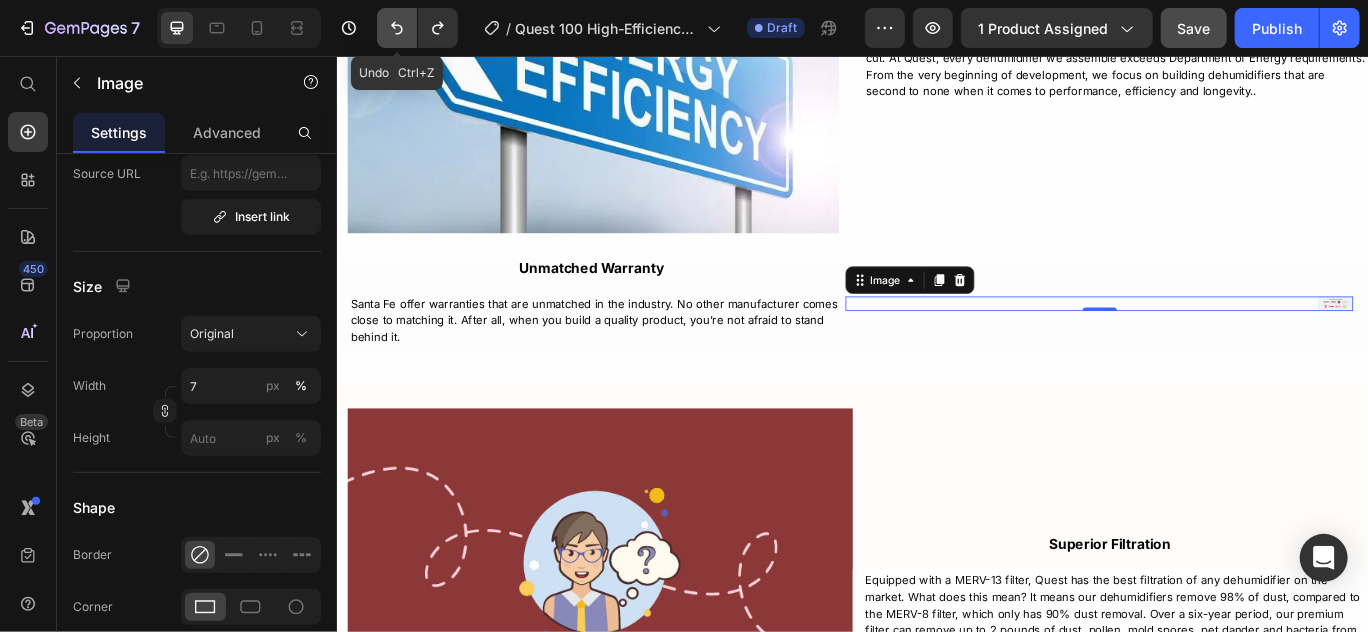 click 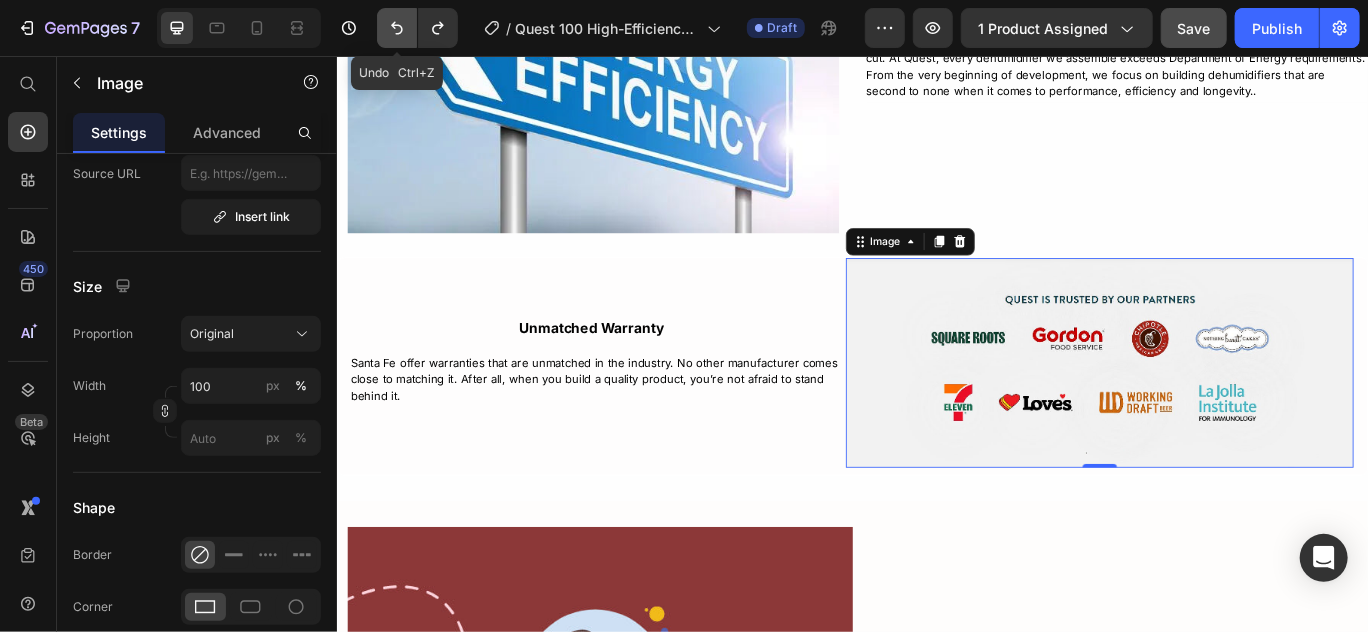 click 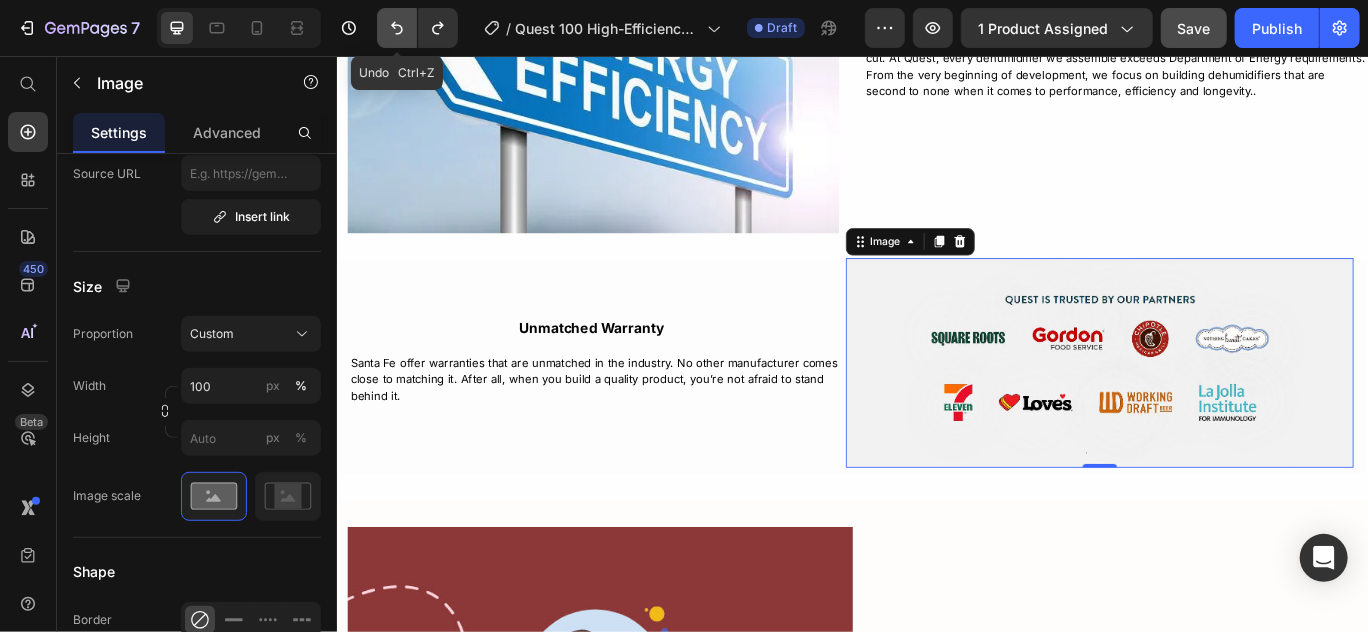 click 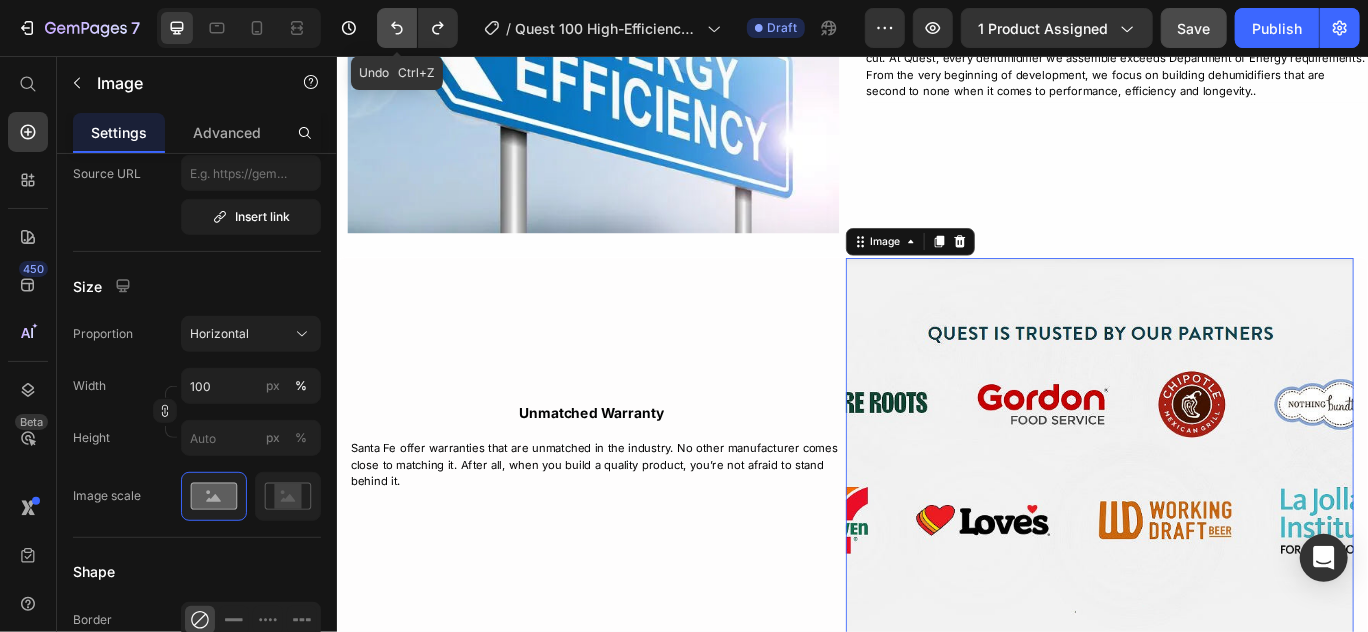 click 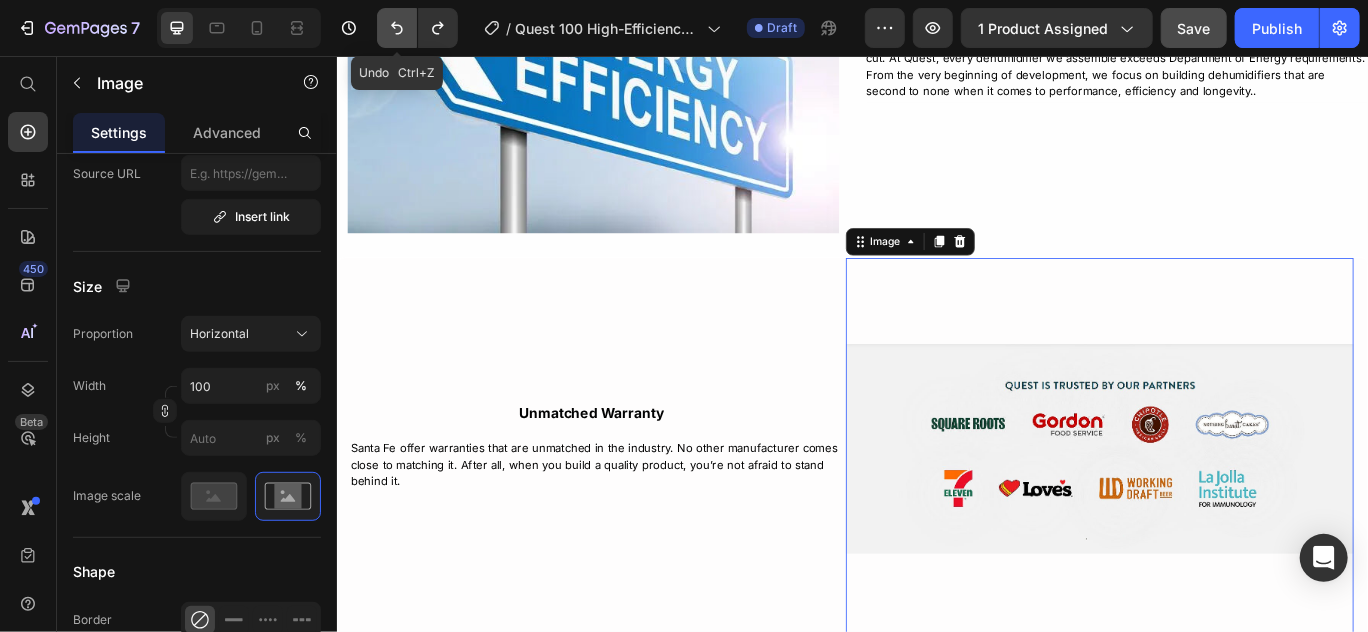 click 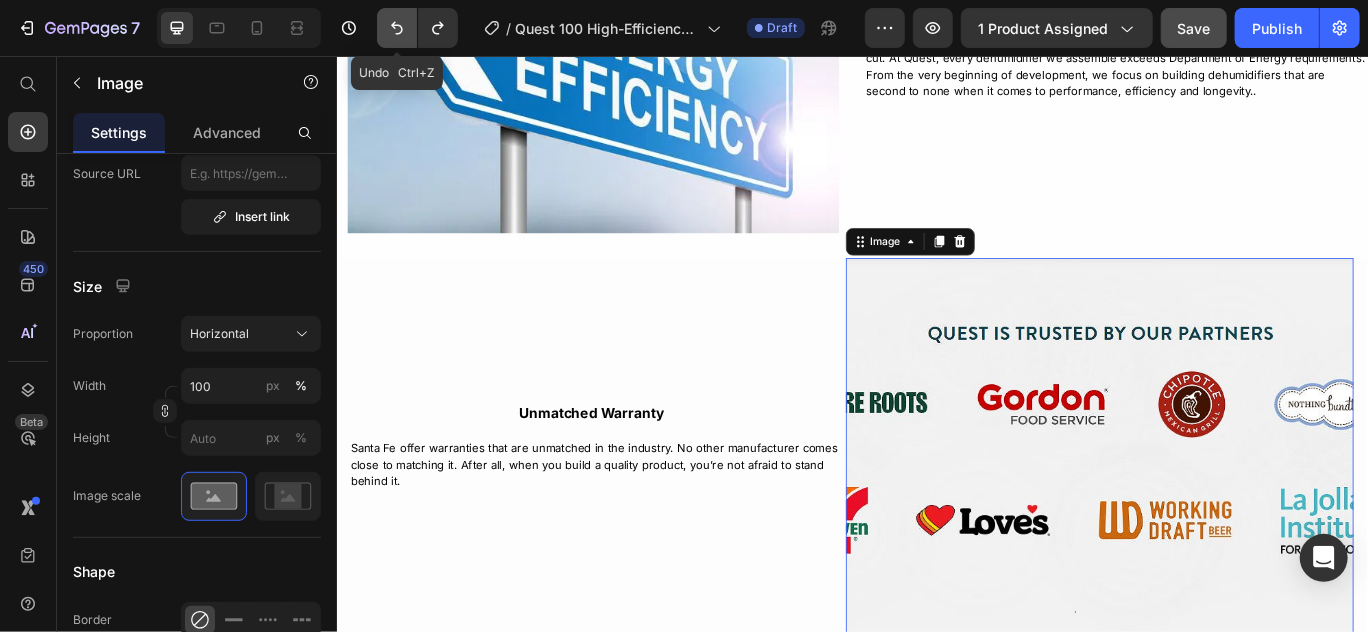 click 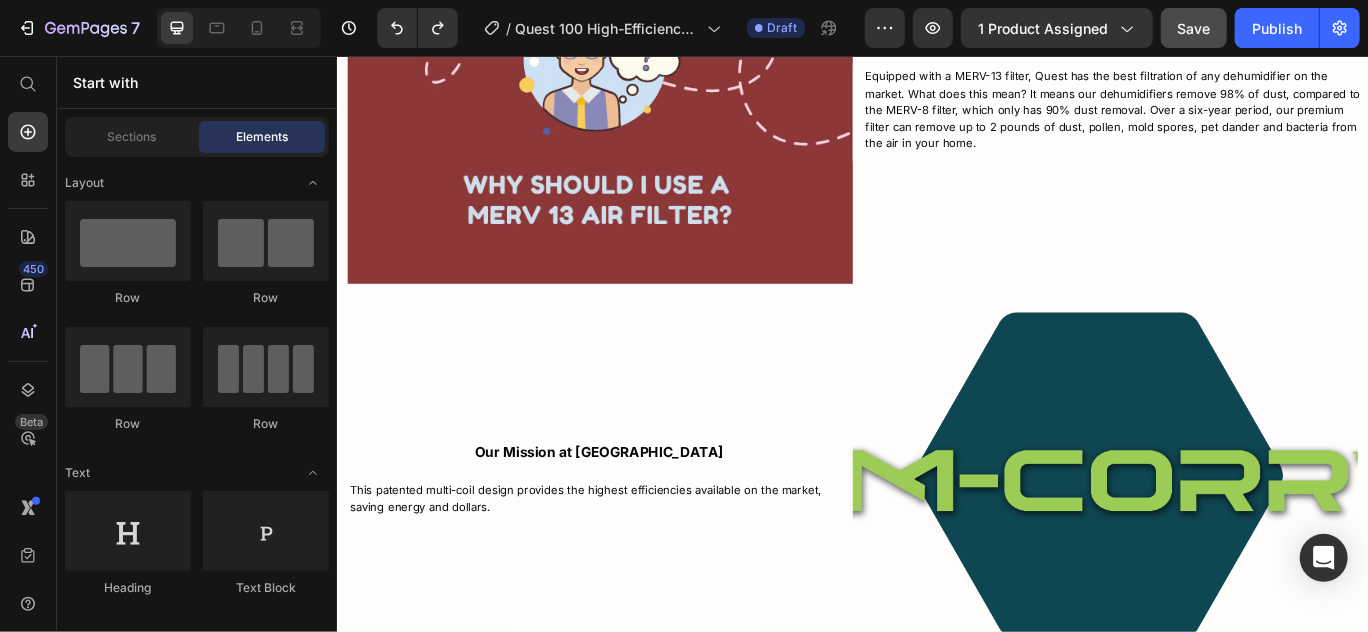 scroll, scrollTop: 5911, scrollLeft: 0, axis: vertical 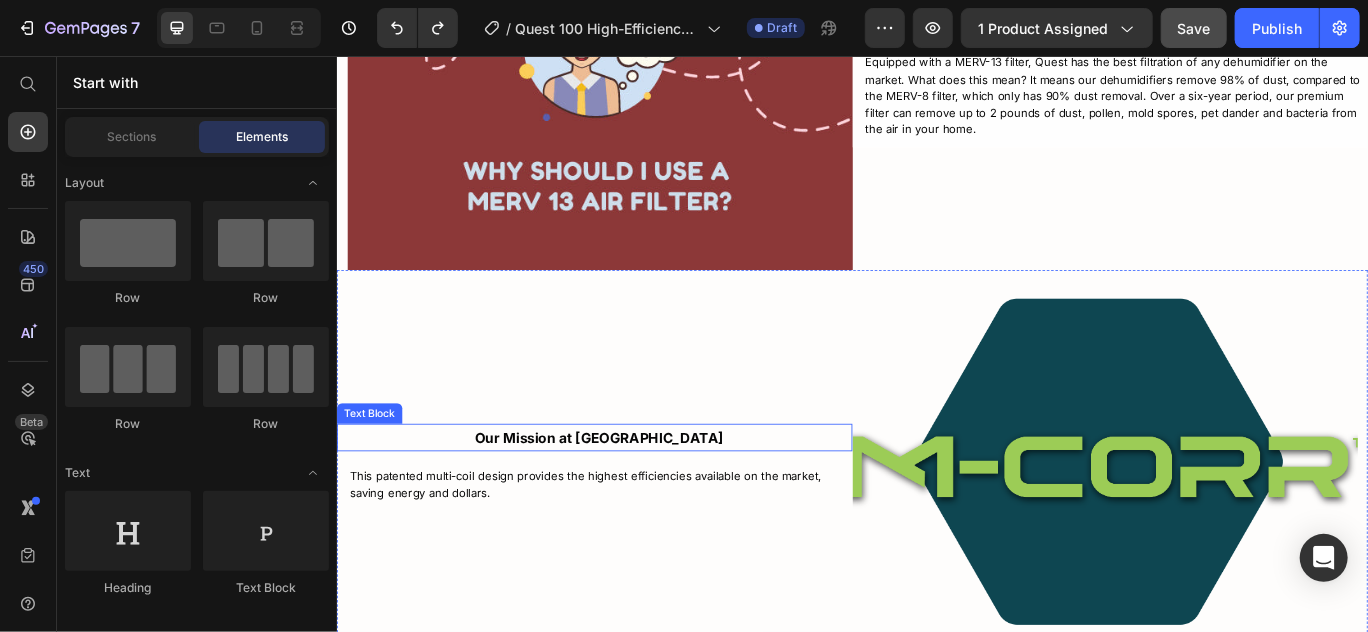 click on "Our Mission at [GEOGRAPHIC_DATA]" at bounding box center [641, 500] 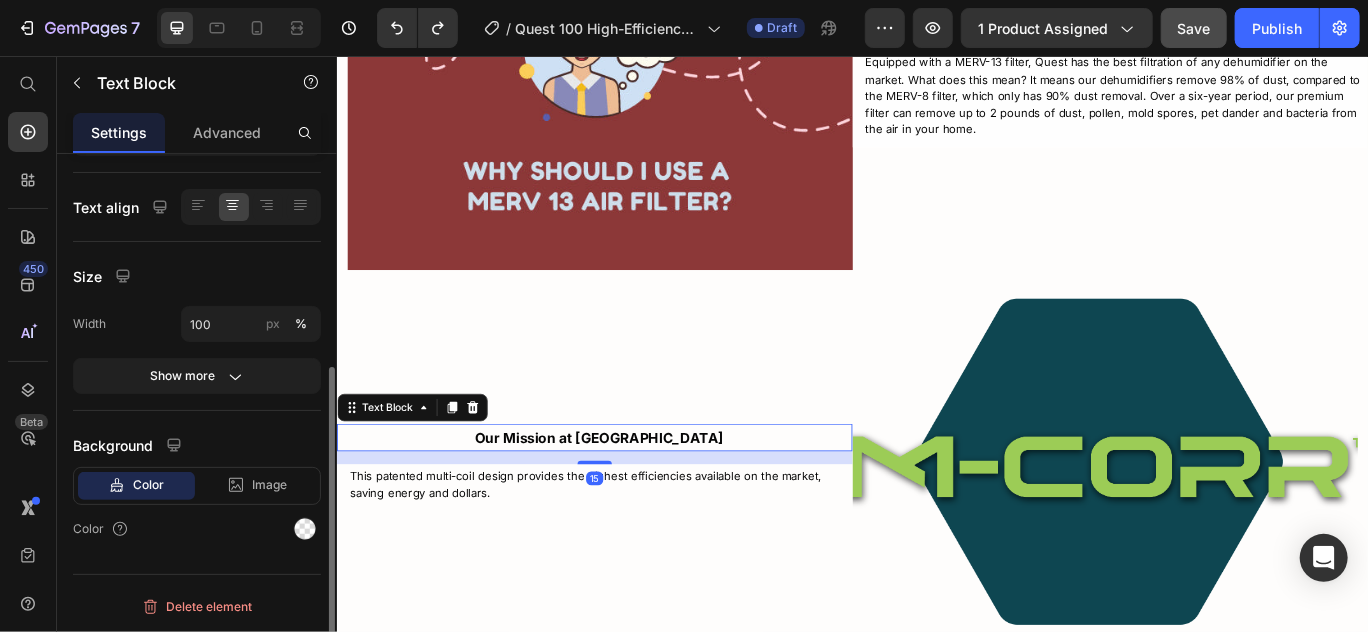 scroll, scrollTop: 0, scrollLeft: 0, axis: both 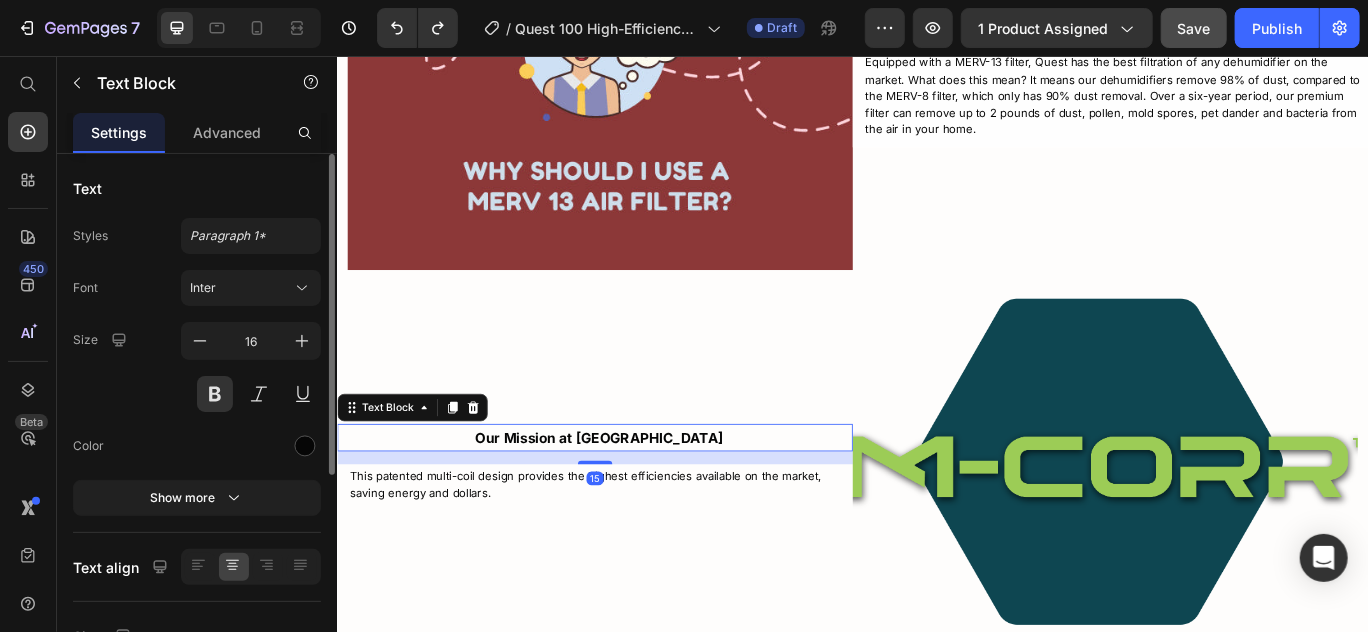 click on "Our Mission at [GEOGRAPHIC_DATA]" at bounding box center (641, 500) 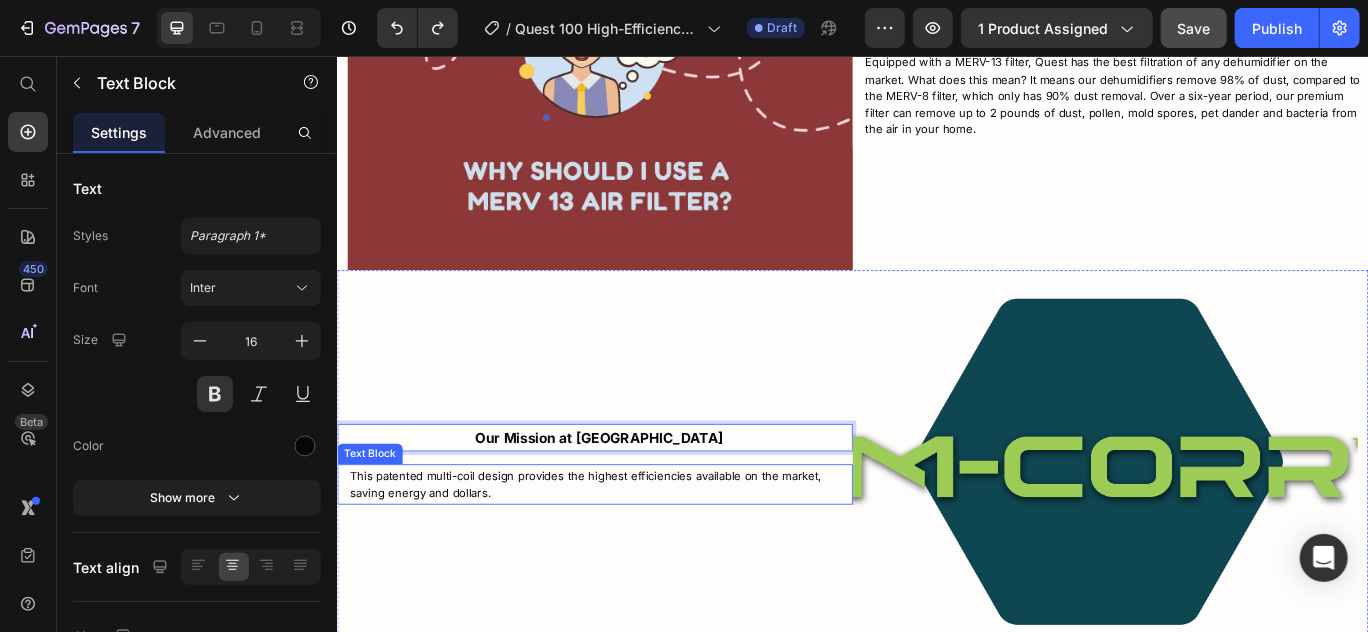 click on "This patented multi-coil design provides the highest efficiencies available on the market, saving energy and dollars." at bounding box center [638, 554] 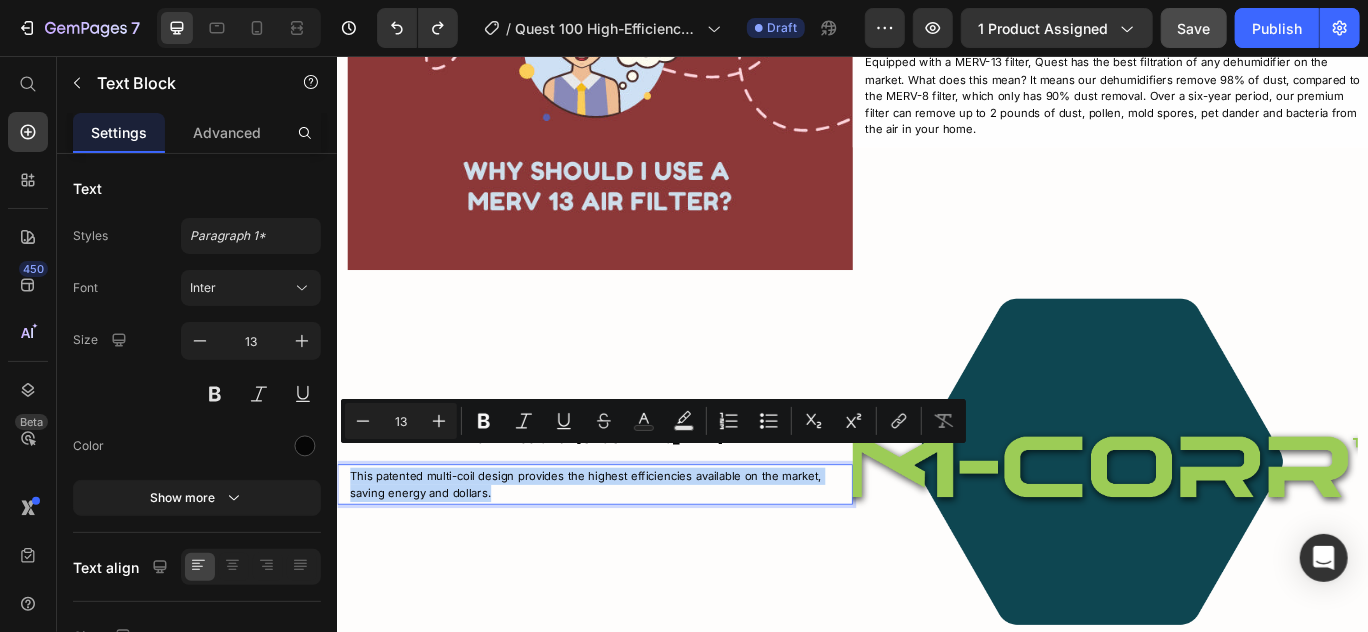 drag, startPoint x: 531, startPoint y: 538, endPoint x: 354, endPoint y: 517, distance: 178.24141 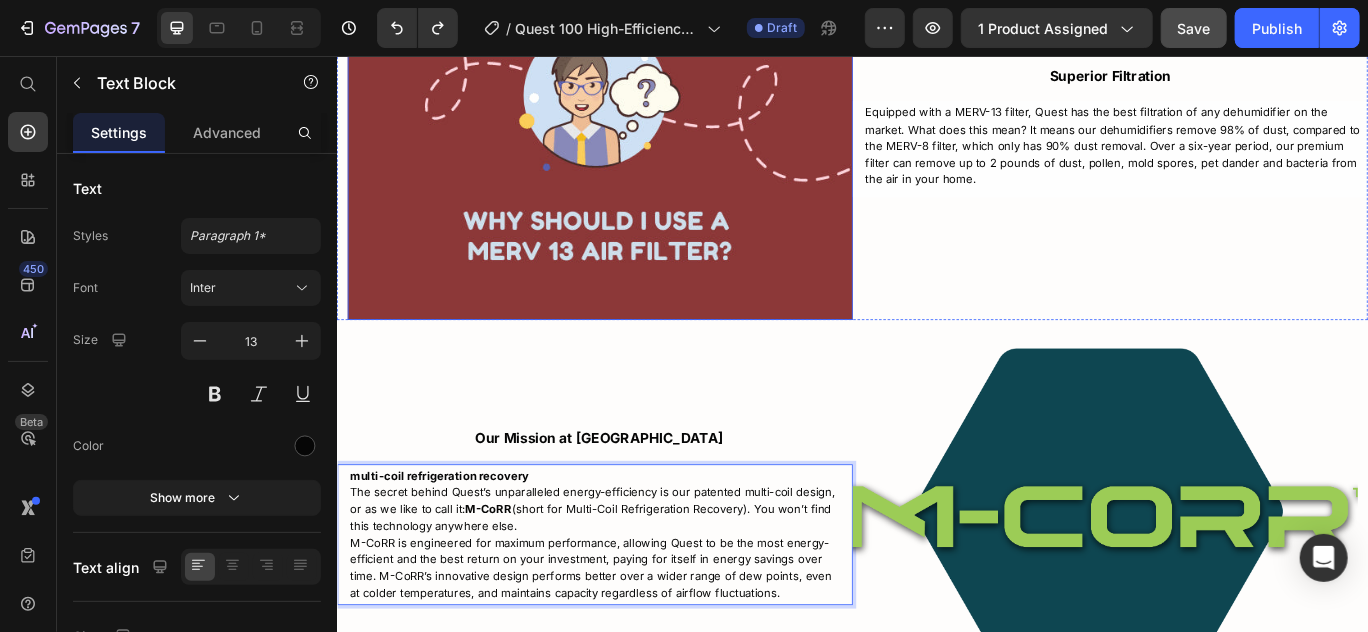 scroll, scrollTop: 53, scrollLeft: 0, axis: vertical 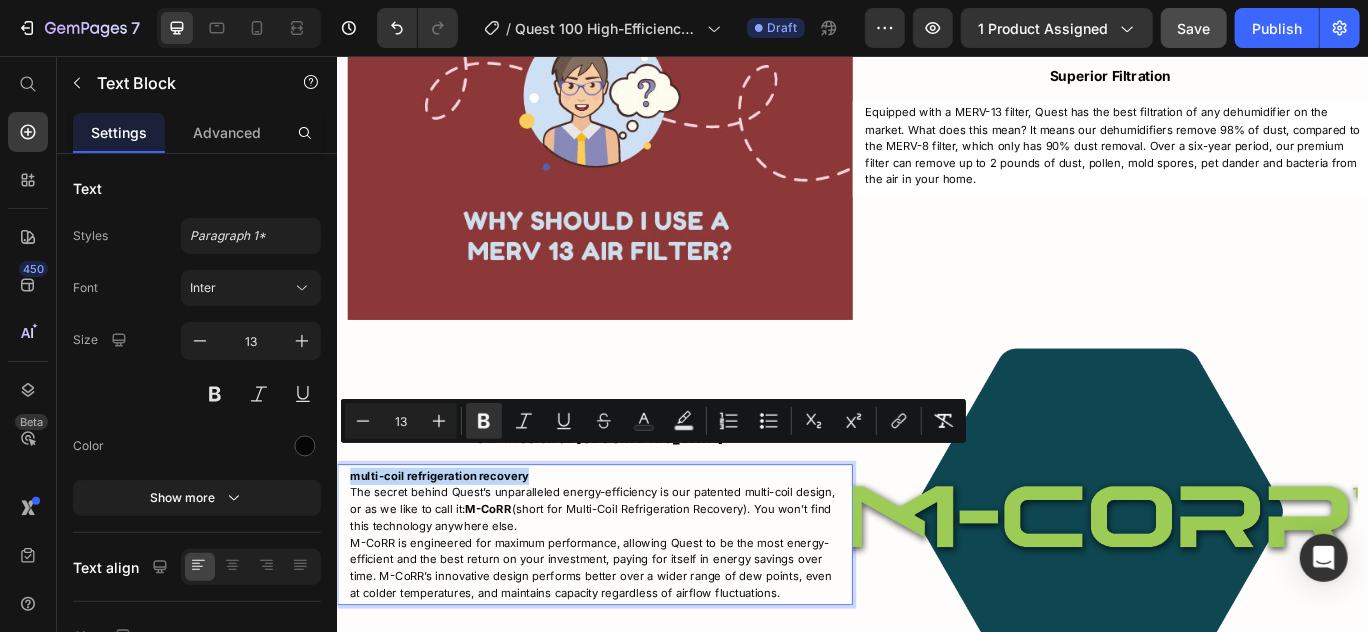 drag, startPoint x: 558, startPoint y: 522, endPoint x: 349, endPoint y: 527, distance: 209.0598 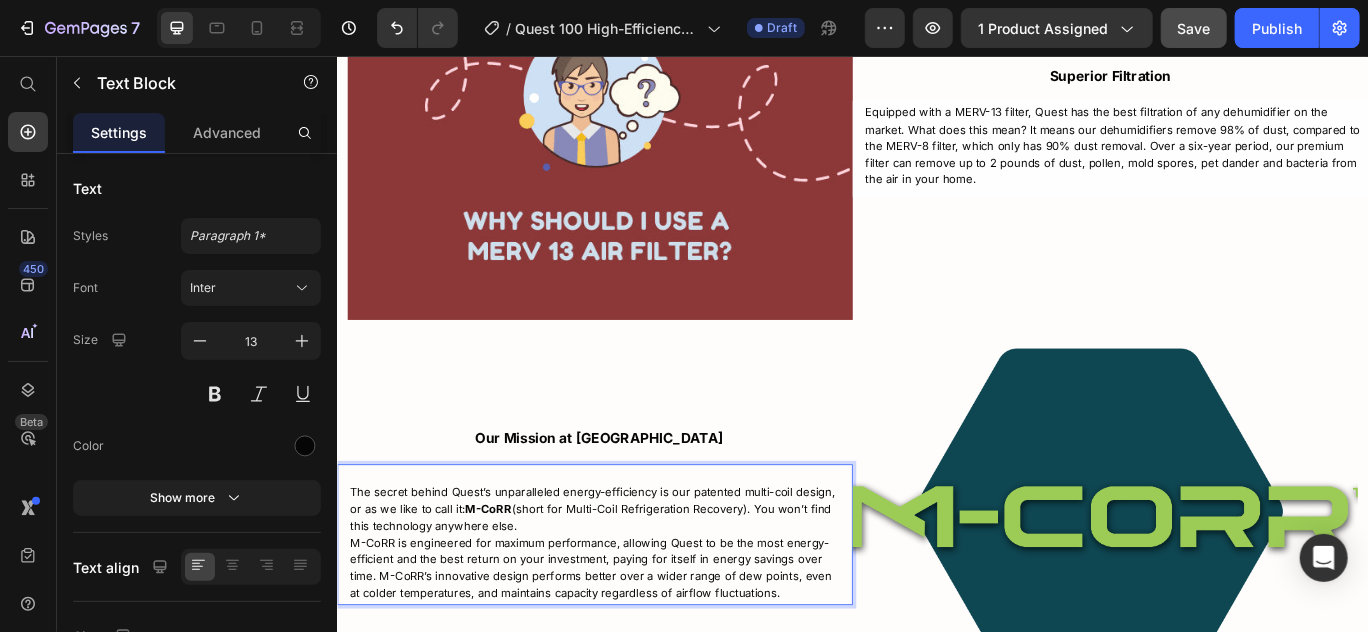 scroll, scrollTop: 5863, scrollLeft: 0, axis: vertical 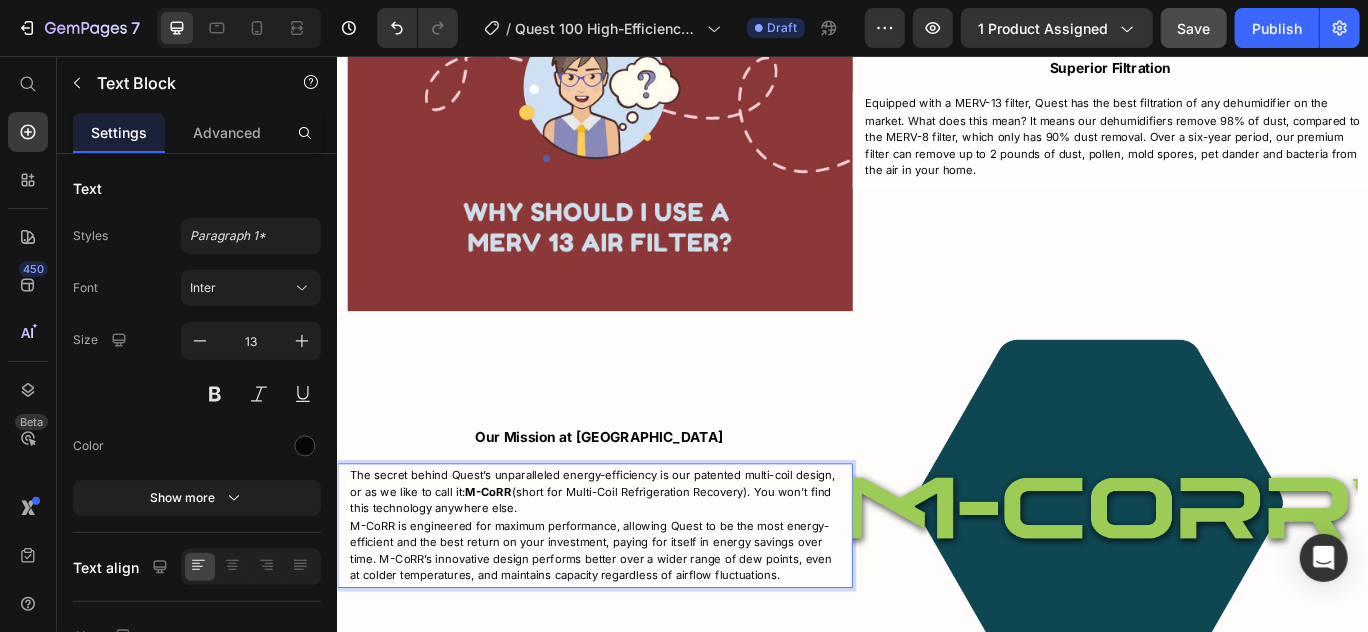 click on "The secret behind Quest’s unparalleled energy-efficiency is our patented multi-coil design, or as we like to call it:  M-CoRR  (short for Multi-Coil Refrigeration Recovery). You won’t find this technology anywhere else." at bounding box center (638, 563) 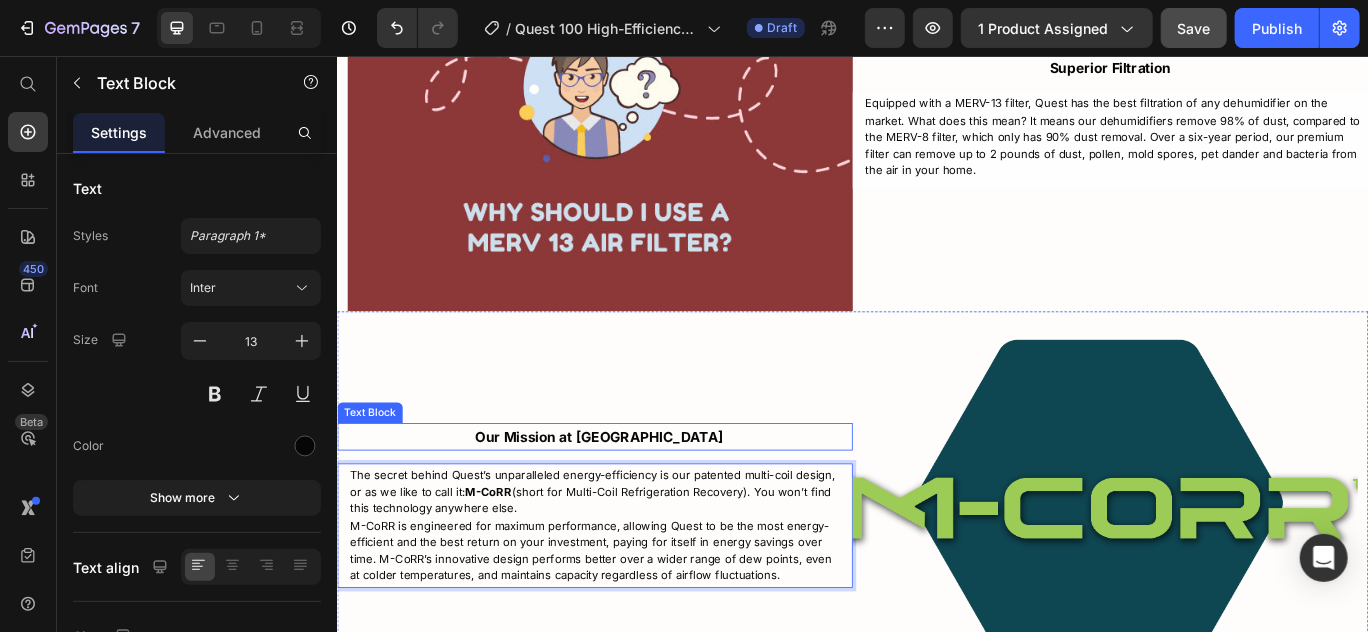 click on "Our Mission at [GEOGRAPHIC_DATA]" at bounding box center (641, 499) 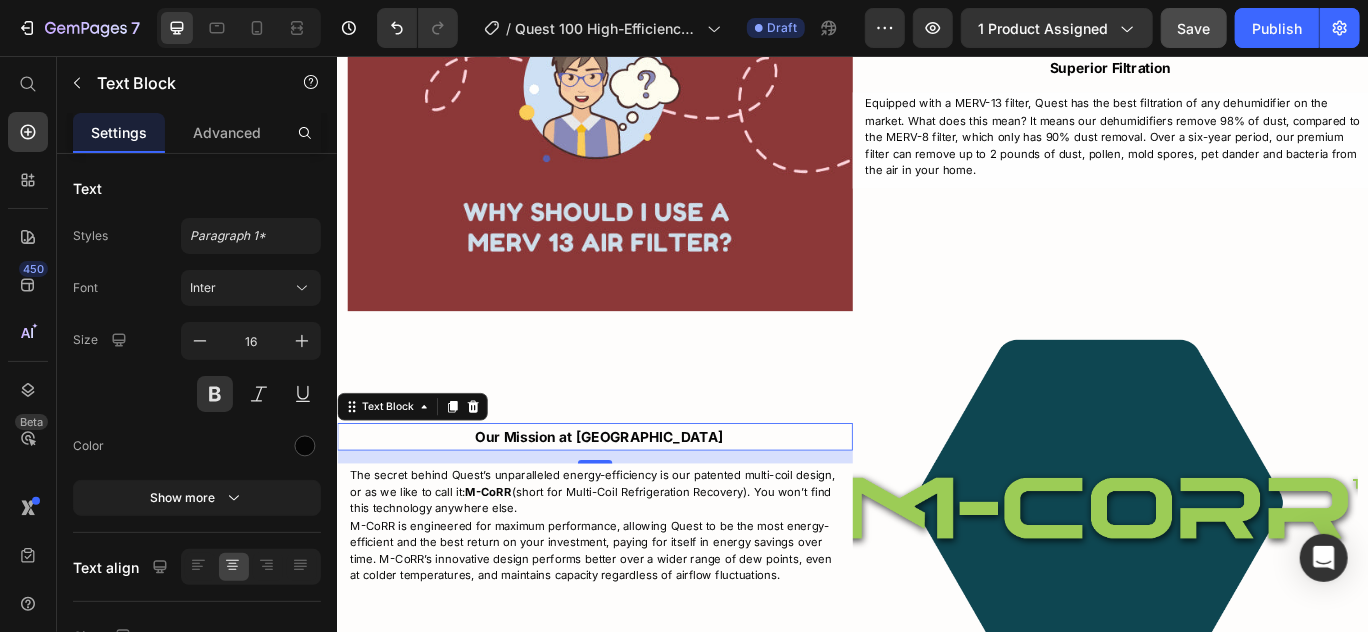 scroll, scrollTop: 0, scrollLeft: 0, axis: both 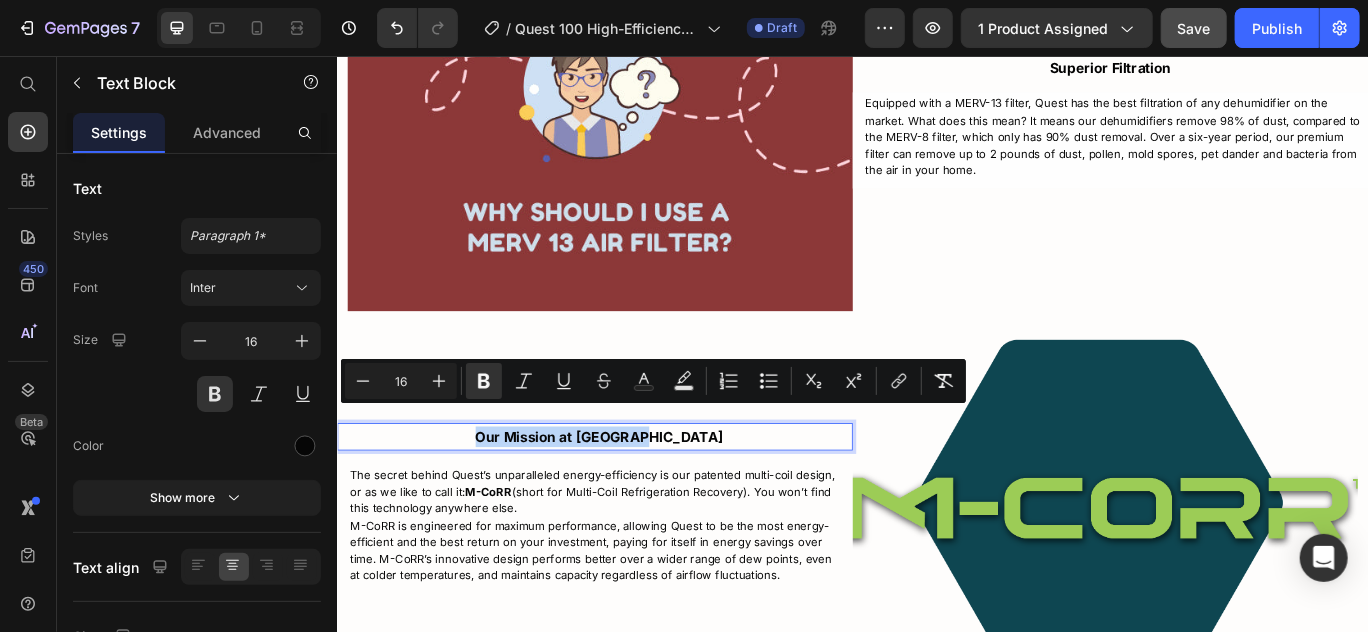 drag, startPoint x: 738, startPoint y: 479, endPoint x: 543, endPoint y: 473, distance: 195.09229 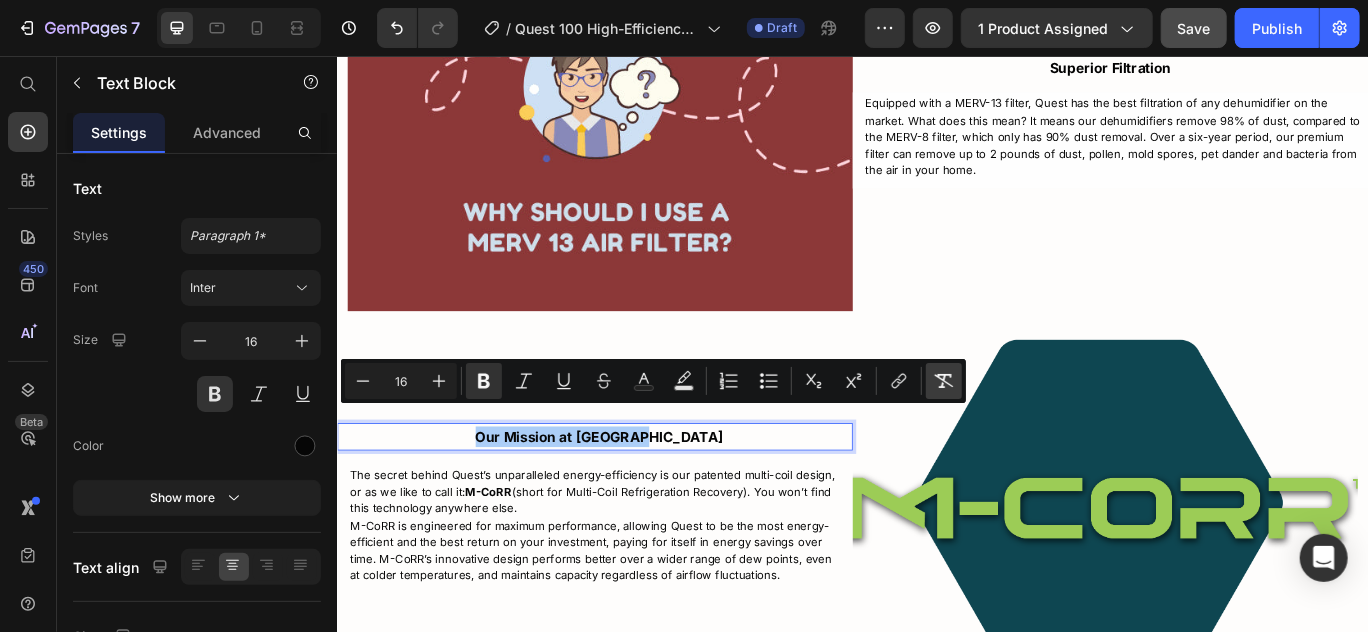 click 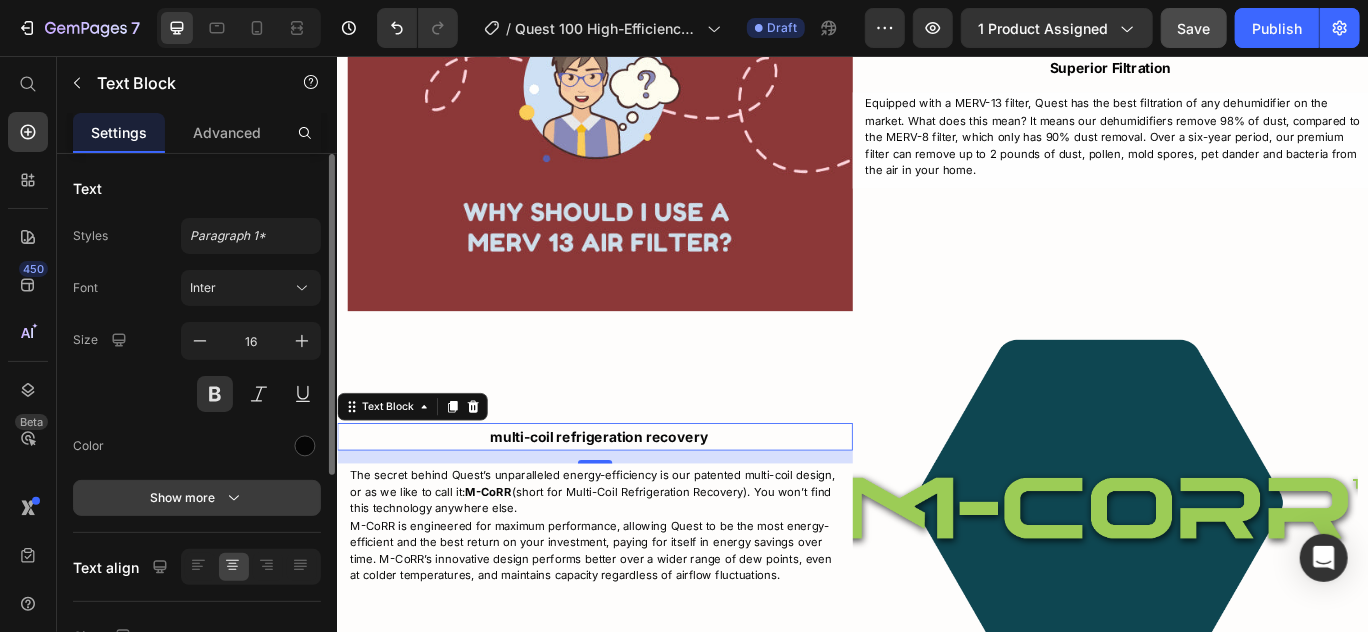 click on "Show more" at bounding box center [197, 498] 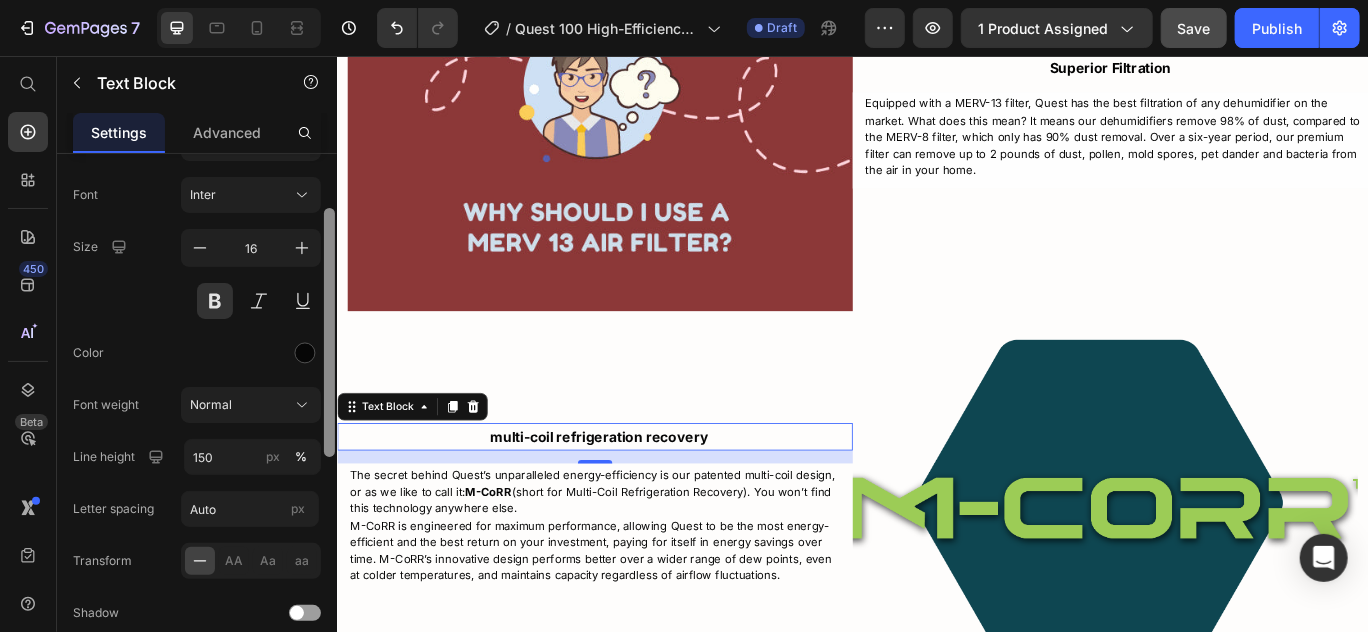drag, startPoint x: 324, startPoint y: 430, endPoint x: 332, endPoint y: 488, distance: 58.549126 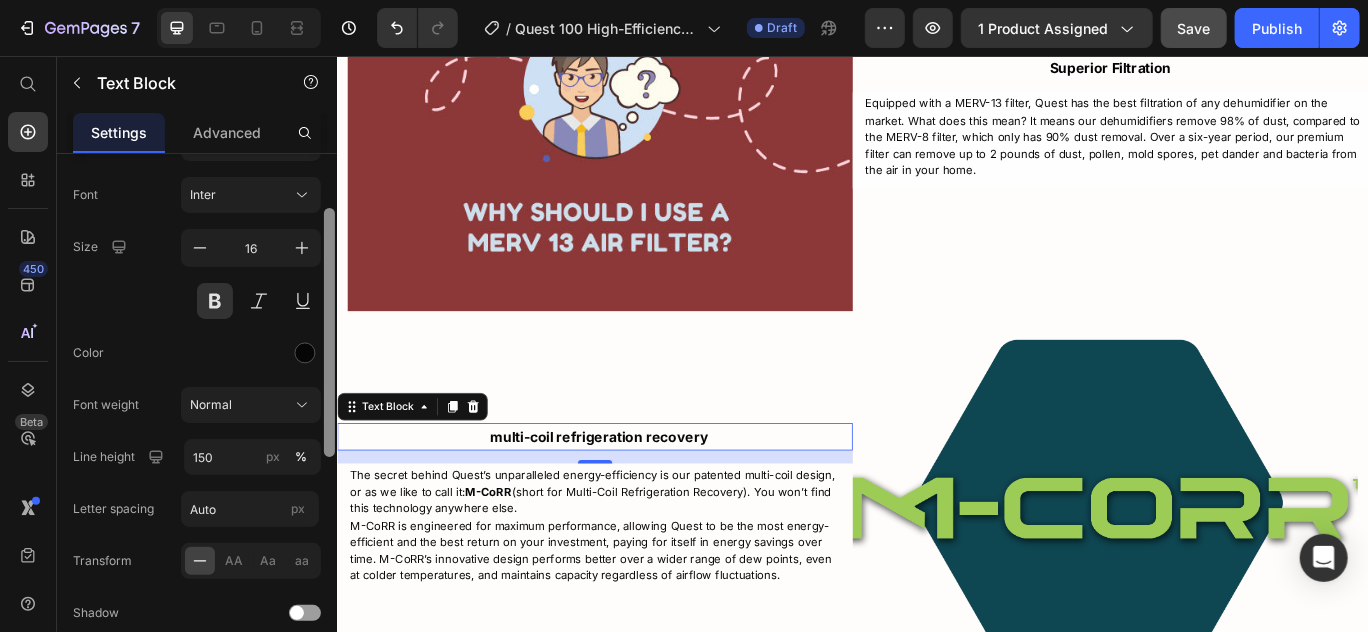 click at bounding box center [329, 430] 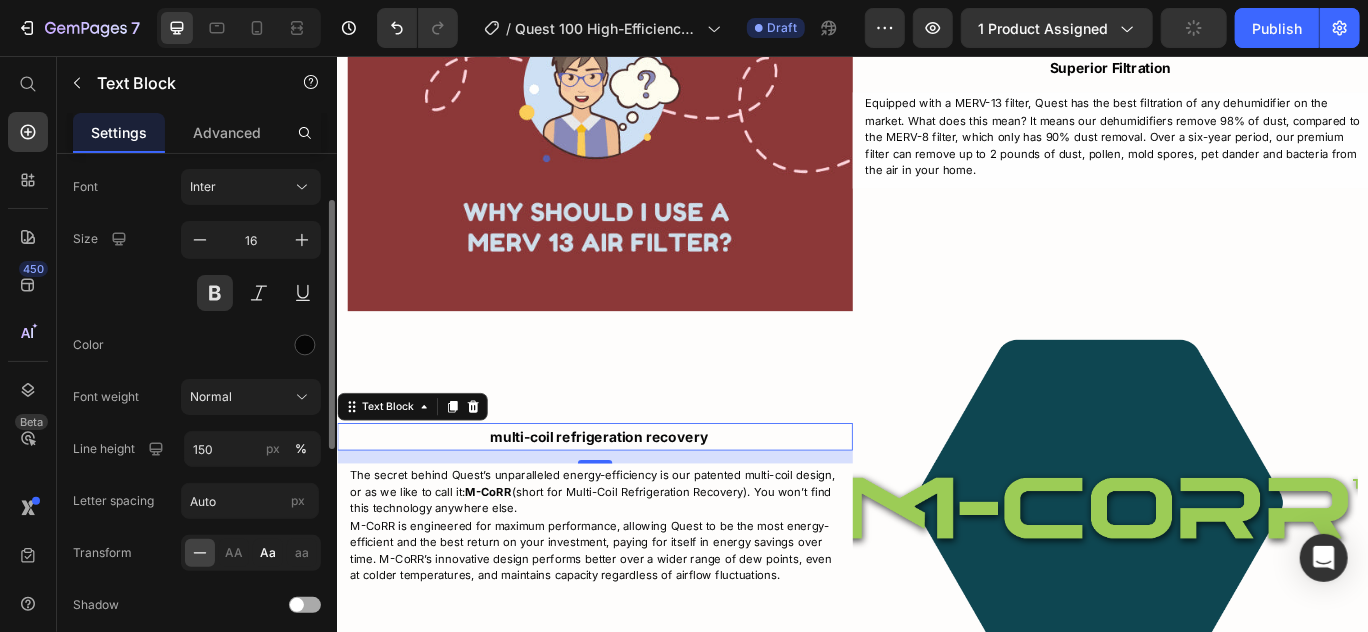 click on "Aa" 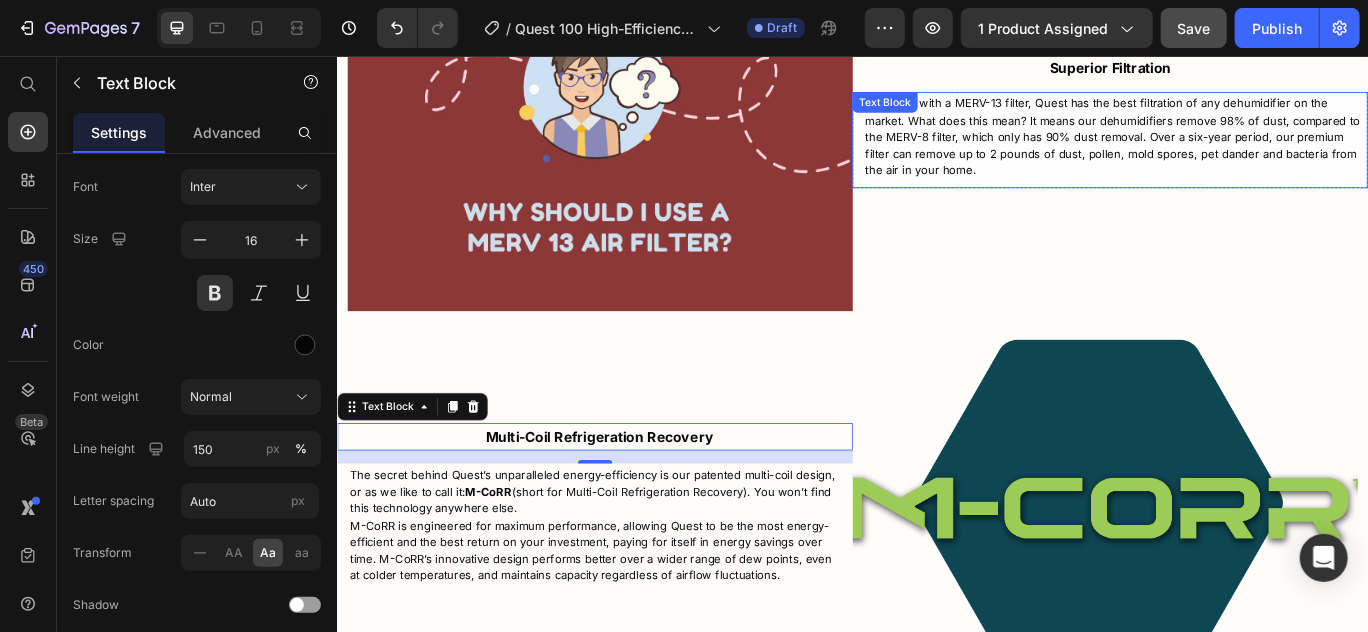 click on "Equipped with a MERV-13 filter, Quest has the best filtration of any dehumidifier on the market. What does this mean? It means our dehumidifiers remove 98% of dust, compared to the MERV-8 filter, which only has 90% dust removal. Over a six-year period, our premium filter can remove up to 2 pounds of dust, pollen, mold spores, pet dander and bacteria from the air in your home." at bounding box center (1243, 151) 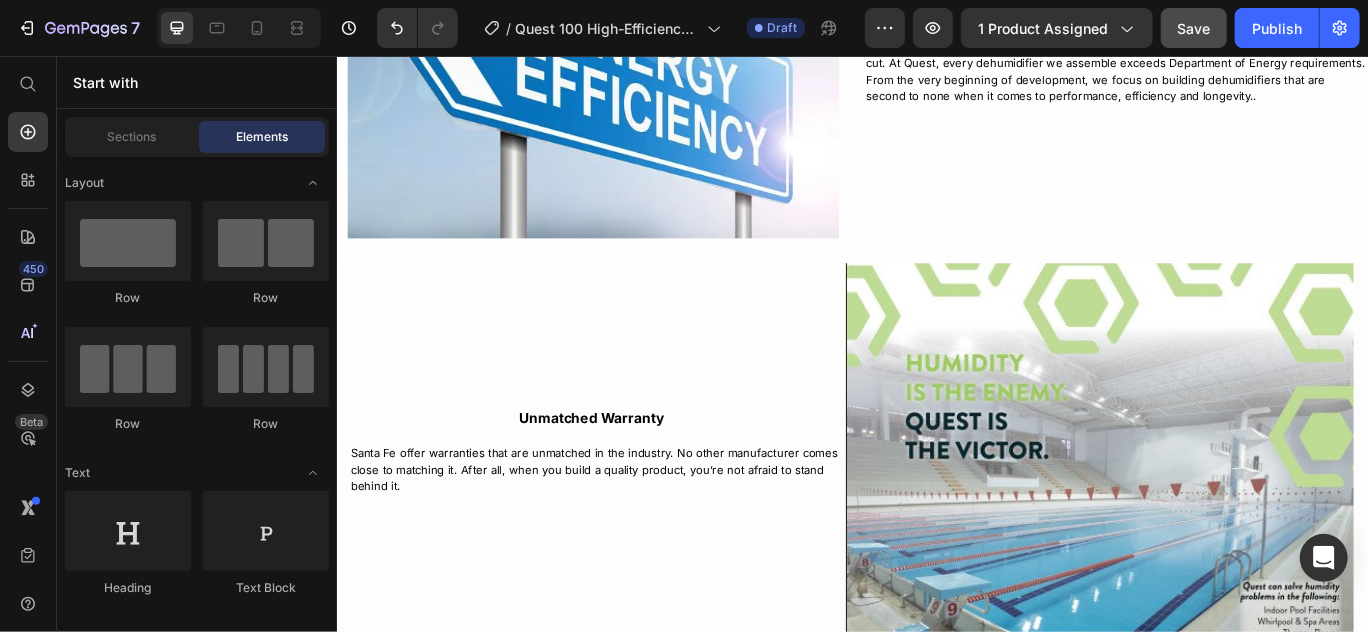 scroll, scrollTop: 5002, scrollLeft: 0, axis: vertical 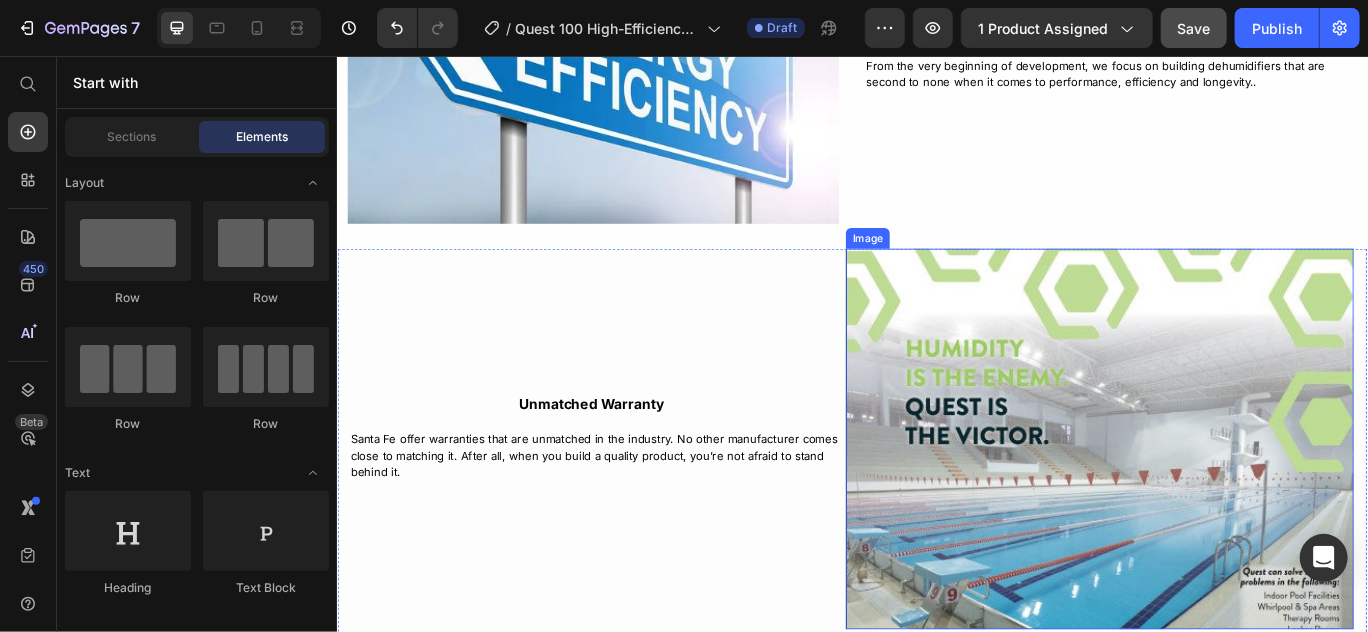 click at bounding box center [1223, 501] 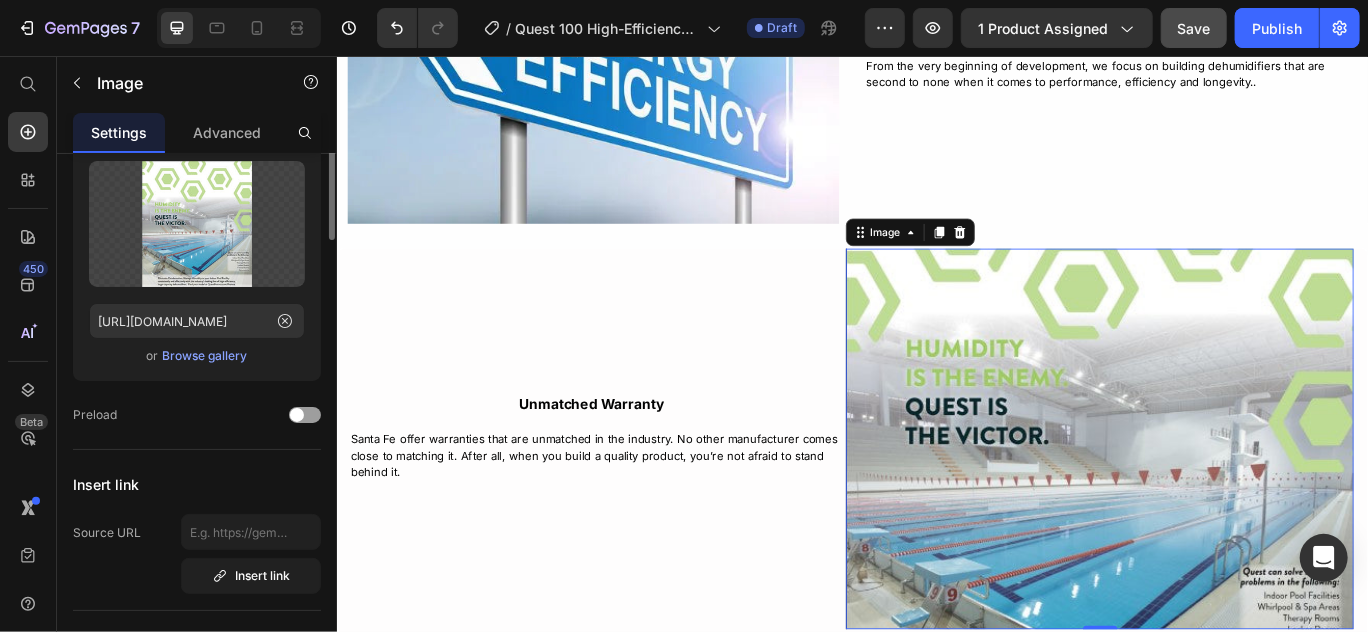 scroll, scrollTop: 0, scrollLeft: 0, axis: both 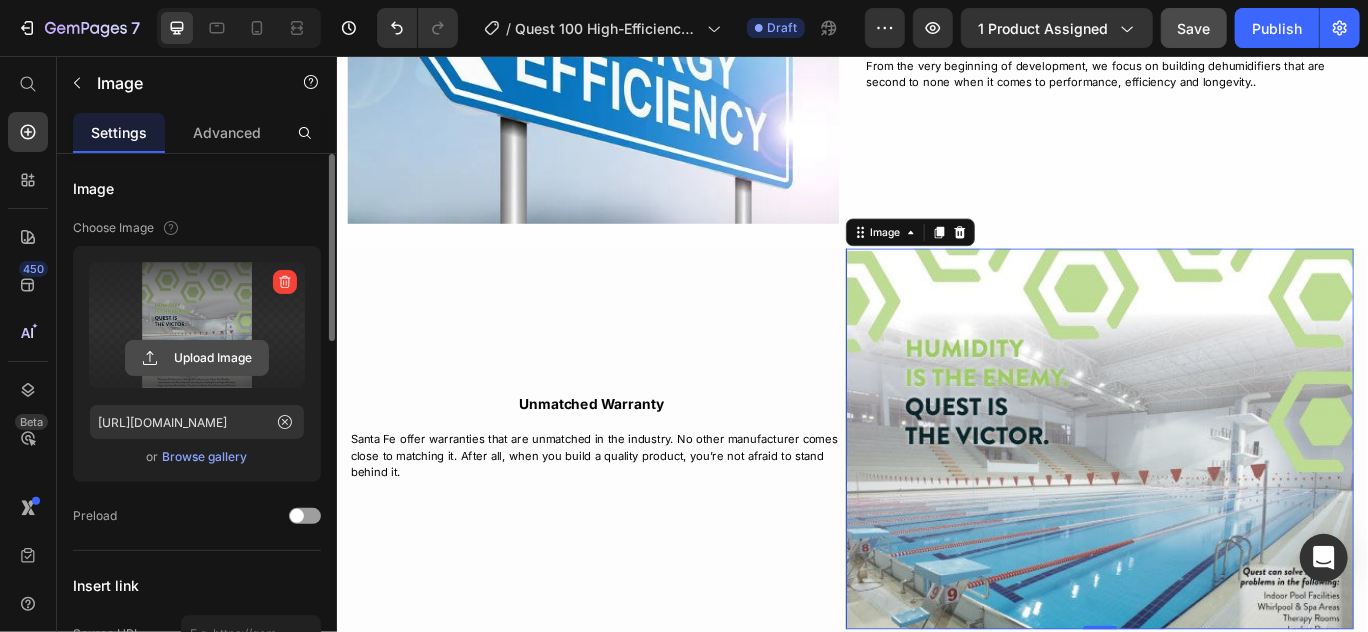 click 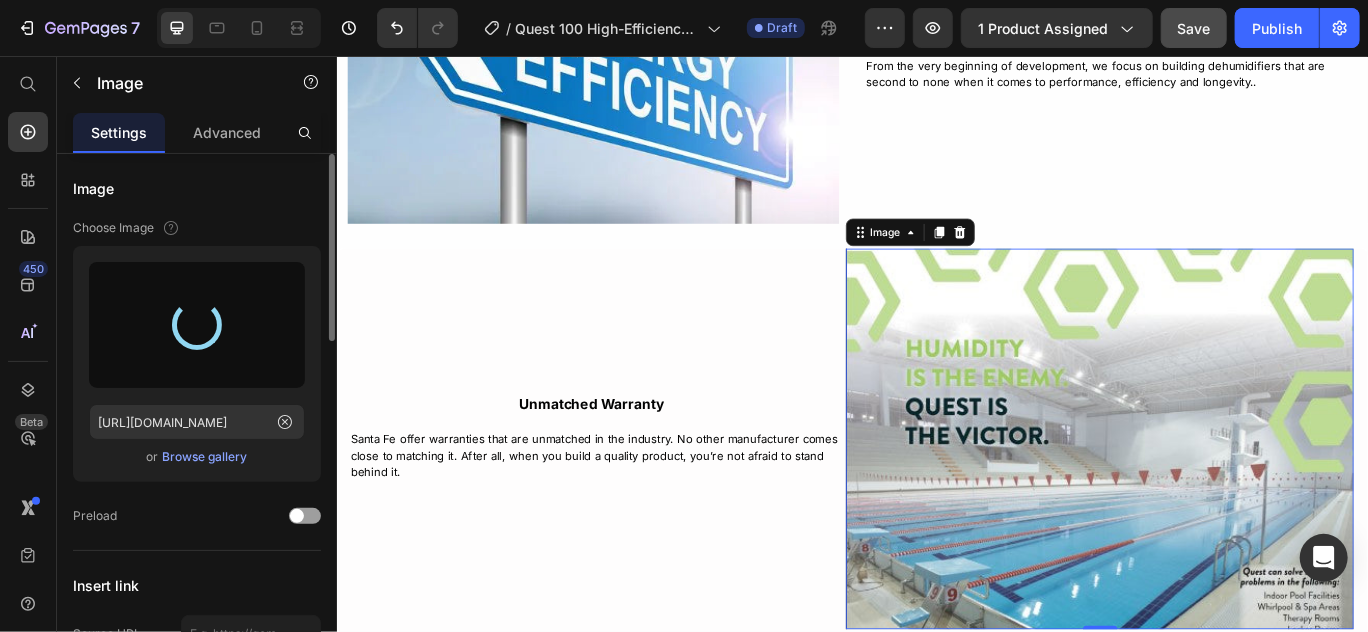 type on "[URL][DOMAIN_NAME]" 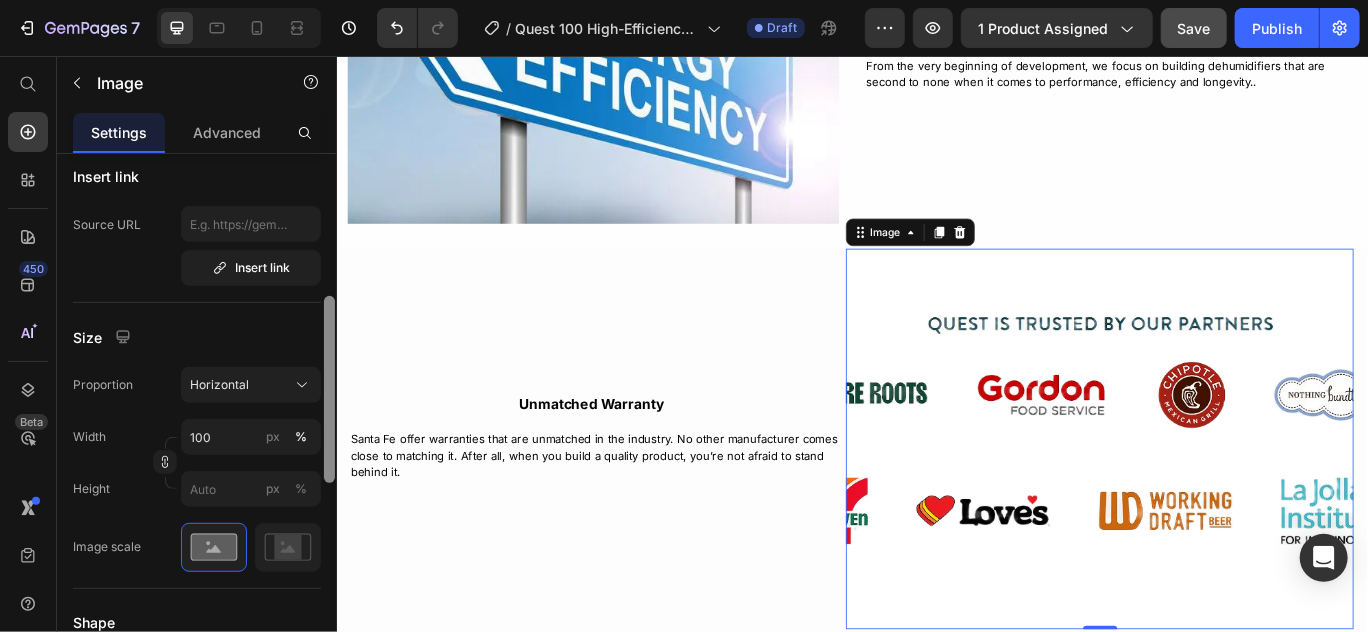 scroll, scrollTop: 423, scrollLeft: 0, axis: vertical 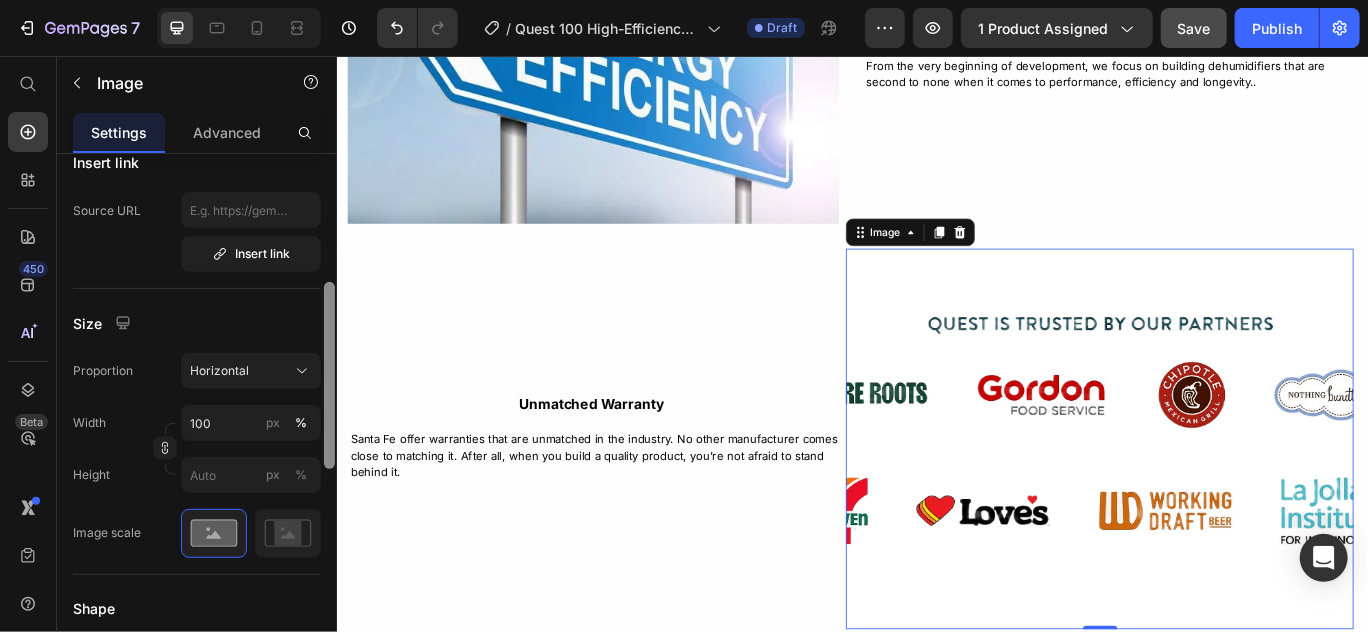 drag, startPoint x: 327, startPoint y: 280, endPoint x: 322, endPoint y: 428, distance: 148.08444 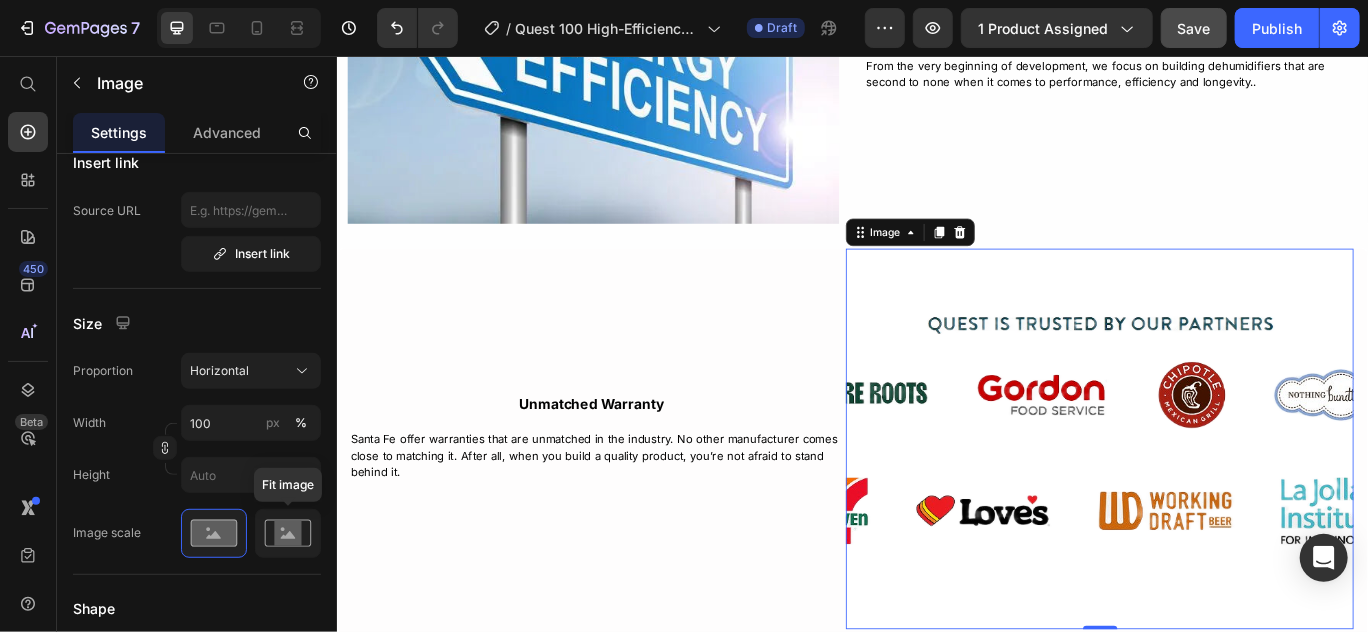 click 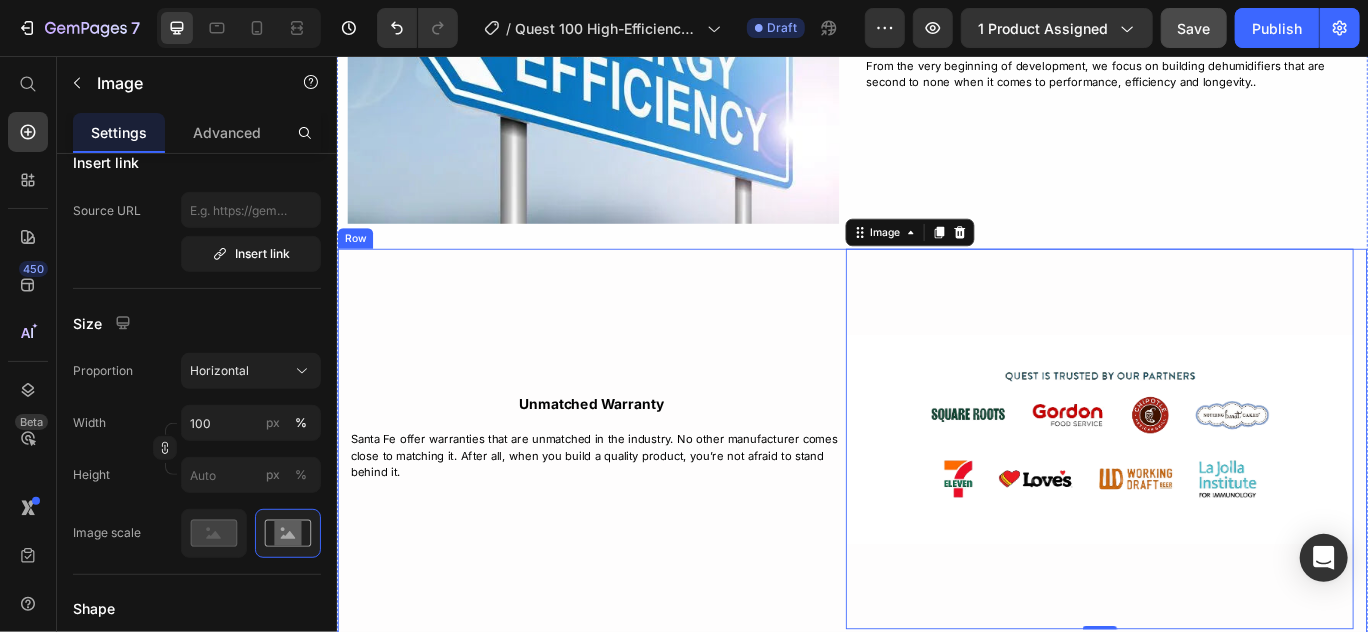 click on "Unmatched Warranty Text Block Santa Fe offer warranties that are unmatched in the industry. No other manufacturer comes close to matching it. After all, when you build a quality product, you’re not afraid to stand behind it. Text Block" at bounding box center (632, 501) 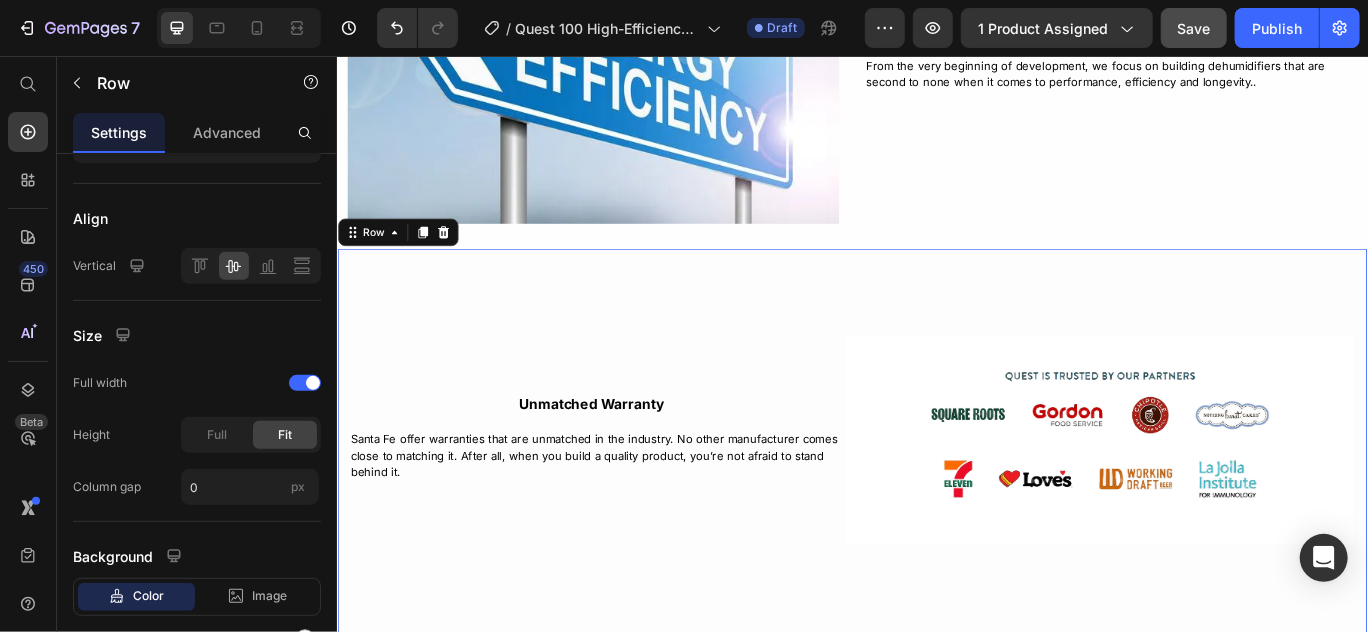 scroll, scrollTop: 0, scrollLeft: 0, axis: both 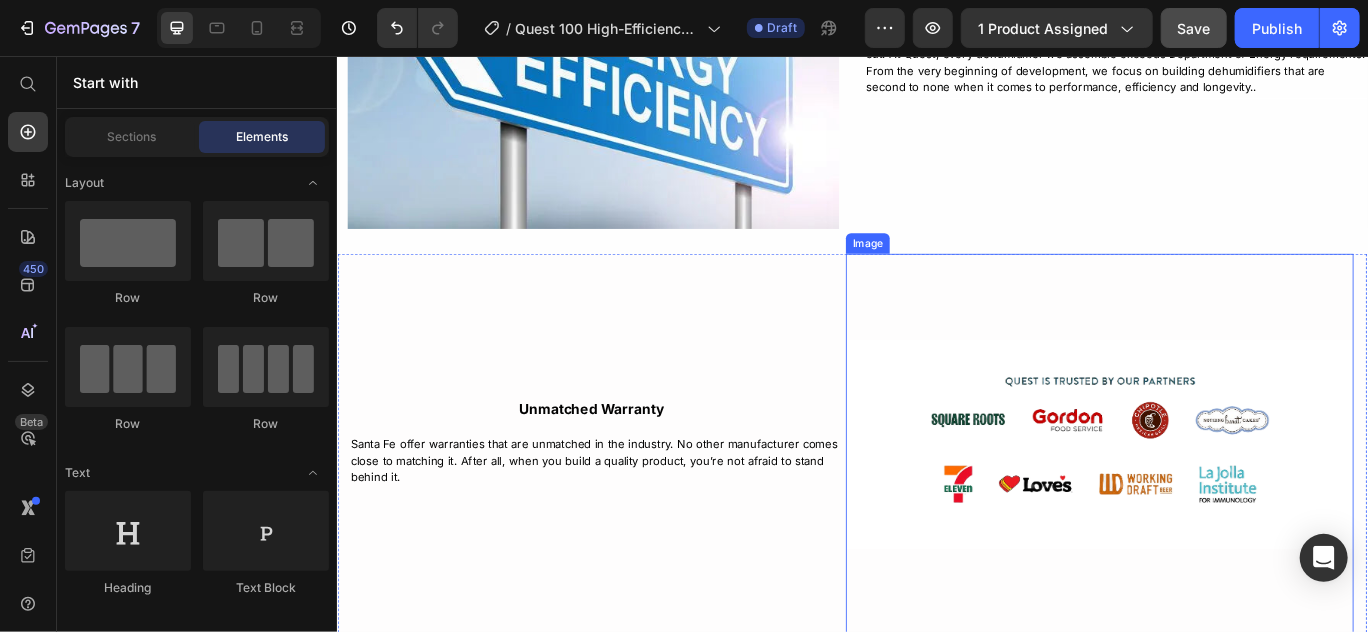 click at bounding box center (1223, 507) 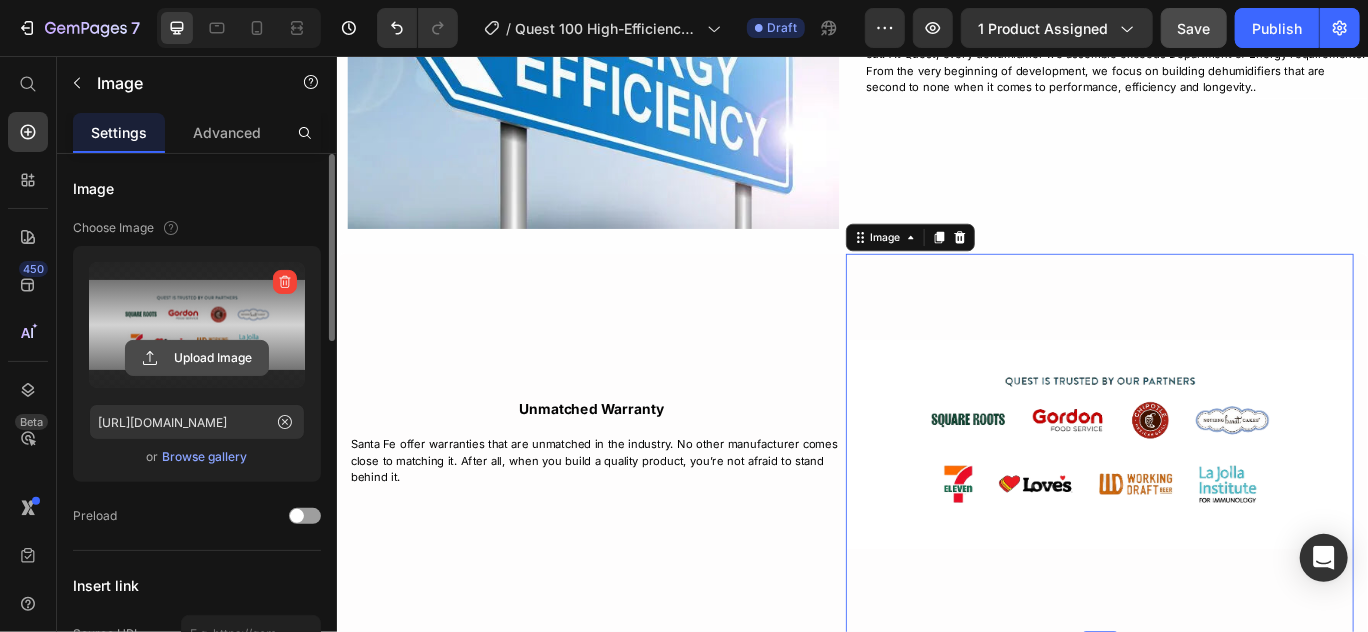click 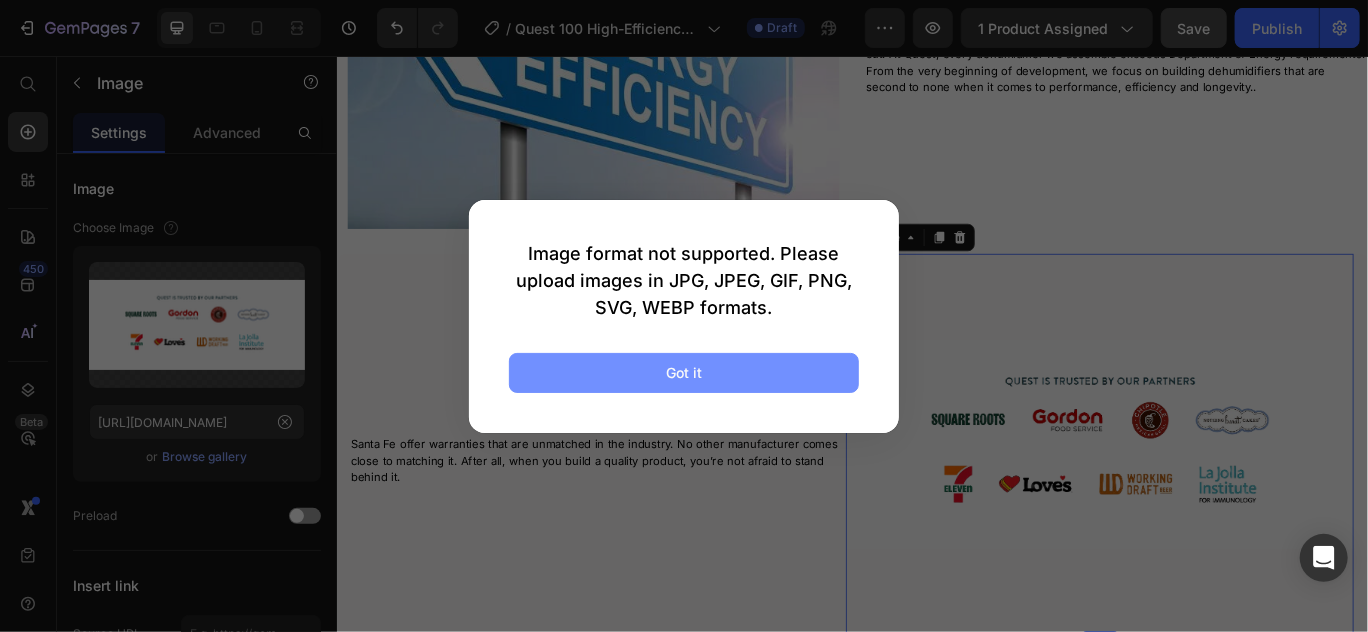 click on "Got it" at bounding box center [684, 373] 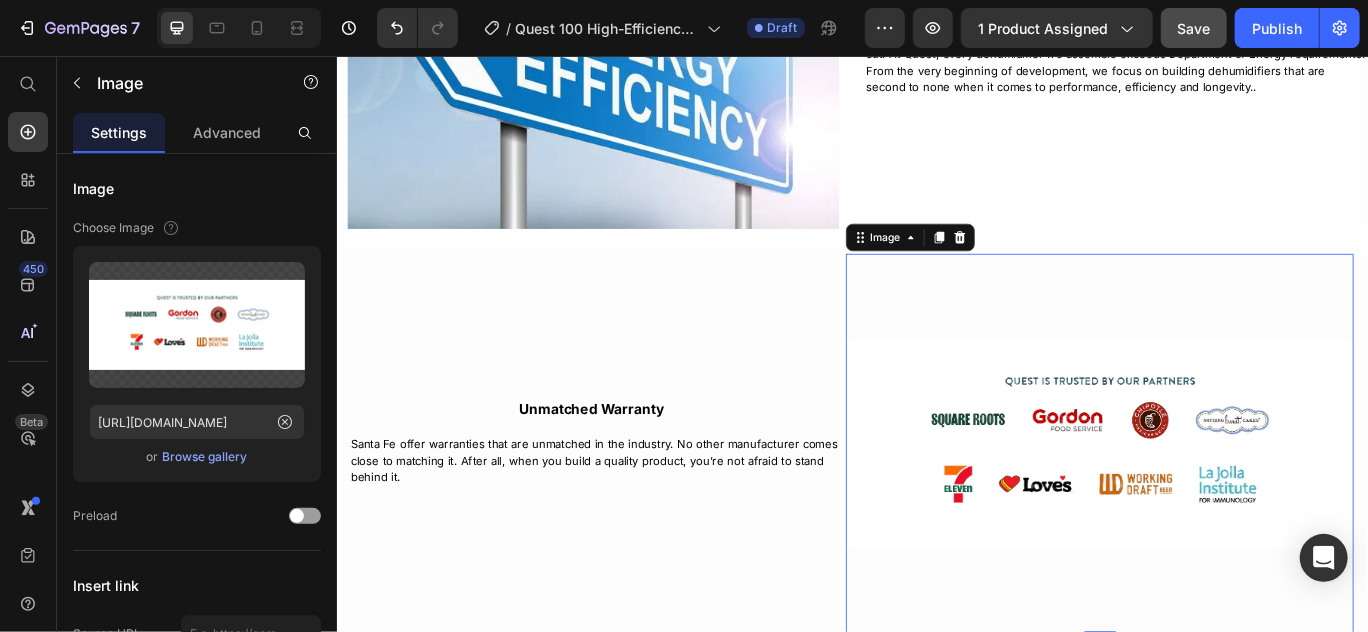 click at bounding box center (1223, 507) 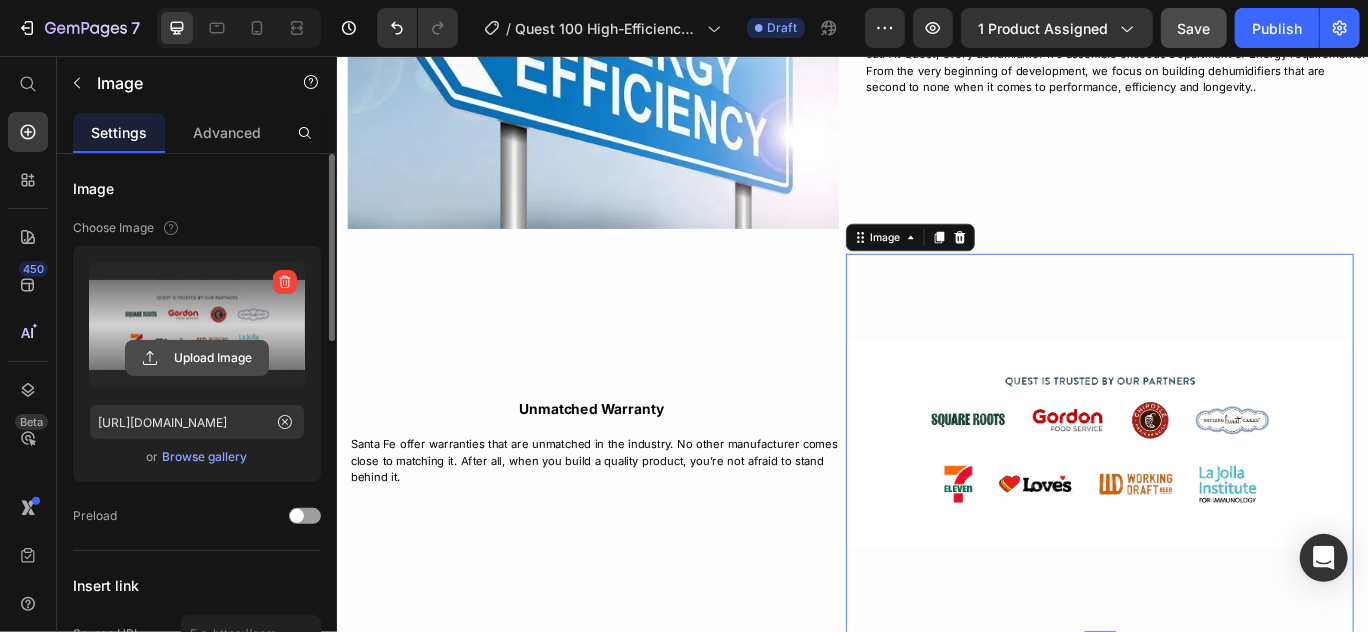 click 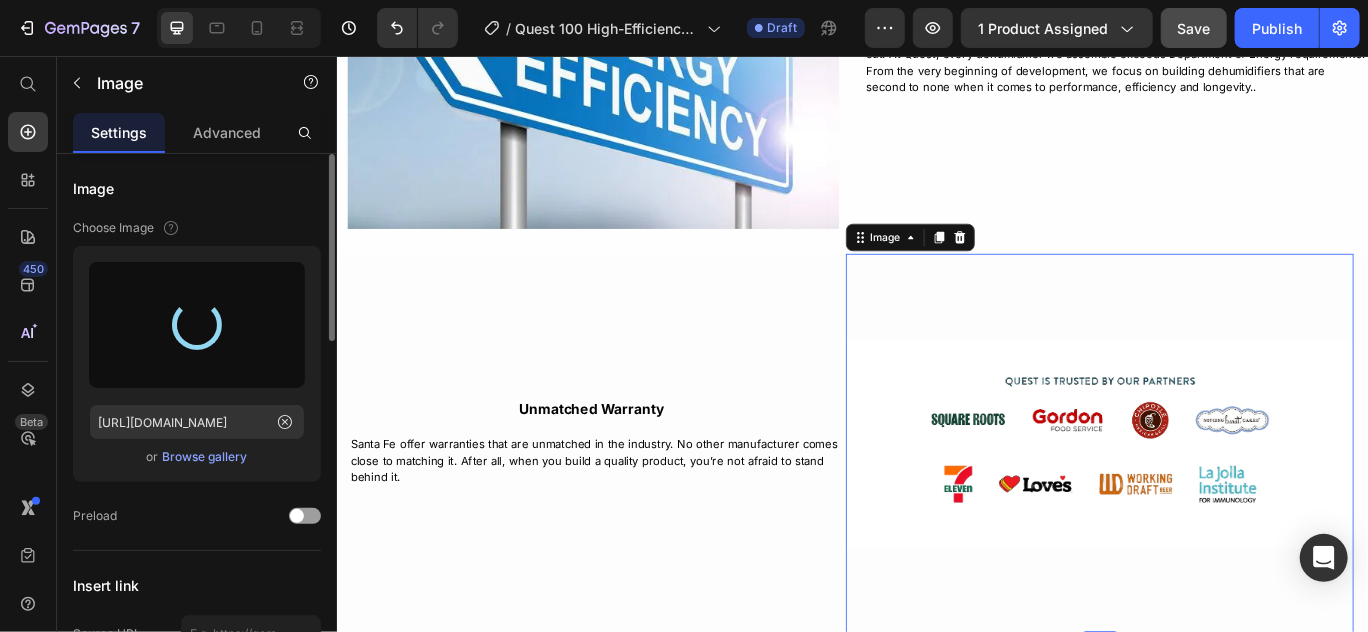 type on "[URL][DOMAIN_NAME]" 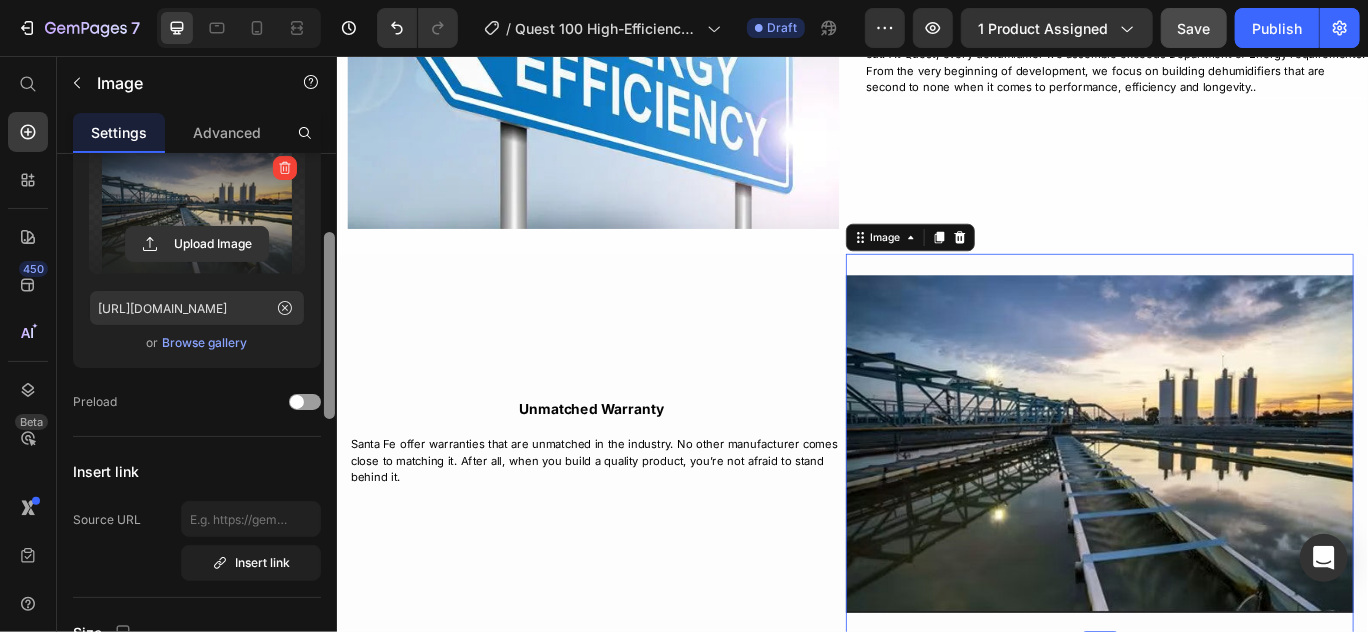 scroll, scrollTop: 152, scrollLeft: 0, axis: vertical 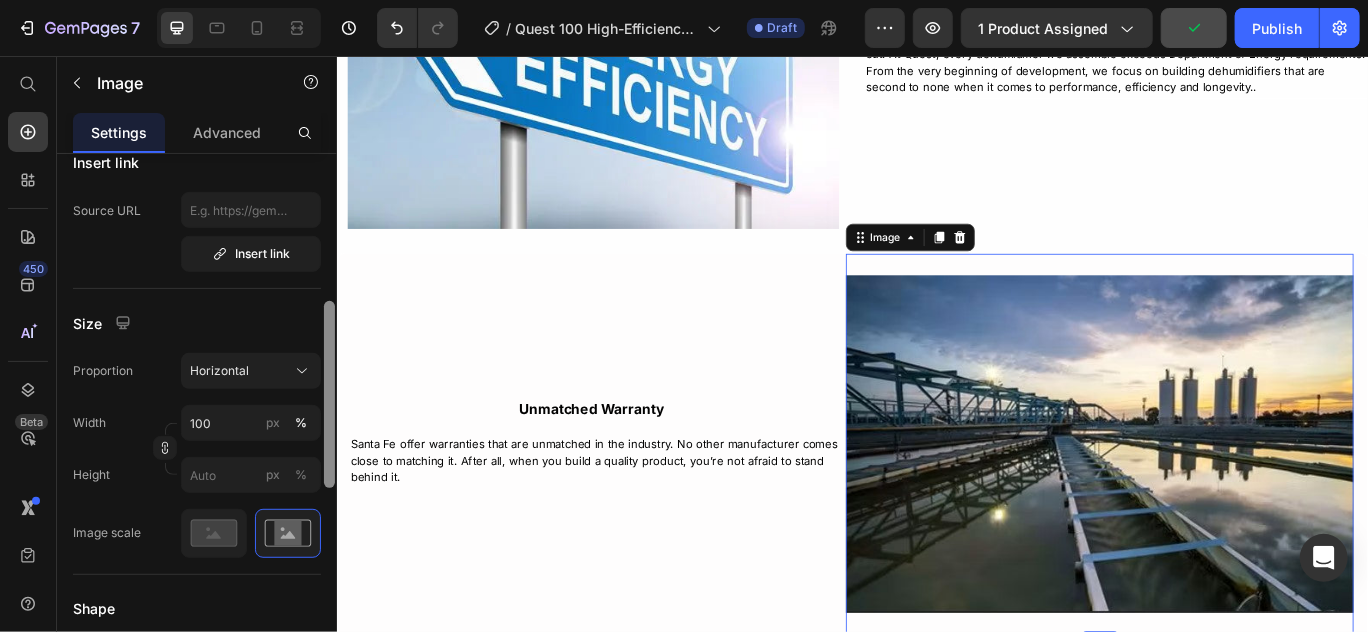drag, startPoint x: 329, startPoint y: 319, endPoint x: 329, endPoint y: 469, distance: 150 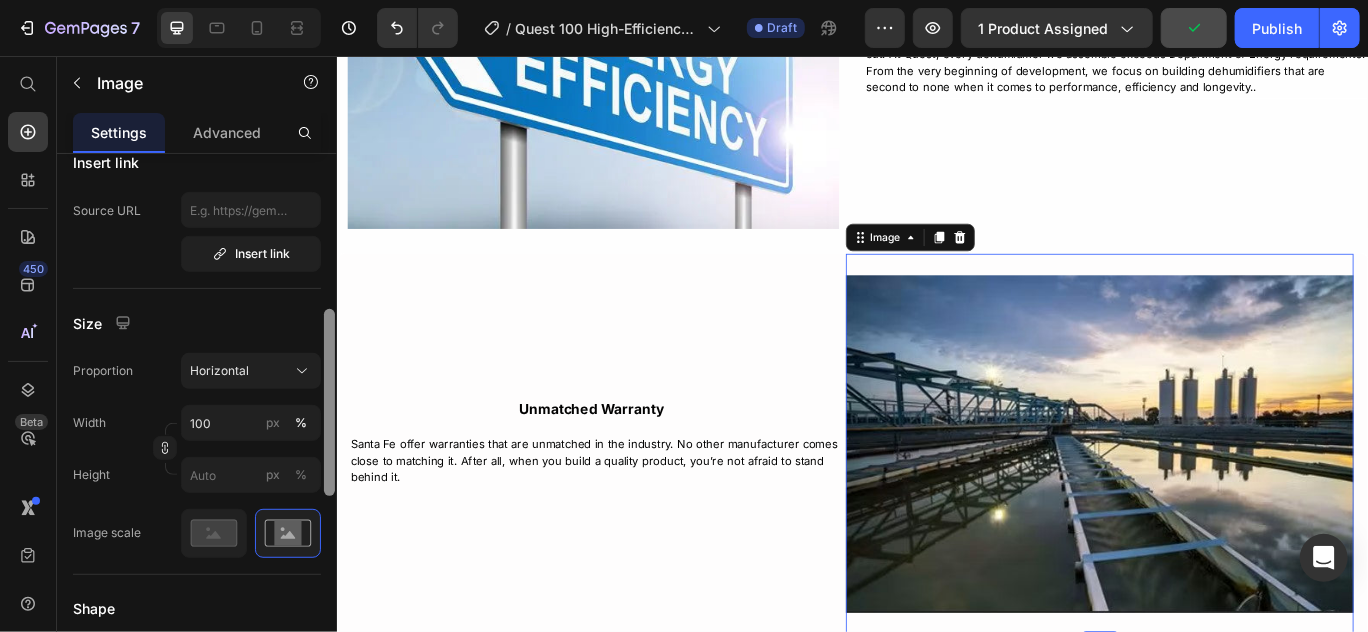 scroll, scrollTop: 429, scrollLeft: 0, axis: vertical 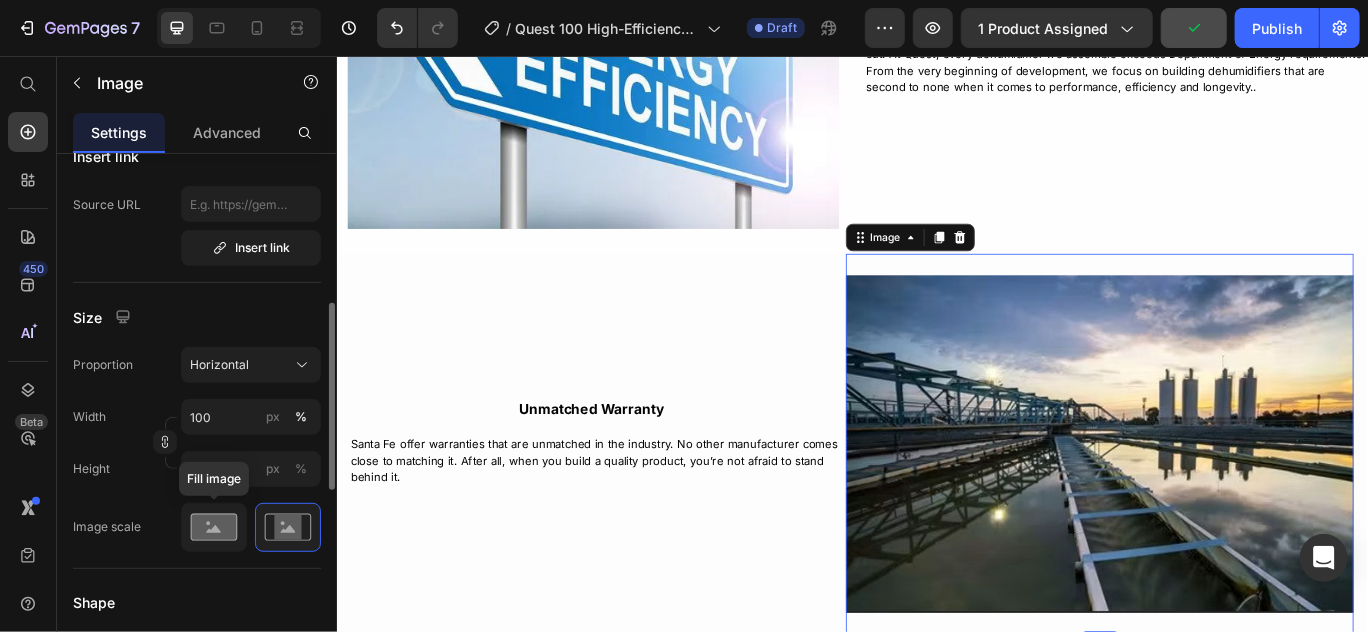 click 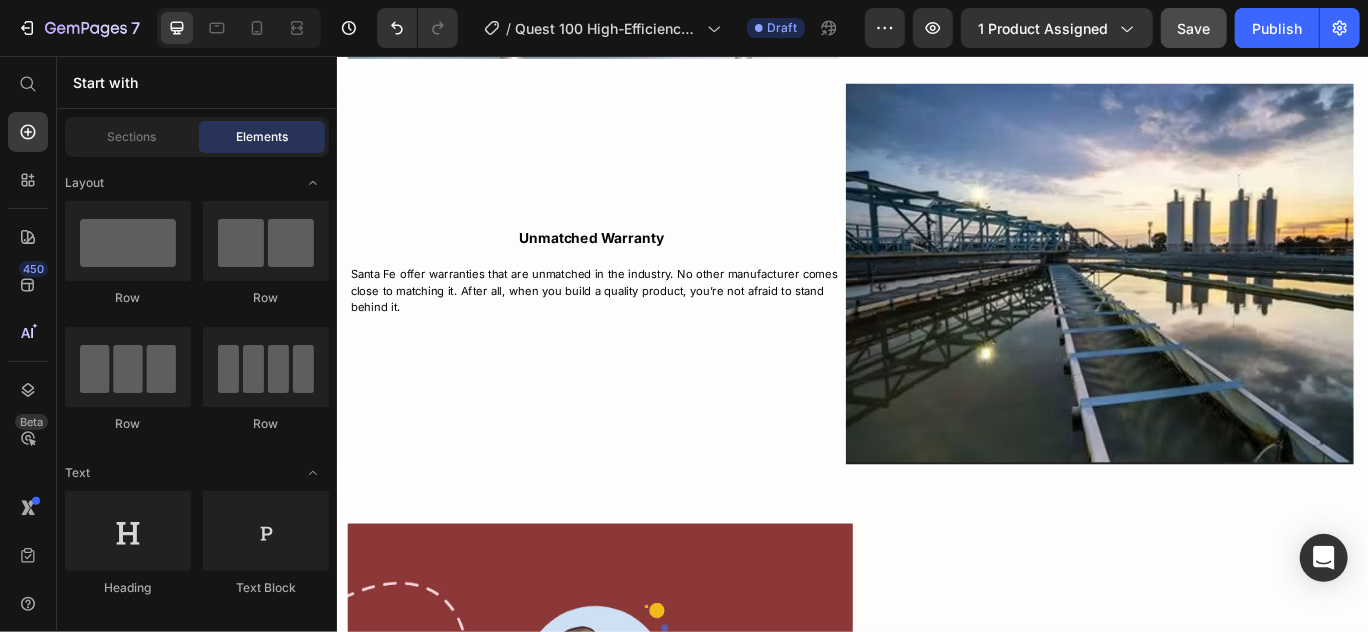 scroll, scrollTop: 5083, scrollLeft: 0, axis: vertical 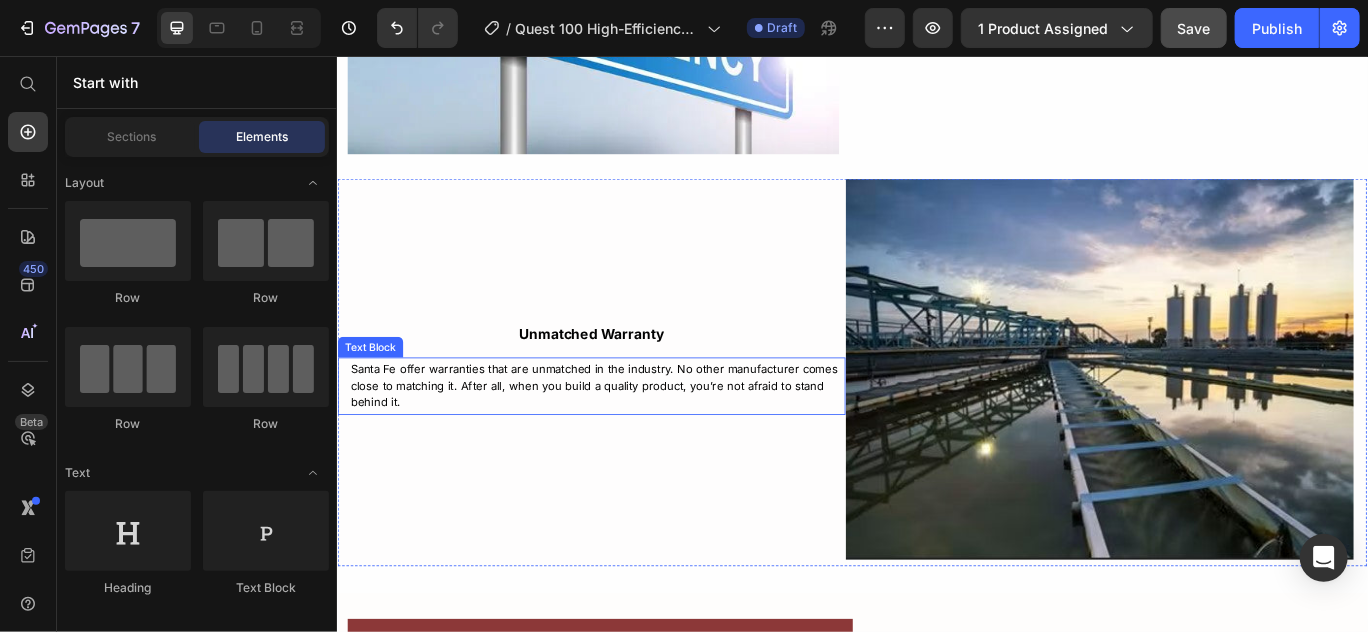click on "Santa Fe offer warranties that are unmatched in the industry. No other manufacturer comes close to matching it. After all, when you build a quality product, you’re not afraid to stand behind it." at bounding box center [639, 440] 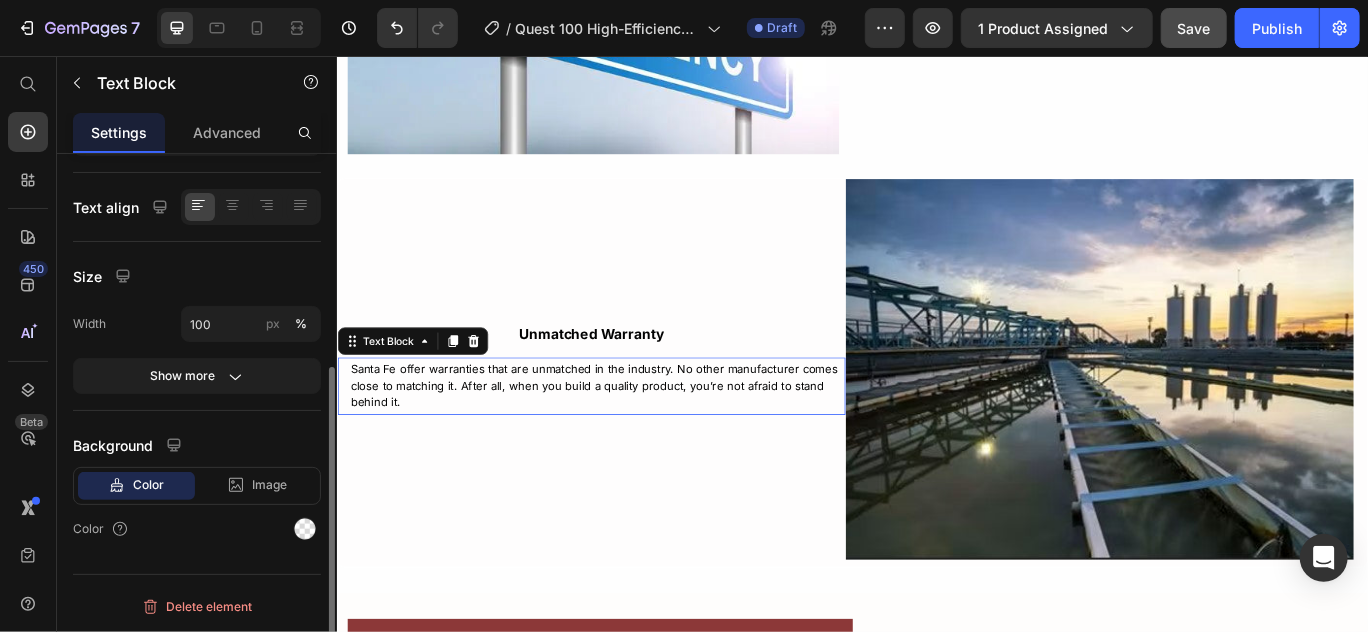 scroll, scrollTop: 0, scrollLeft: 0, axis: both 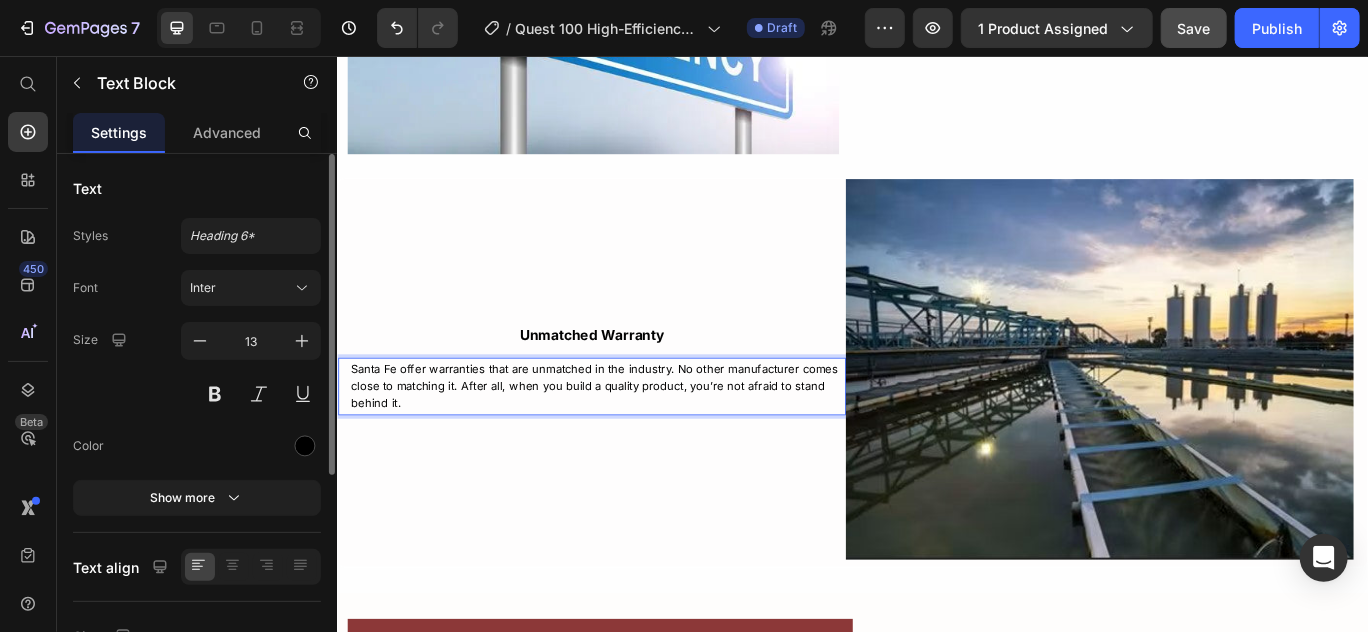 click on "Santa Fe offer warranties that are unmatched in the industry. No other manufacturer comes close to matching it. After all, when you build a quality product, you’re not afraid to stand behind it." at bounding box center (639, 440) 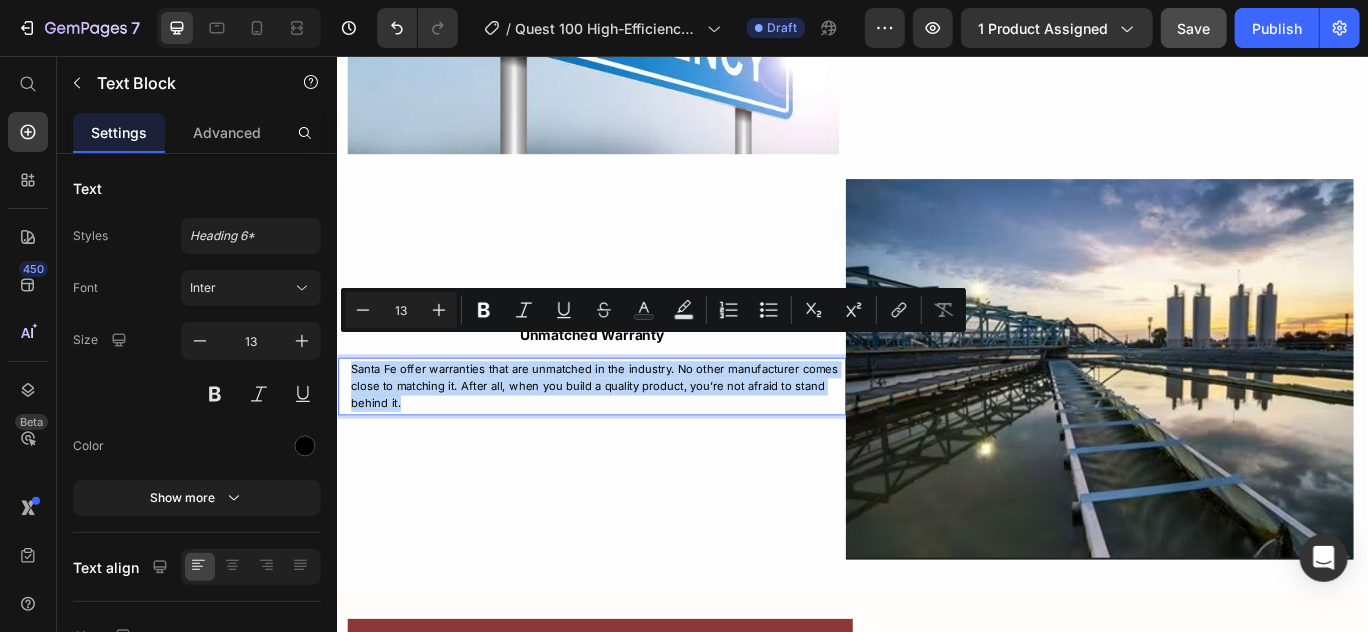 drag, startPoint x: 416, startPoint y: 428, endPoint x: 352, endPoint y: 395, distance: 72.00694 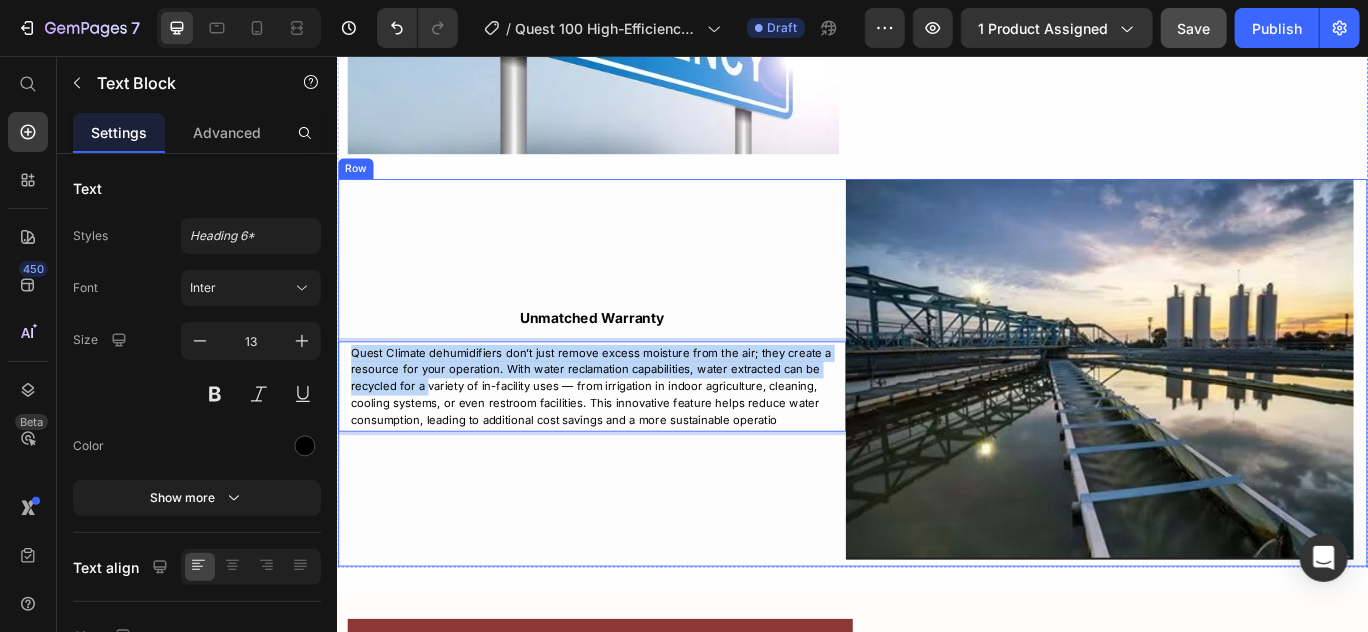 scroll, scrollTop: 5064, scrollLeft: 0, axis: vertical 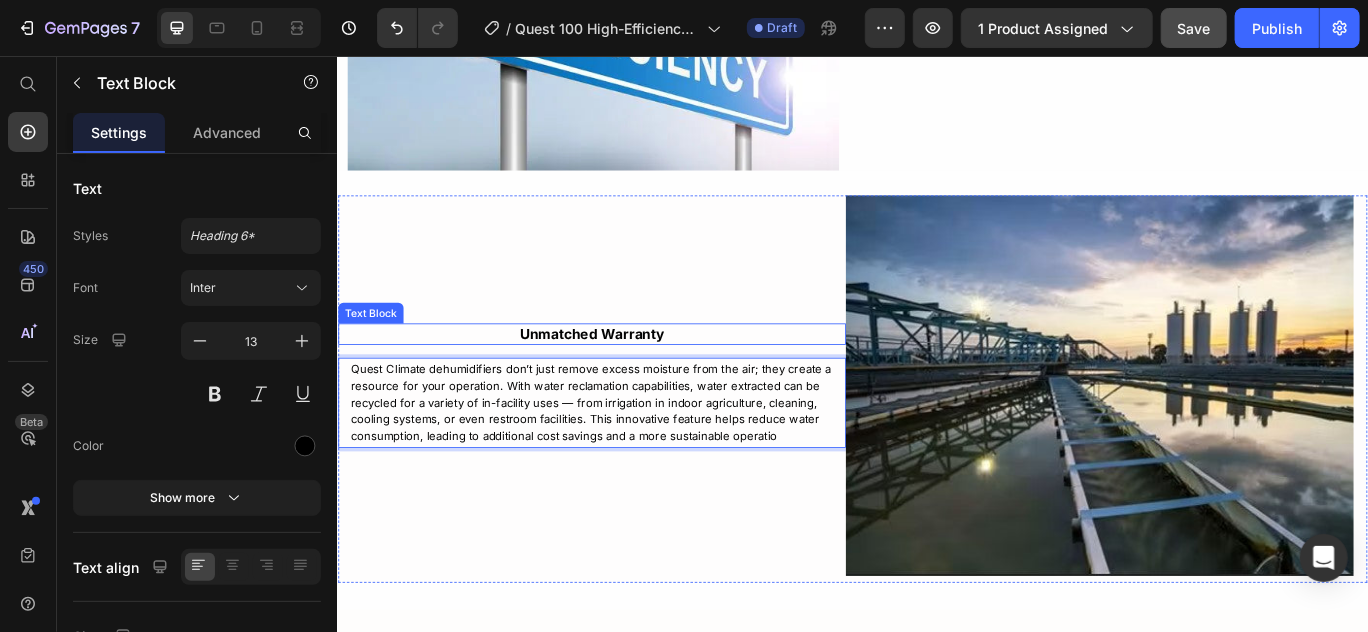 click on "Unmatched Warranty" at bounding box center (632, 379) 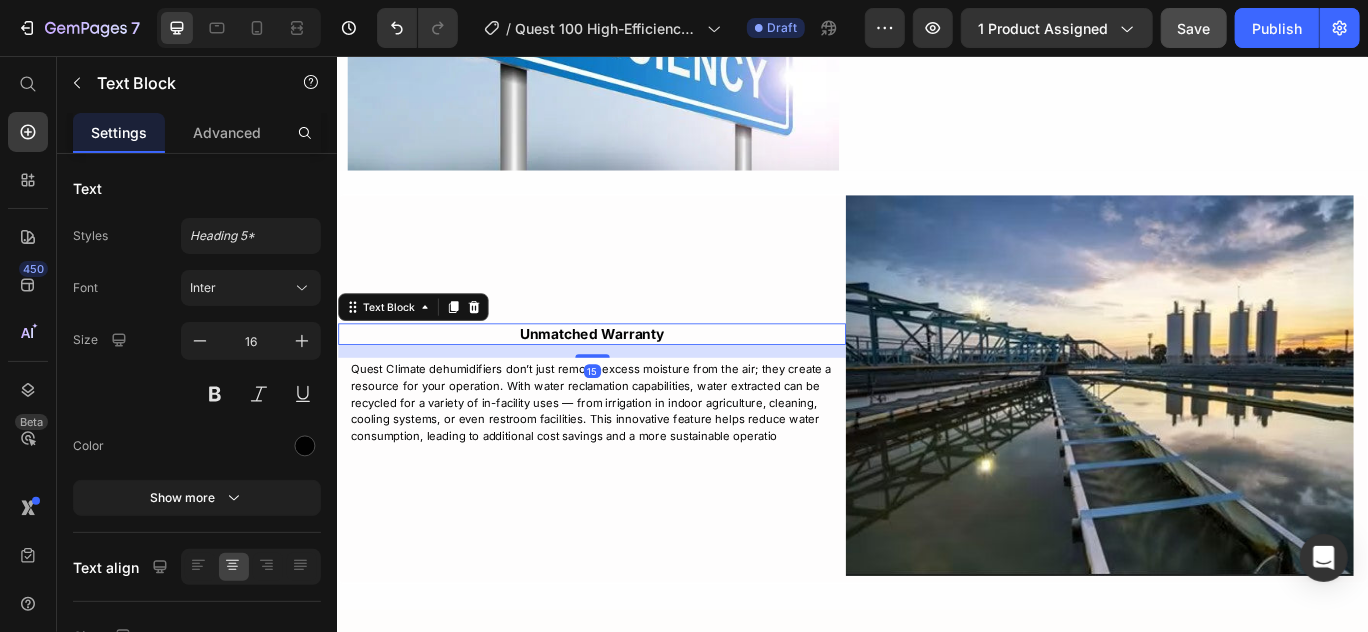 click on "Unmatched Warranty" at bounding box center [632, 379] 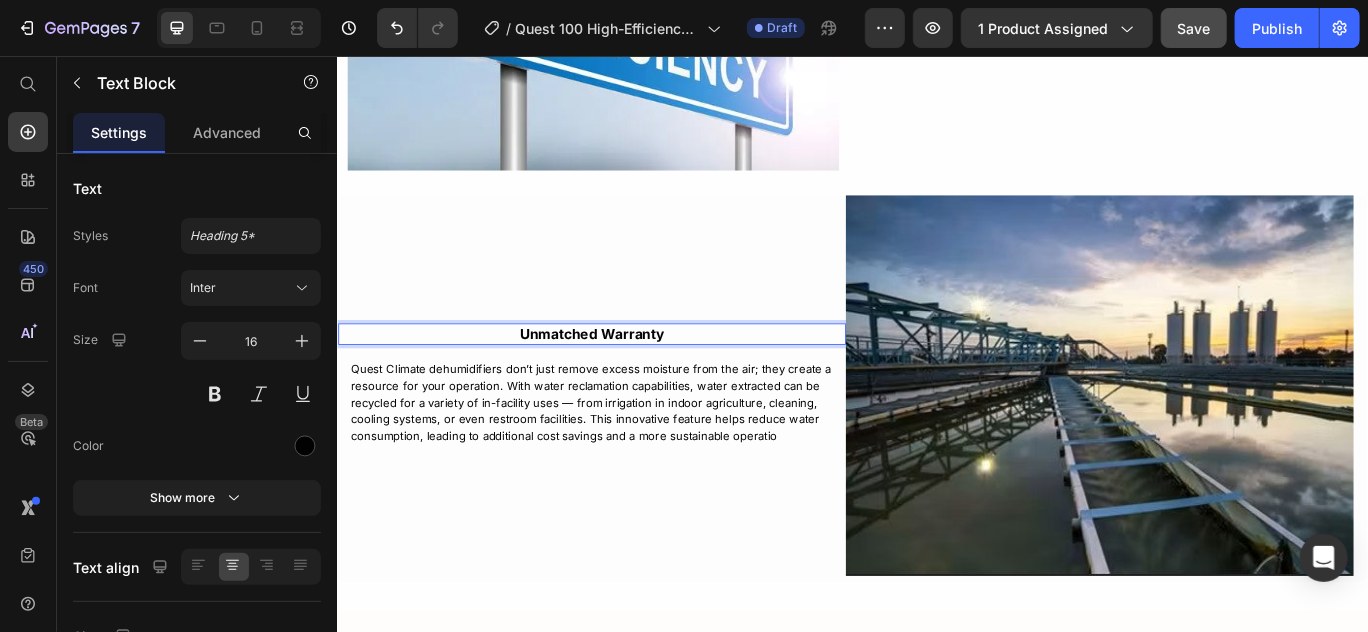 click on "Unmatched Warranty" at bounding box center (632, 379) 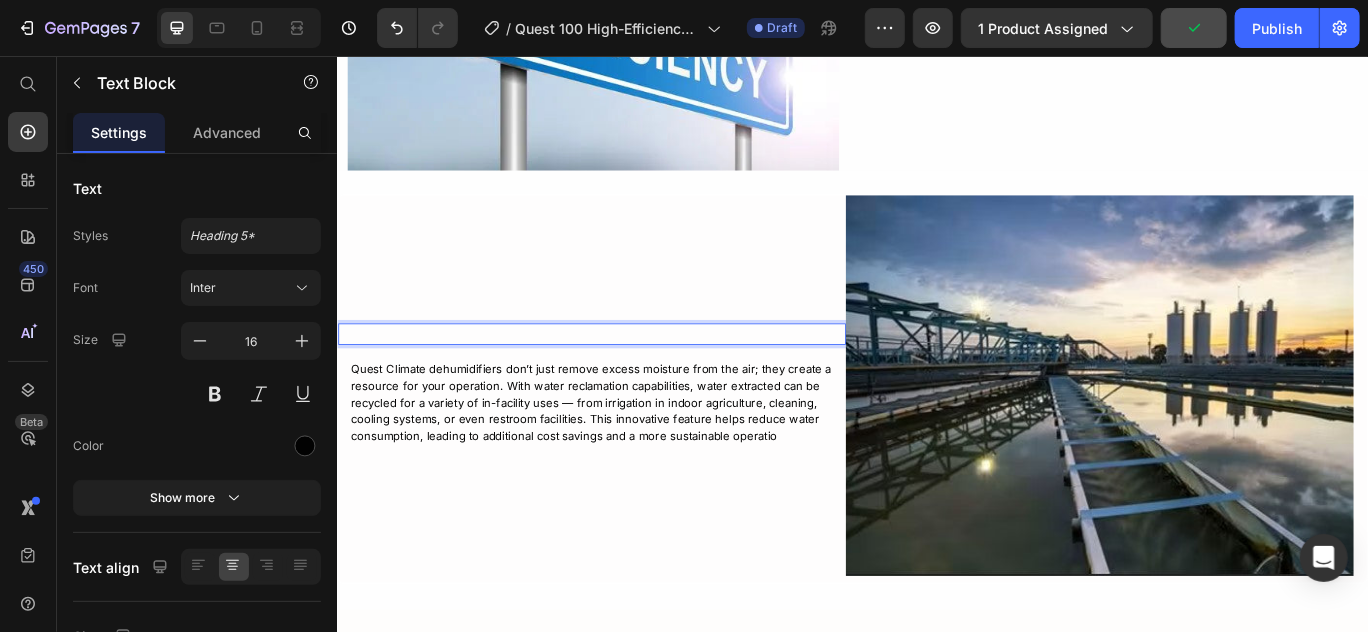 scroll, scrollTop: 5054, scrollLeft: 0, axis: vertical 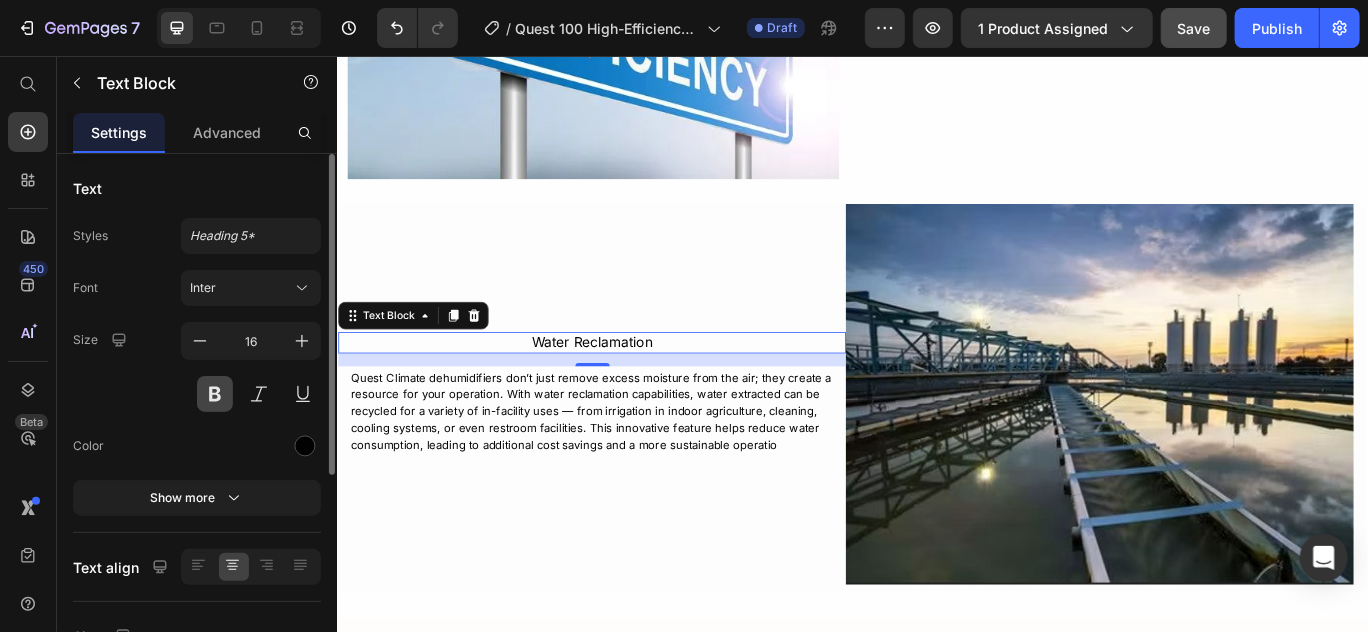 click at bounding box center (215, 394) 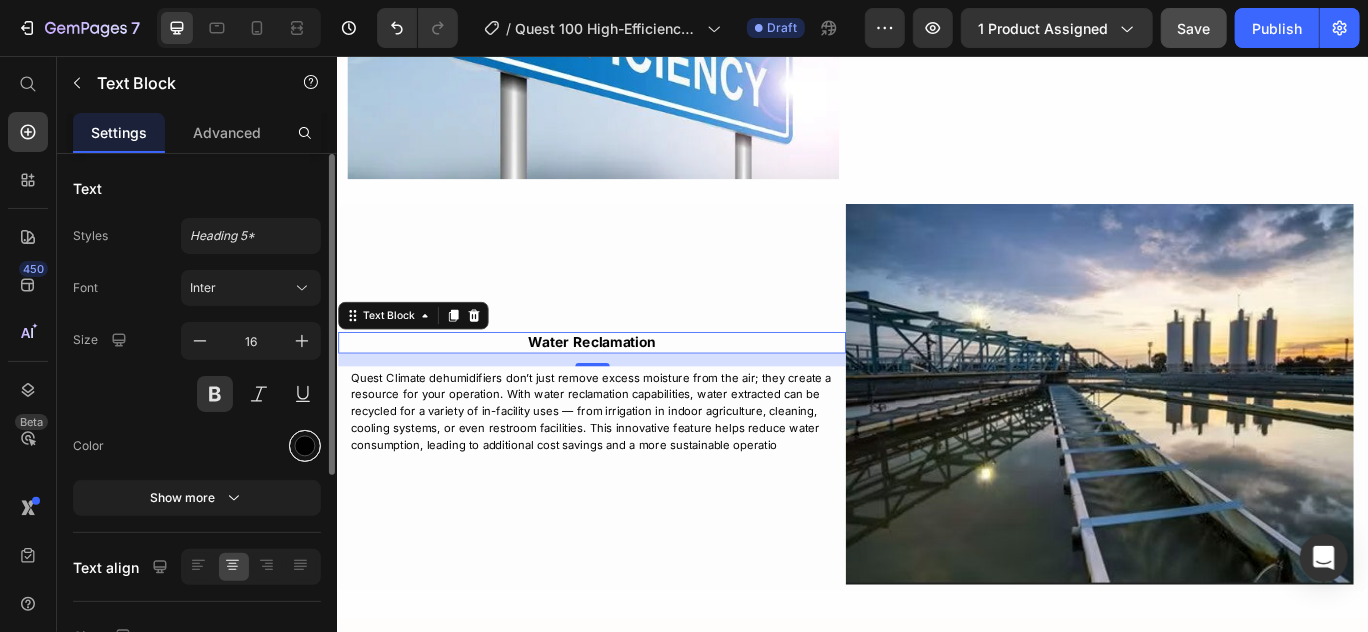 click at bounding box center [305, 446] 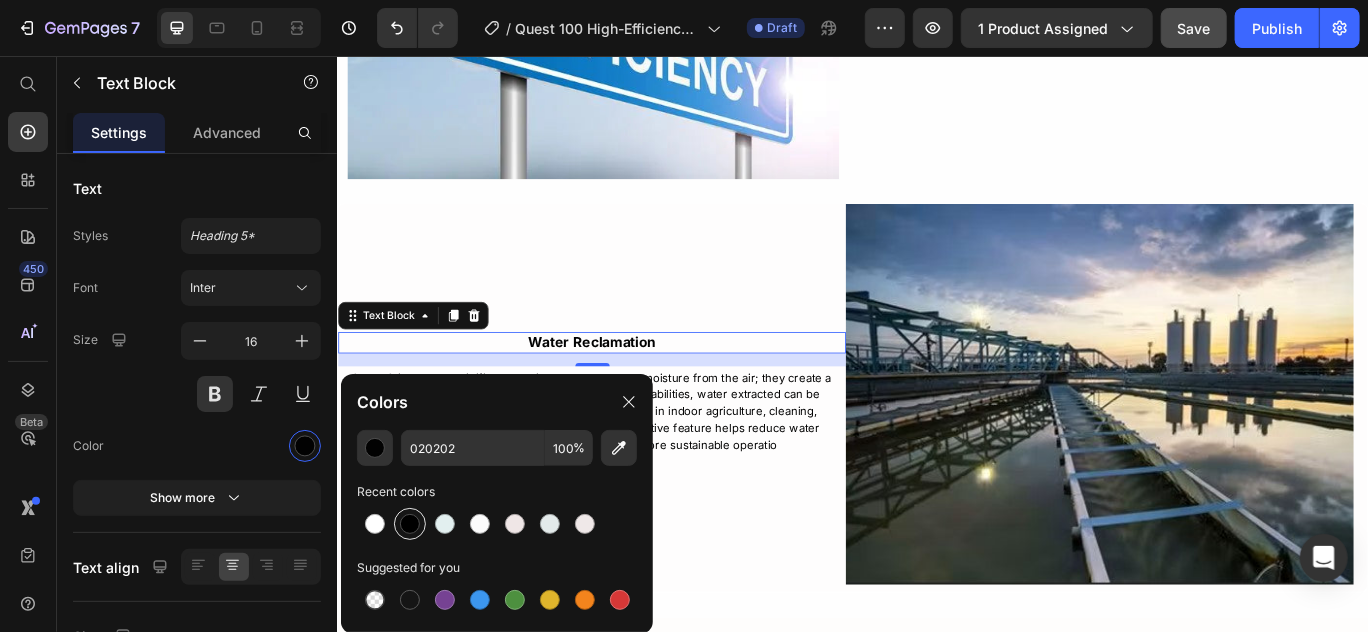click at bounding box center [410, 524] 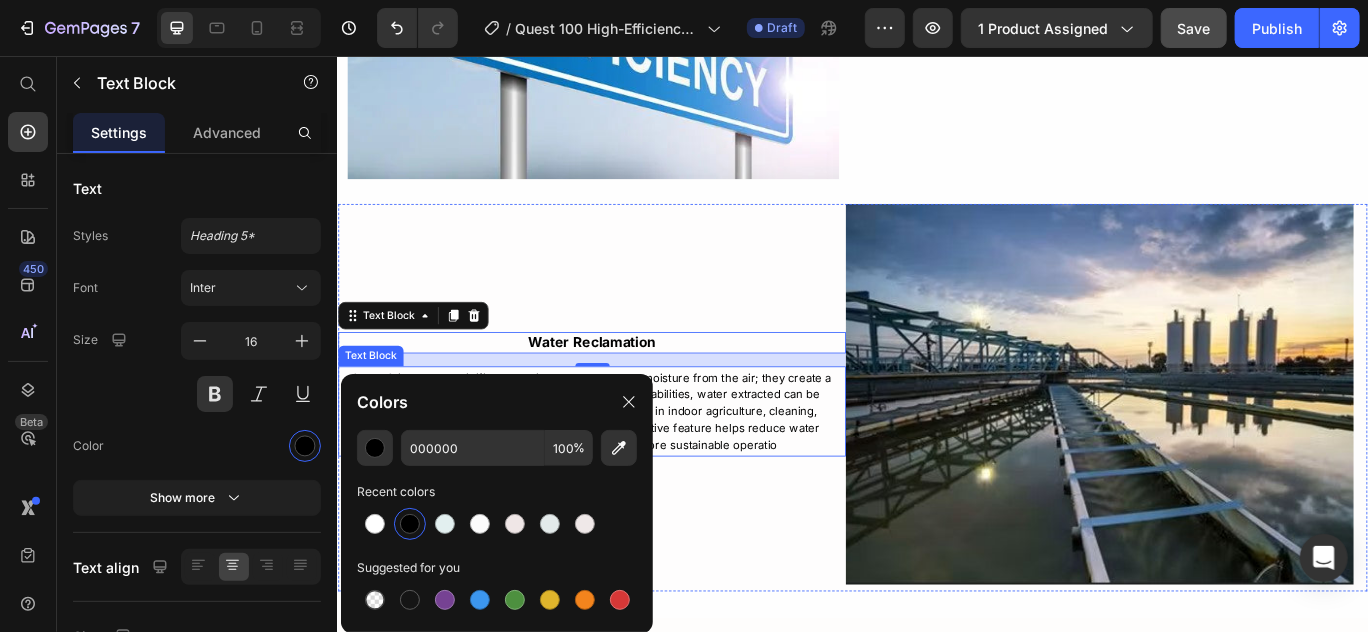 click on "Quest Climate dehumidifiers don’t just remove excess moisture from the air; they create a resource for your operation. With water reclamation capabilities, water extracted can be recycled for a variety of in-facility uses — from irrigation in indoor agriculture, cleaning, cooling systems, or even restroom facilities. This innovative feature helps reduce water consumption, leading to additional cost savings and a more sustainable operatio" at bounding box center [639, 470] 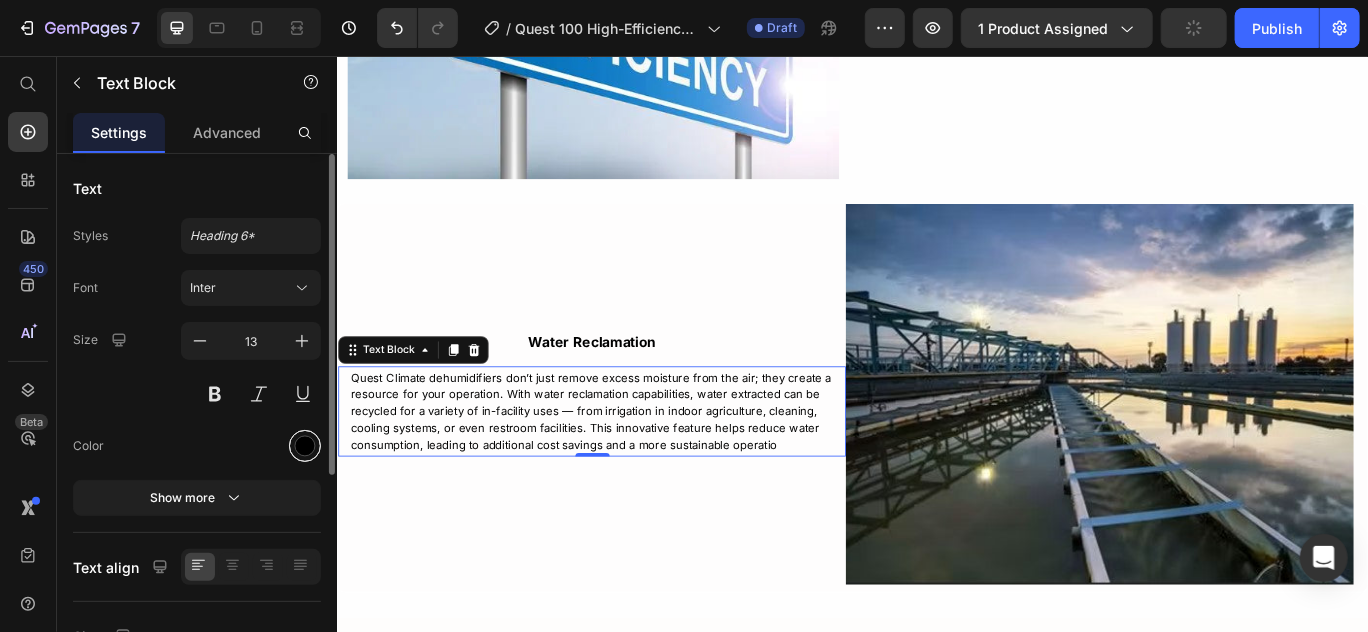 click at bounding box center [305, 446] 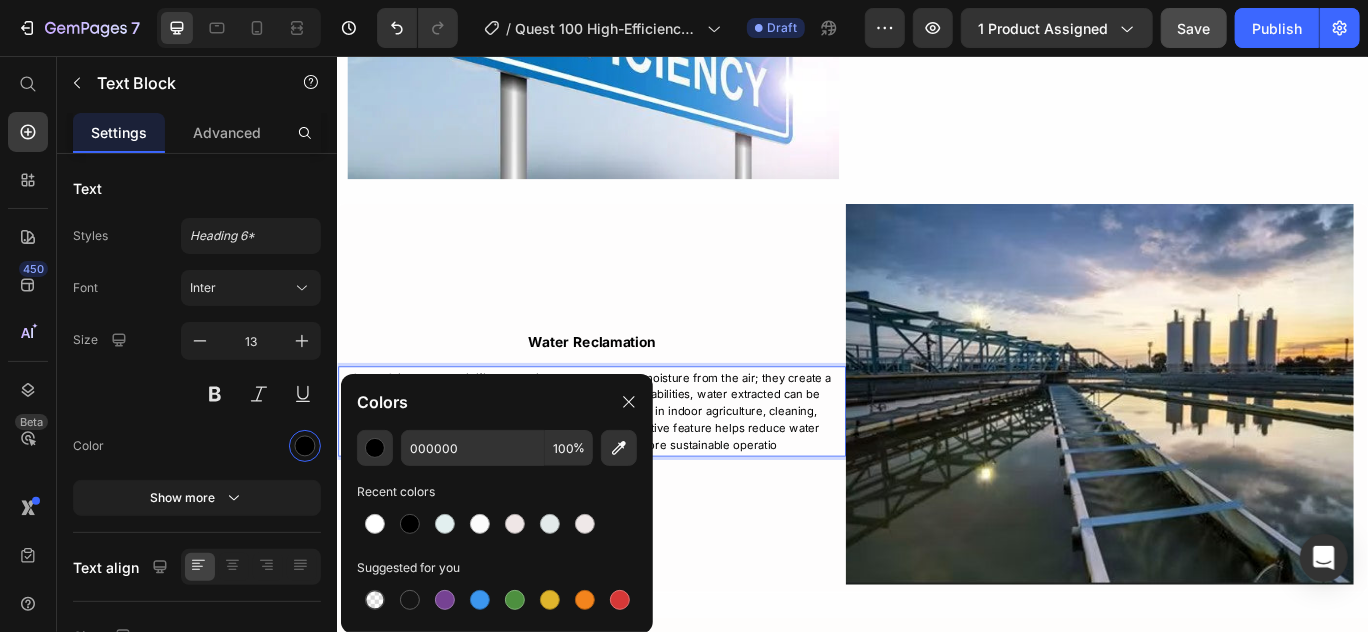 click on "Quest Climate dehumidifiers don’t just remove excess moisture from the air; they create a resource for your operation. With water reclamation capabilities, water extracted can be recycled for a variety of in-facility uses — from irrigation in indoor agriculture, cleaning, cooling systems, or even restroom facilities. This innovative feature helps reduce water consumption, leading to additional cost savings and a more sustainable operatio" at bounding box center [639, 470] 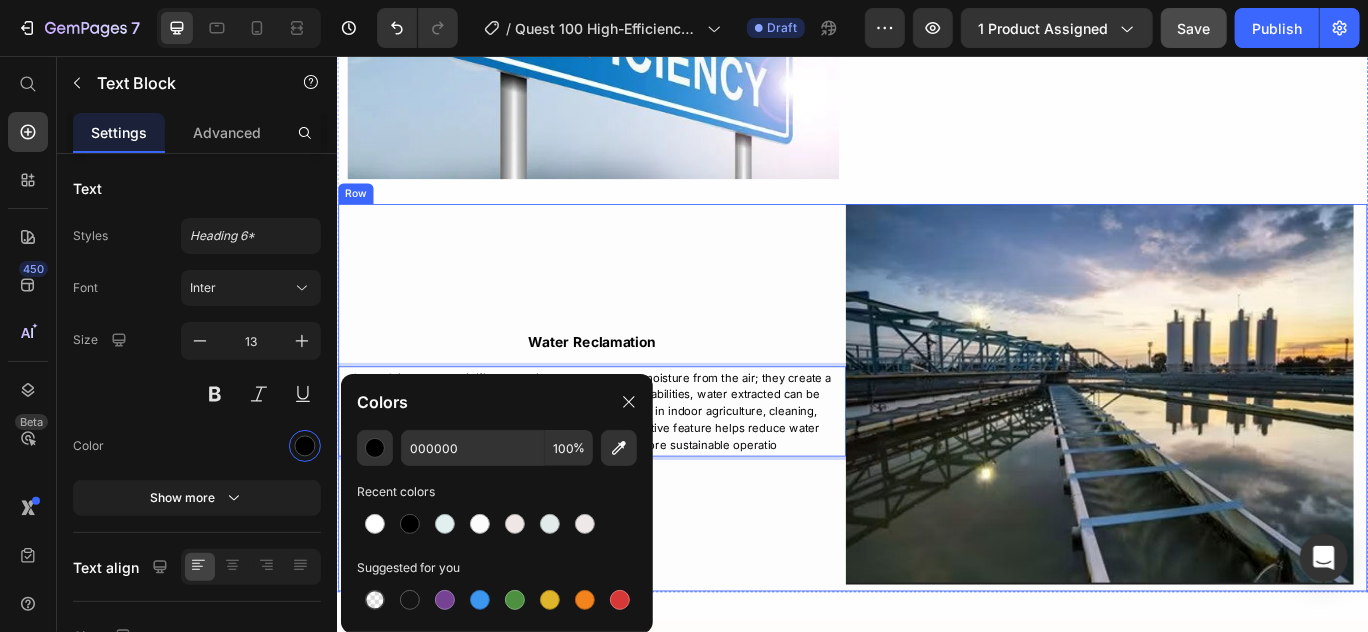 click on "Water Reclamation Text Block Quest Climate dehumidifiers don’t just remove excess moisture from the air; they create a resource for your operation. With water reclamation capabilities, water extracted can be recycled for a variety of in-facility uses — from irrigation in indoor agriculture, cleaning, cooling systems, or even restroom facilities. This innovative feature helps reduce water consumption, leading to additional cost savings and a more sustainable operatio Text Block   0" at bounding box center [632, 449] 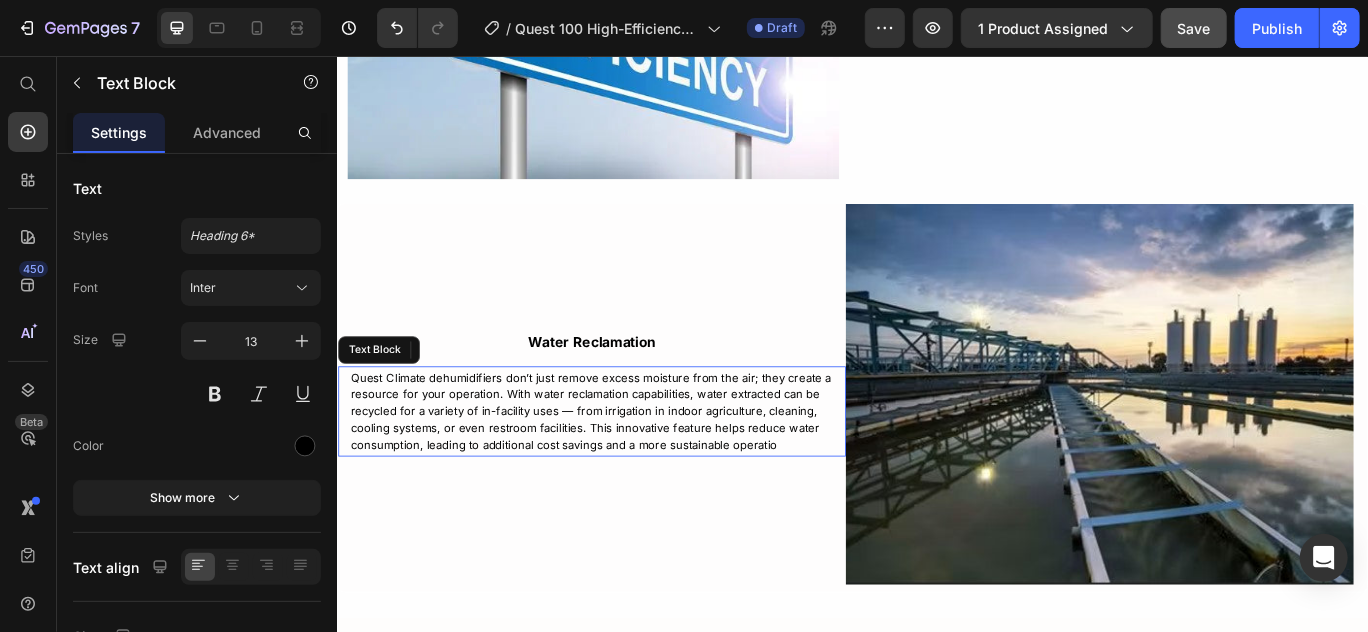 click on "Quest Climate dehumidifiers don’t just remove excess moisture from the air; they create a resource for your operation. With water reclamation capabilities, water extracted can be recycled for a variety of in-facility uses — from irrigation in indoor agriculture, cleaning, cooling systems, or even restroom facilities. This innovative feature helps reduce water consumption, leading to additional cost savings and a more sustainable operatio" at bounding box center [639, 470] 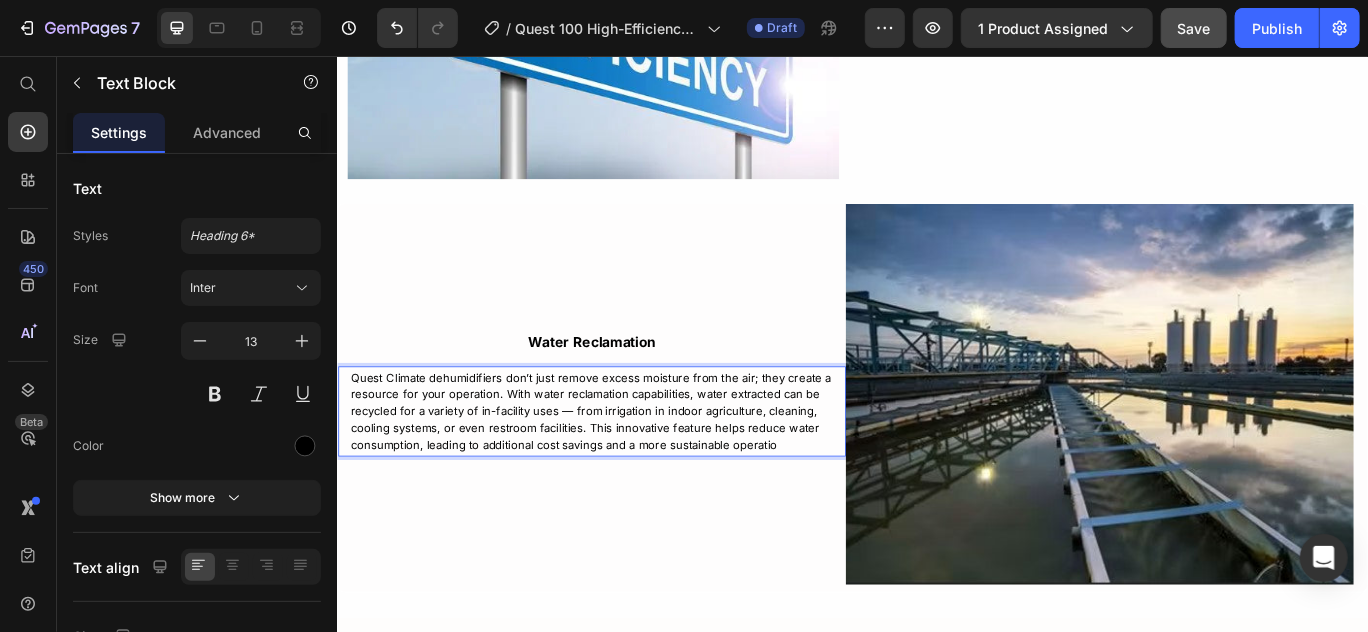 click on "Quest Climate dehumidifiers don’t just remove excess moisture from the air; they create a resource for your operation. With water reclamation capabilities, water extracted can be recycled for a variety of in-facility uses — from irrigation in indoor agriculture, cleaning, cooling systems, or even restroom facilities. This innovative feature helps reduce water consumption, leading to additional cost savings and a more sustainable operatio" at bounding box center (639, 470) 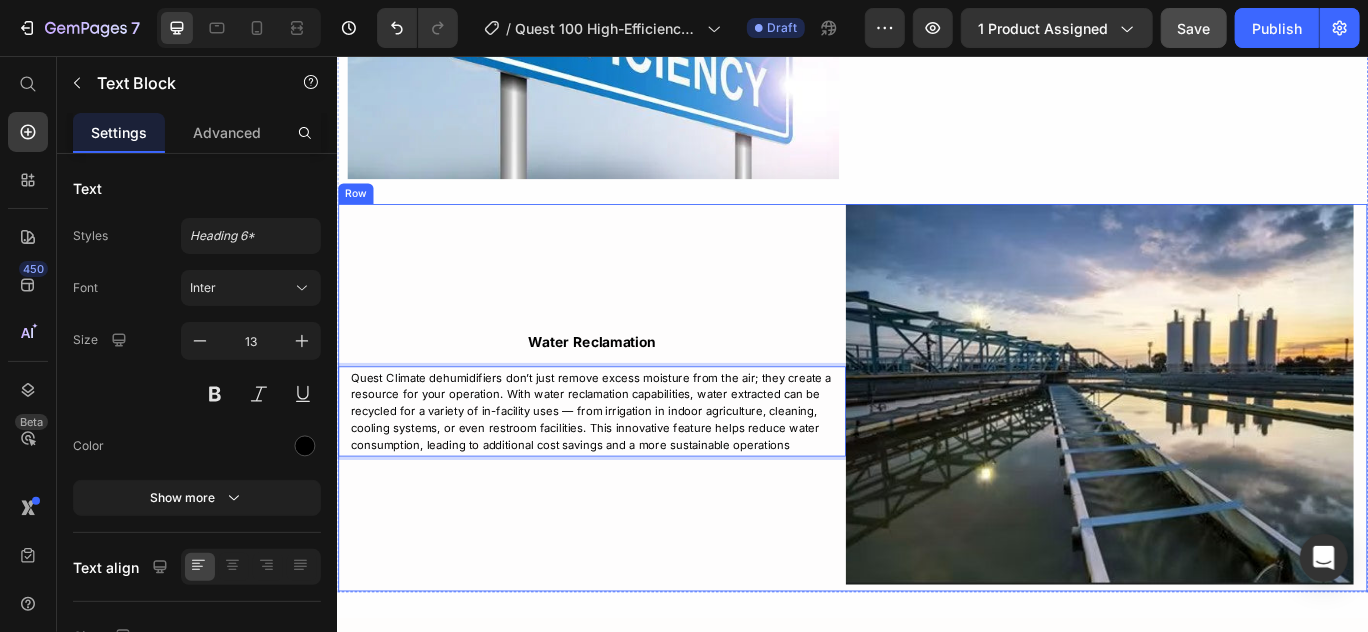 click on "Water Reclamation Text Block Quest Climate dehumidifiers don’t just remove excess moisture from the air; they create a resource for your operation. With water reclamation capabilities, water extracted can be recycled for a variety of in-facility uses — from irrigation in indoor agriculture, cleaning, cooling systems, or even restroom facilities. This innovative feature helps reduce water consumption, leading to additional cost savings and a more sustainable operations Text Block   0" at bounding box center [632, 449] 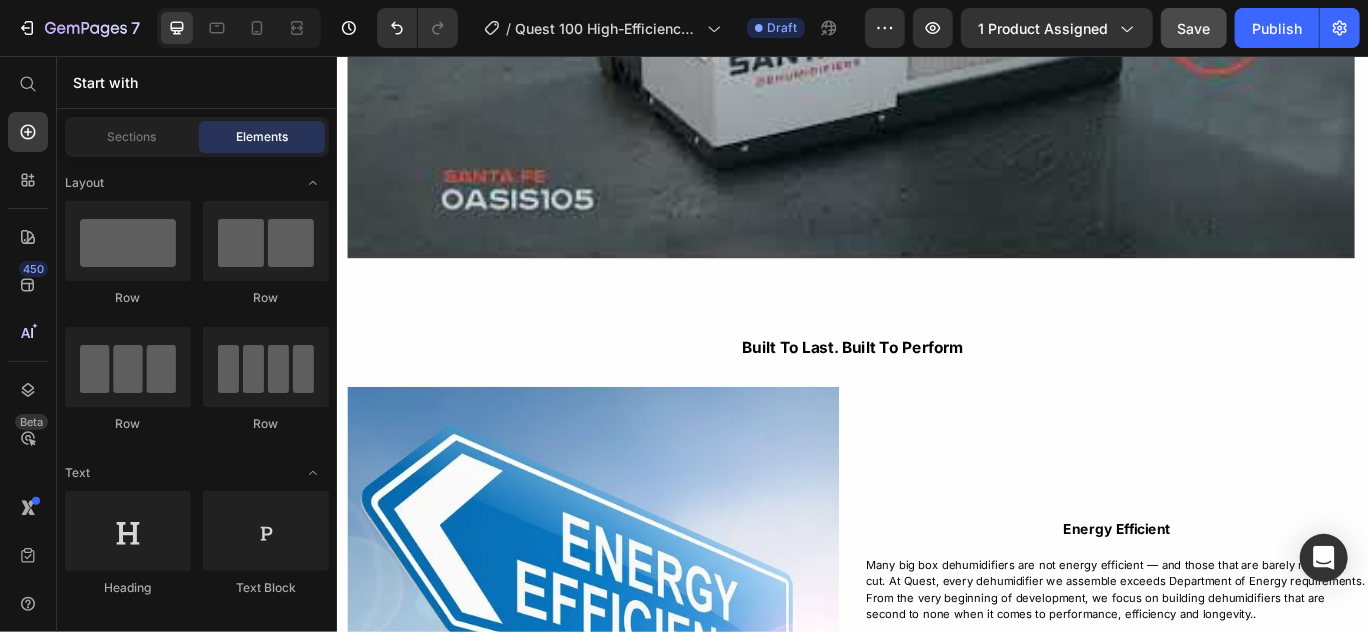 scroll, scrollTop: 4723, scrollLeft: 0, axis: vertical 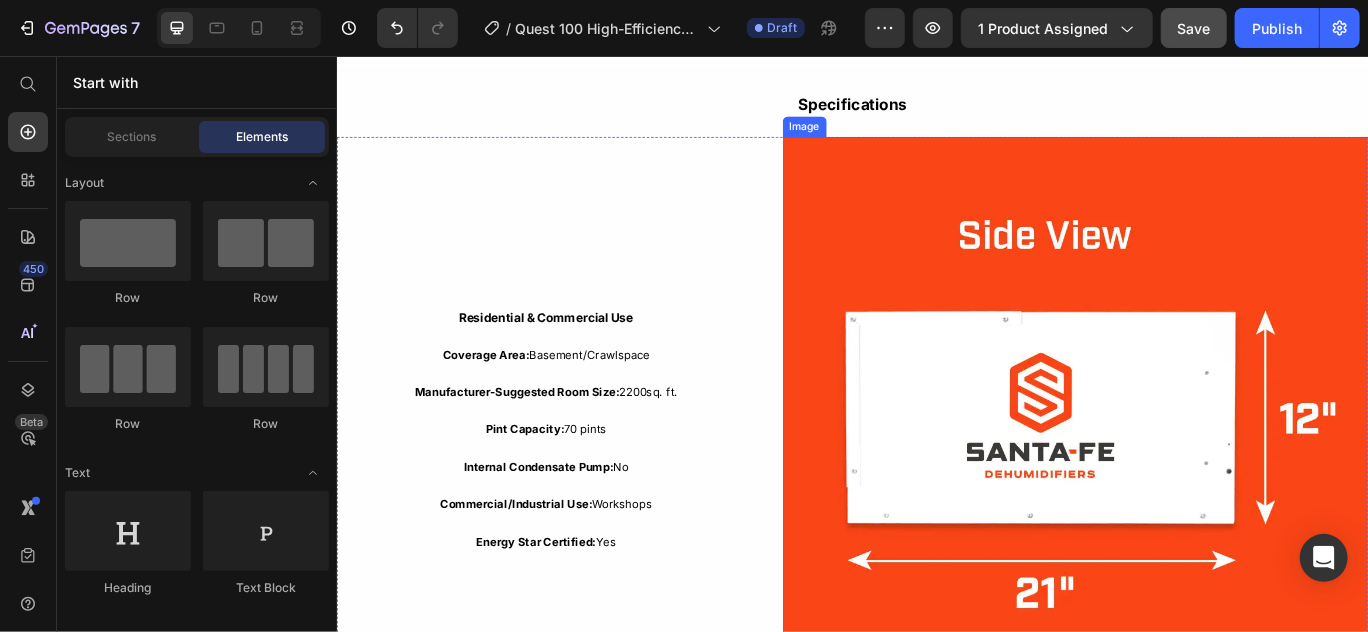 click at bounding box center (1195, 490) 